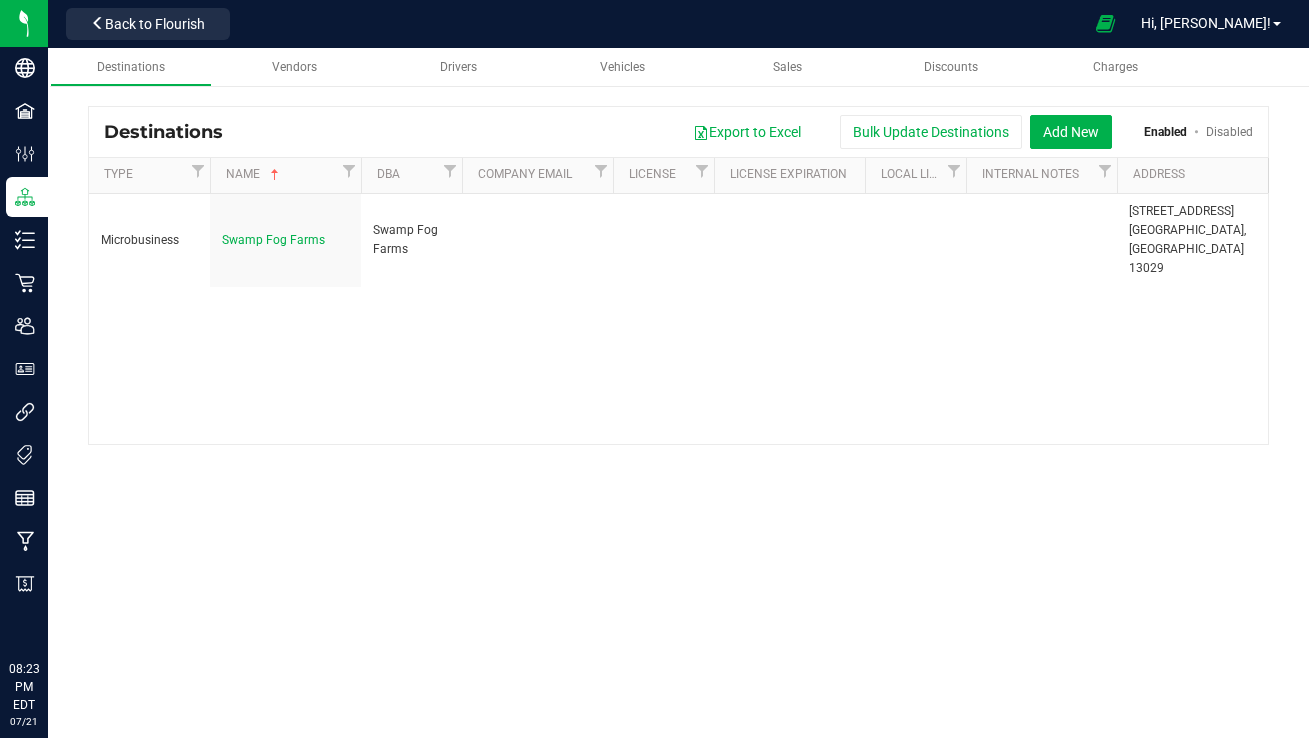 scroll, scrollTop: 0, scrollLeft: 0, axis: both 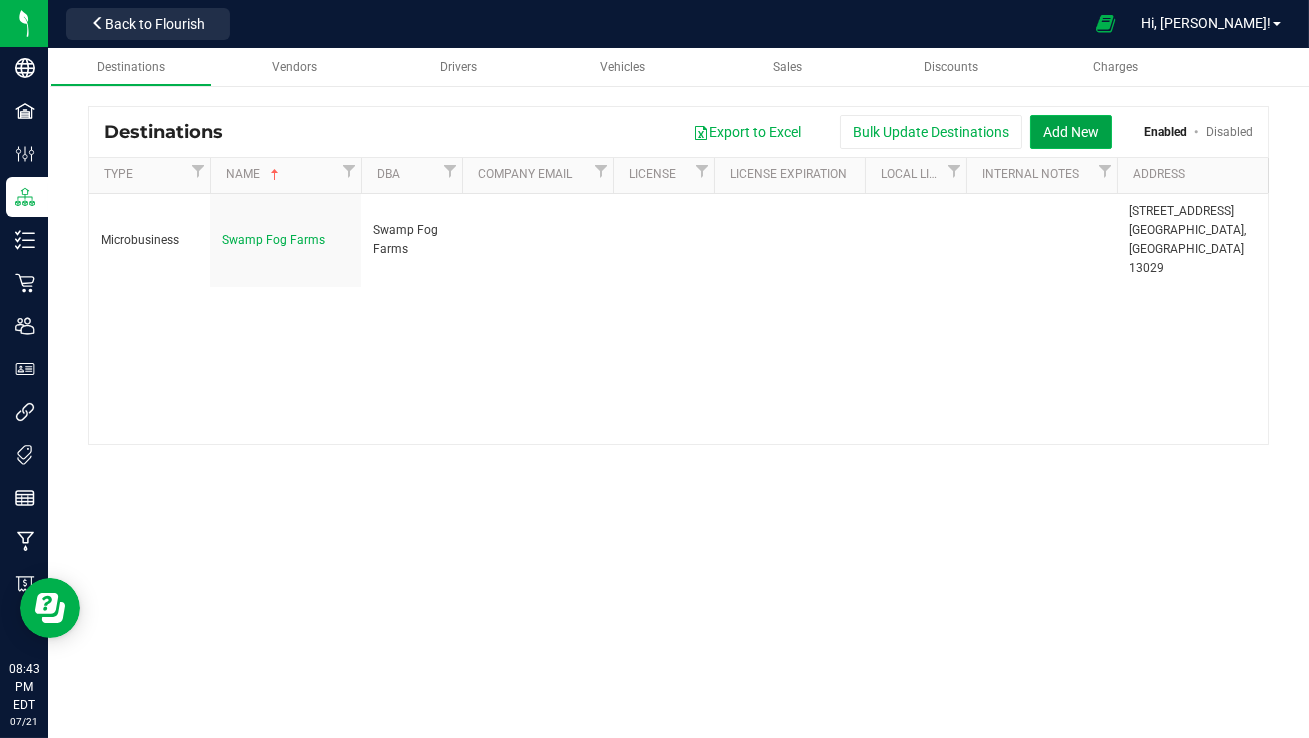 click on "Add New" at bounding box center [1071, 132] 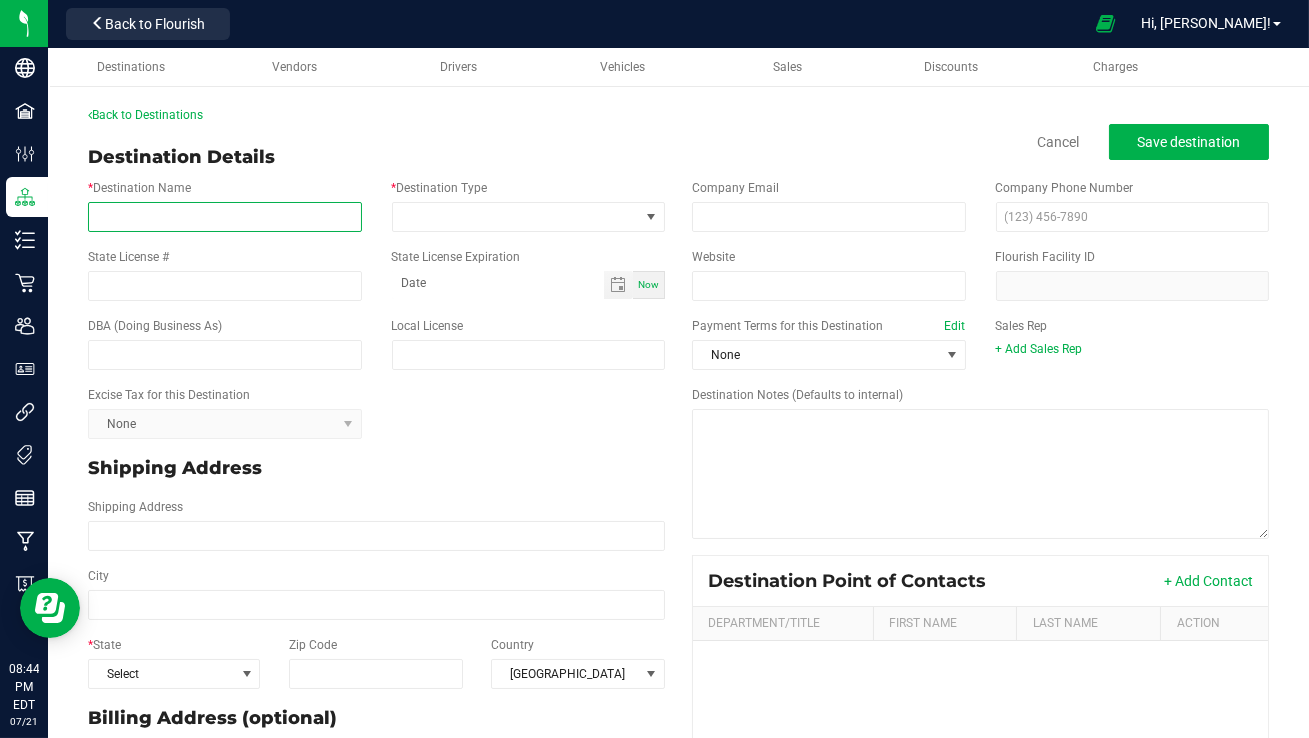 click on "*  Destination Name" at bounding box center [225, 217] 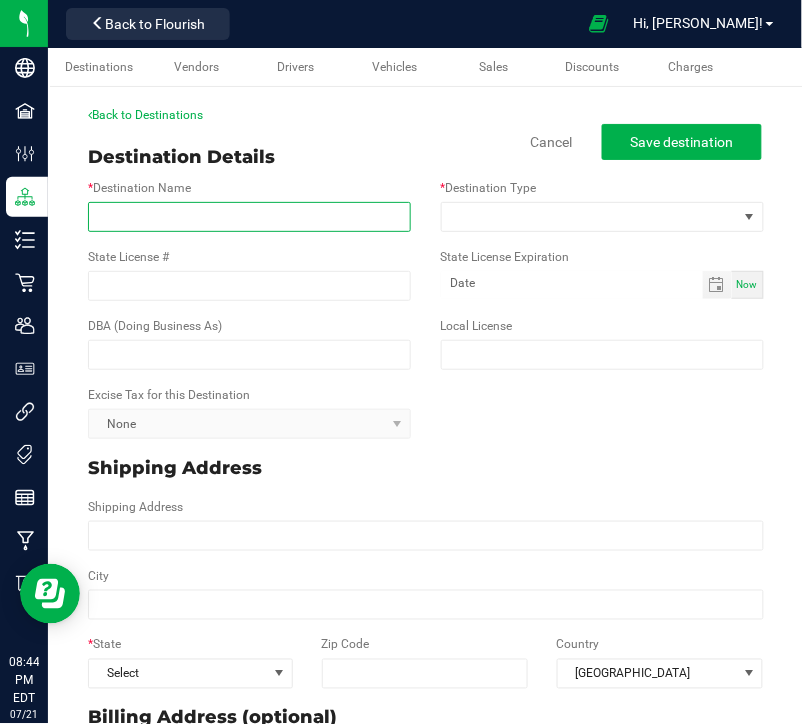 click on "*  Destination Name" at bounding box center [249, 217] 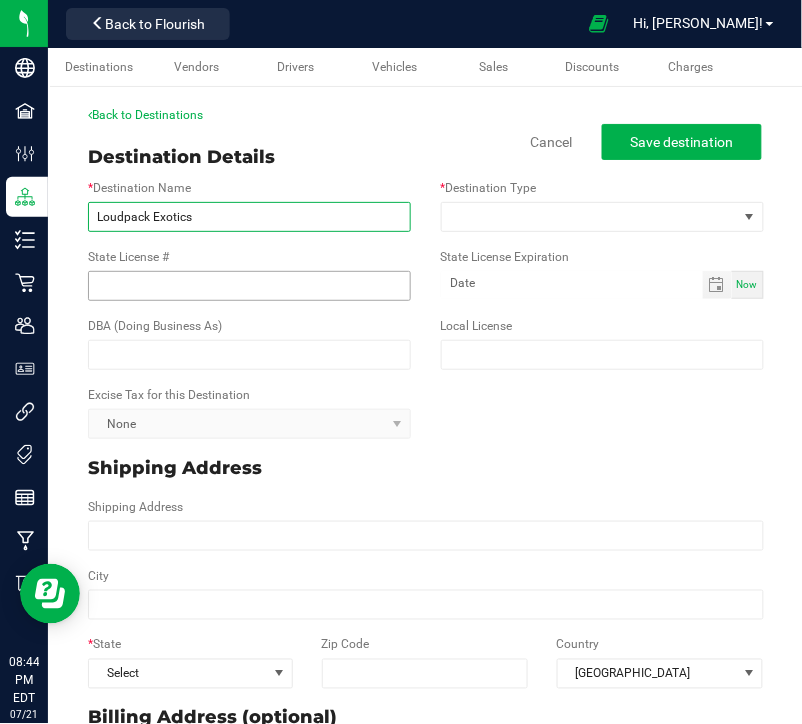 type on "Loudpack Exotics" 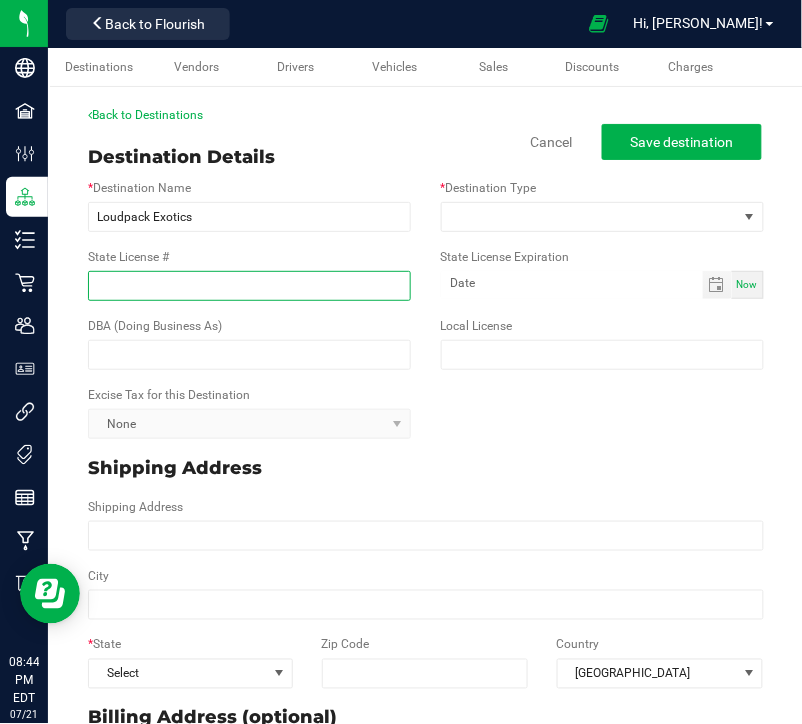 click on "State License #" at bounding box center (249, 286) 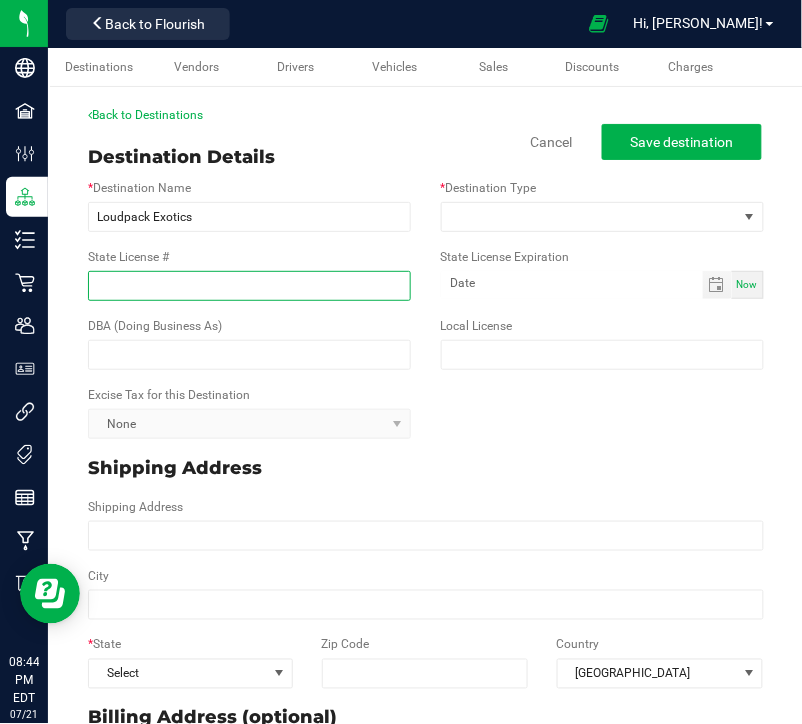 click on "State License #" at bounding box center (249, 286) 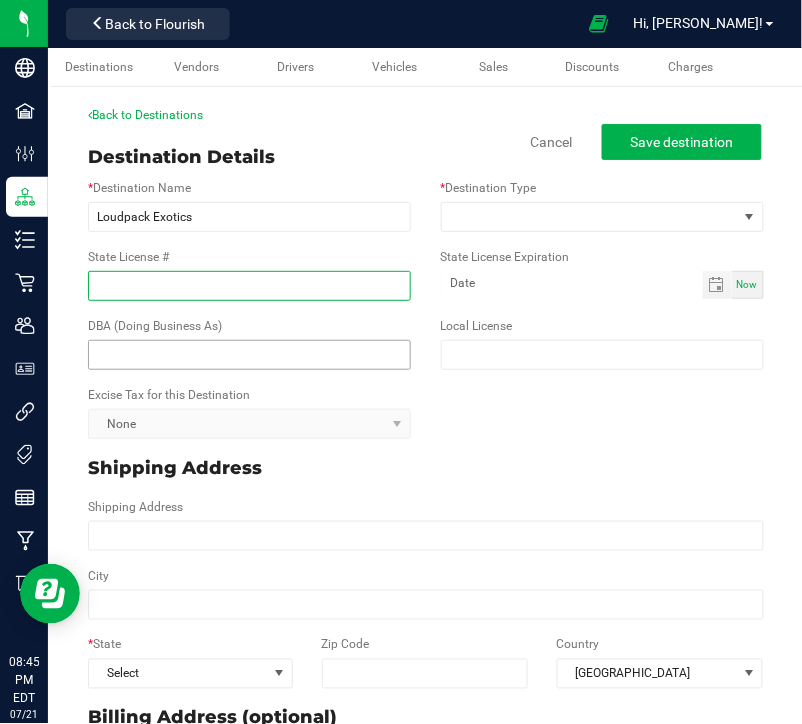 paste on "OCM-CAURD-24-000117" 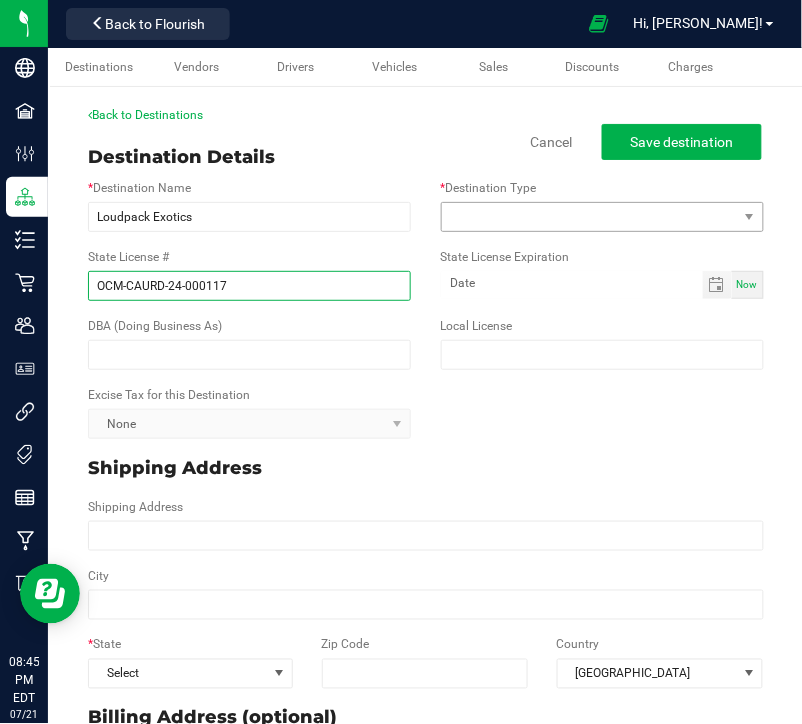 type on "OCM-CAURD-24-000117" 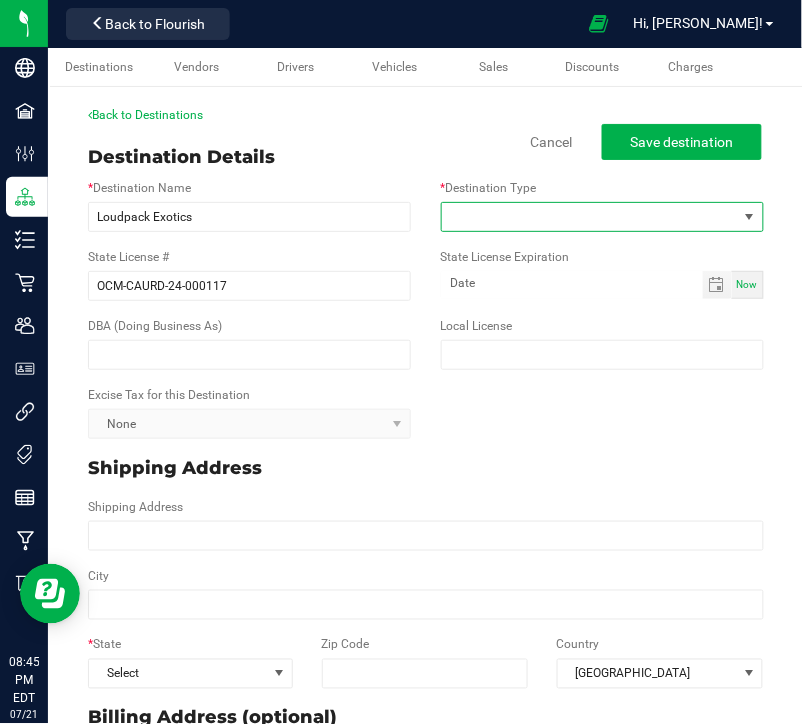 click at bounding box center (590, 217) 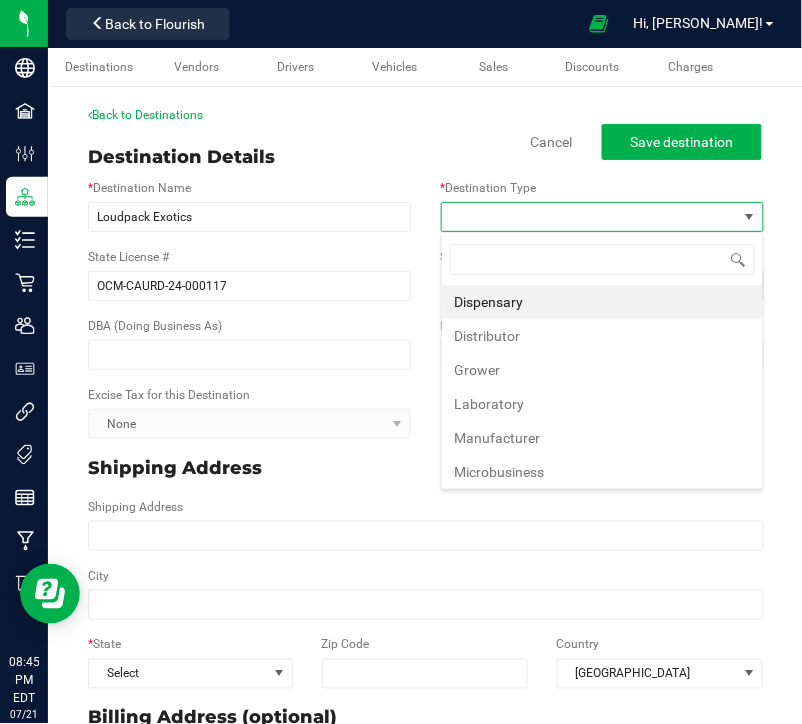 scroll, scrollTop: 99970, scrollLeft: 99676, axis: both 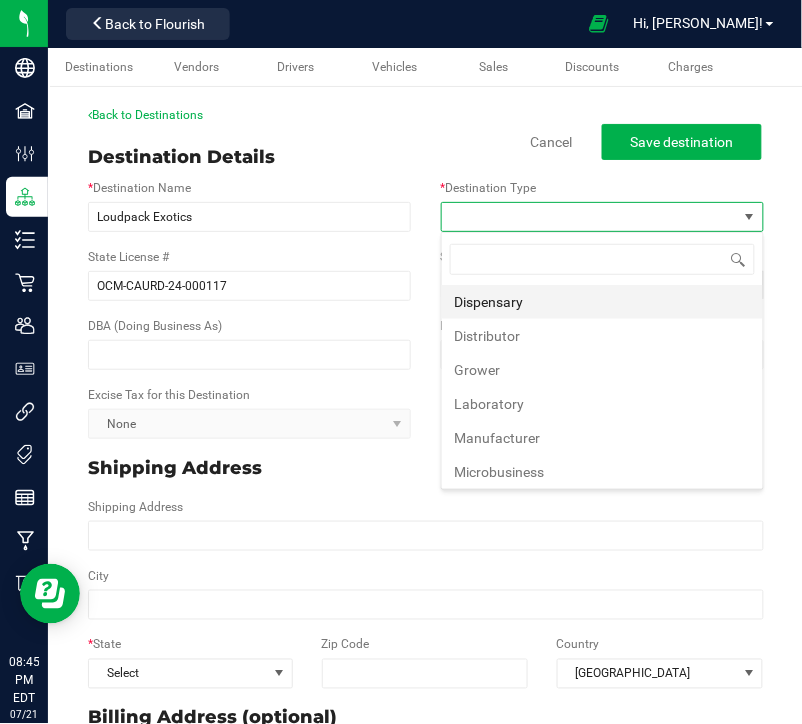 click on "Dispensary" at bounding box center (602, 302) 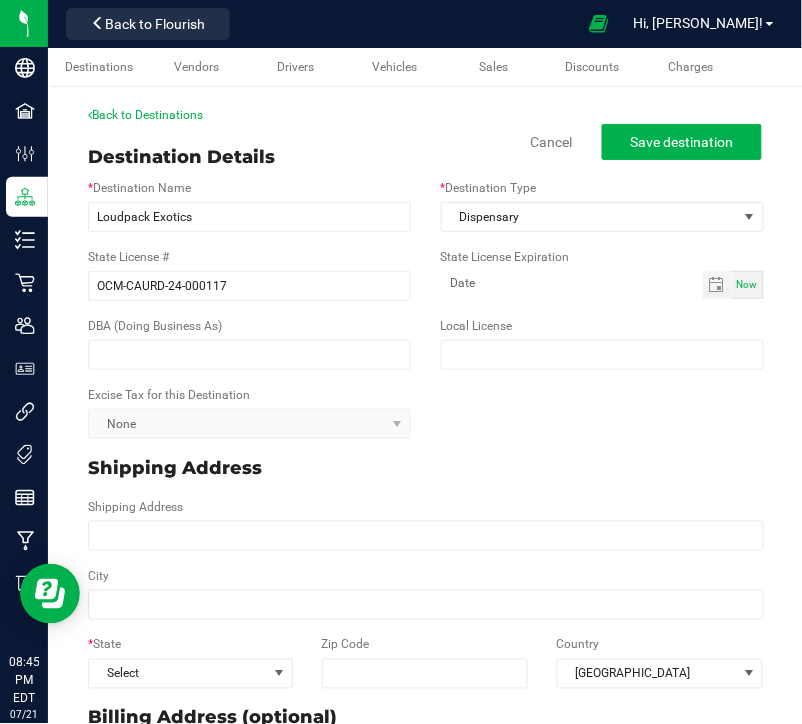 click on "Excise Tax for this Destination    None" at bounding box center (426, 412) 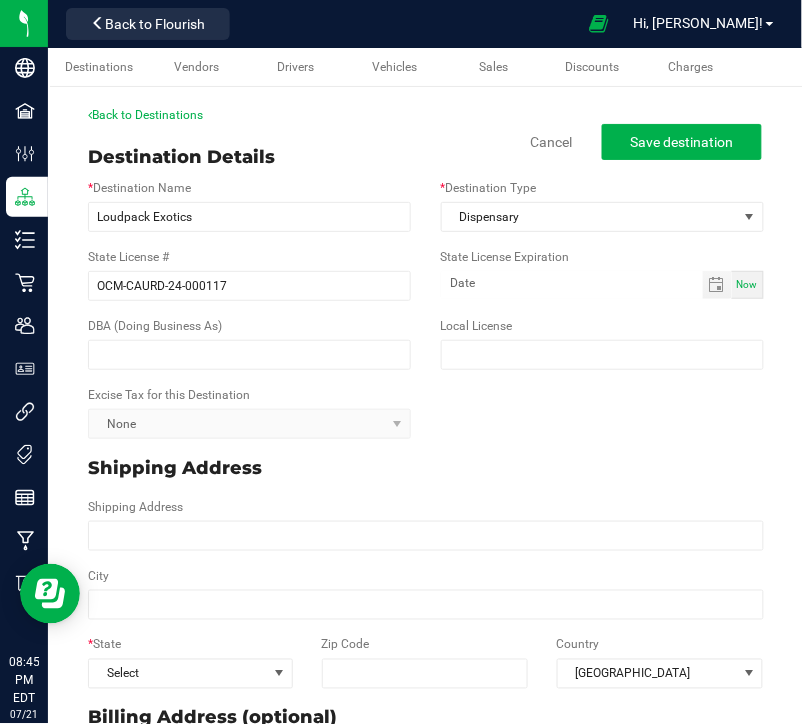 click on "None" at bounding box center (249, 424) 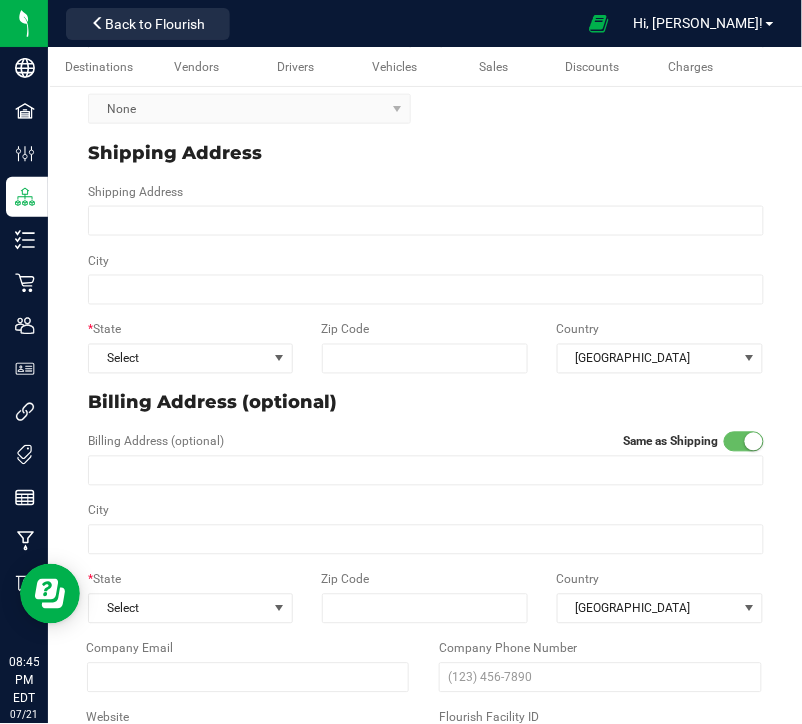 scroll, scrollTop: 337, scrollLeft: 0, axis: vertical 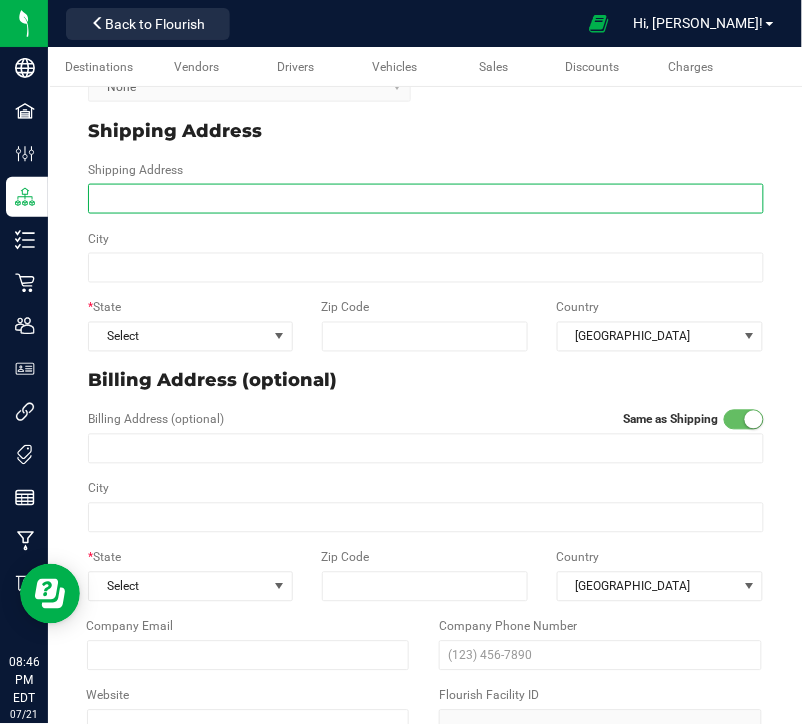 click on "Shipping Address" at bounding box center [426, 199] 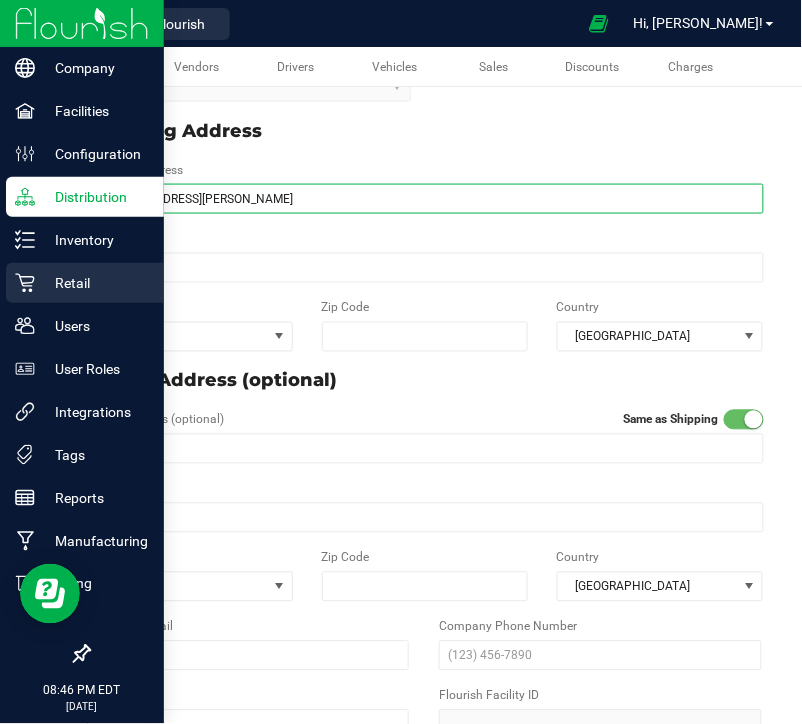 type on "[STREET_ADDRESS][PERSON_NAME]" 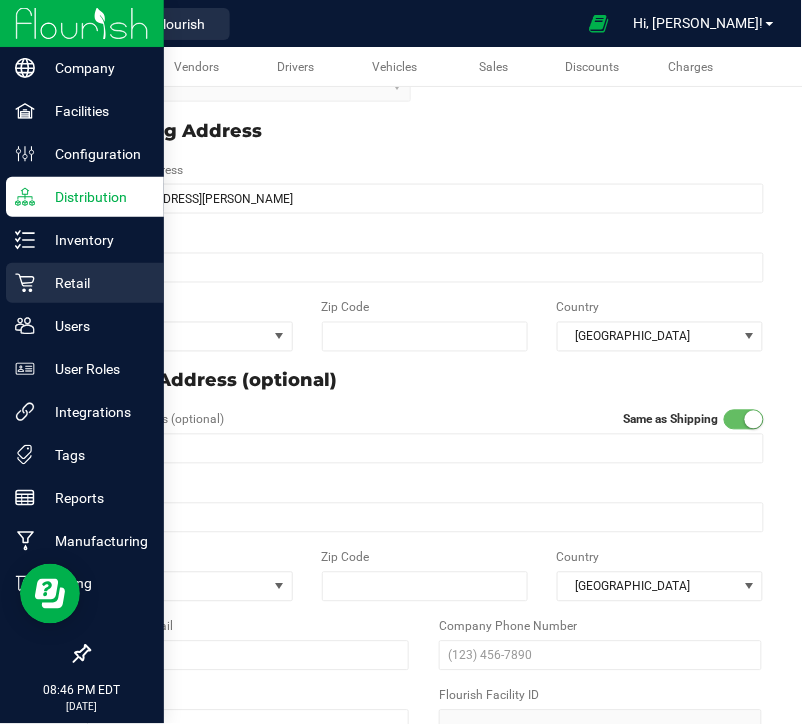 type on "[STREET_ADDRESS][PERSON_NAME]" 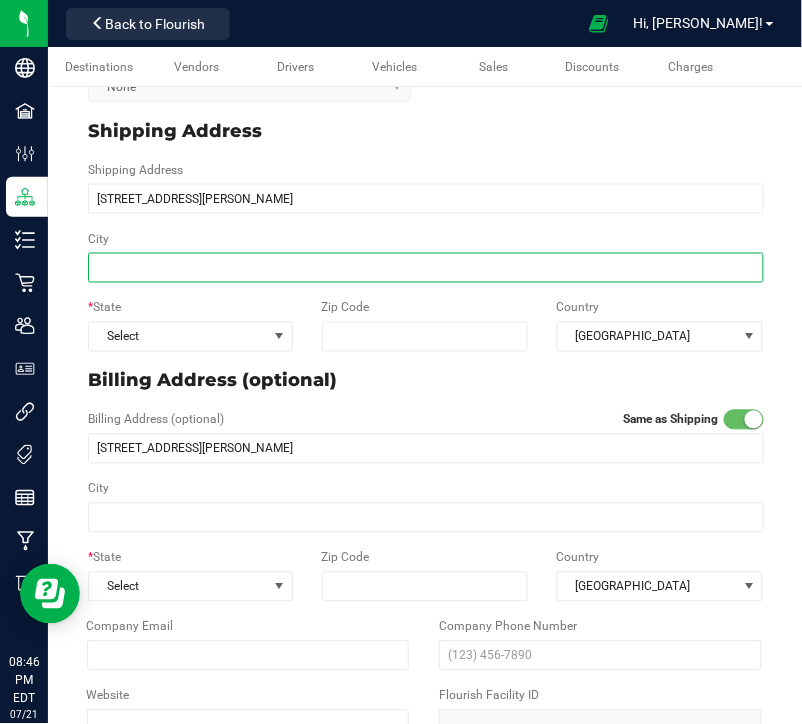 click on "City" at bounding box center (426, 268) 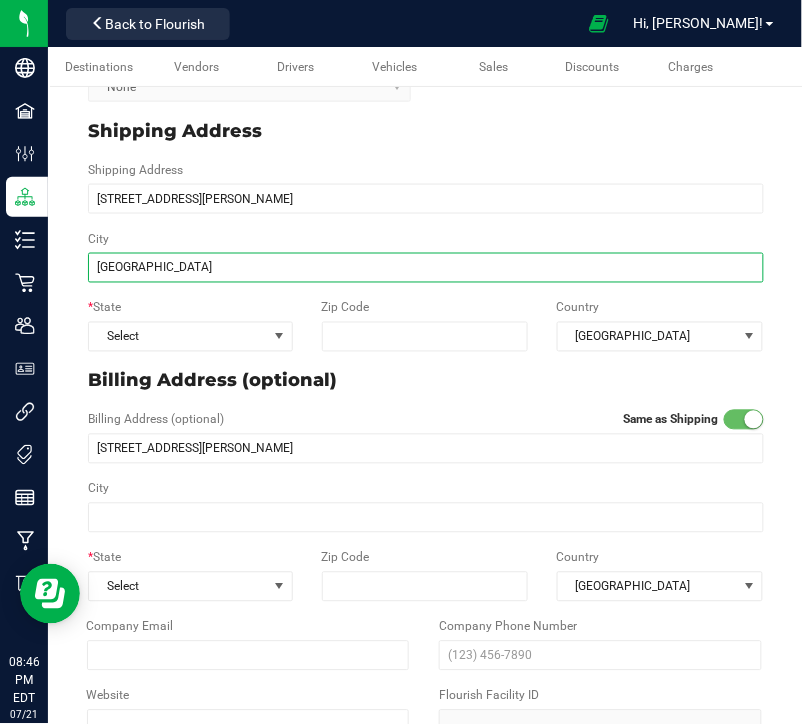 type on "[GEOGRAPHIC_DATA]" 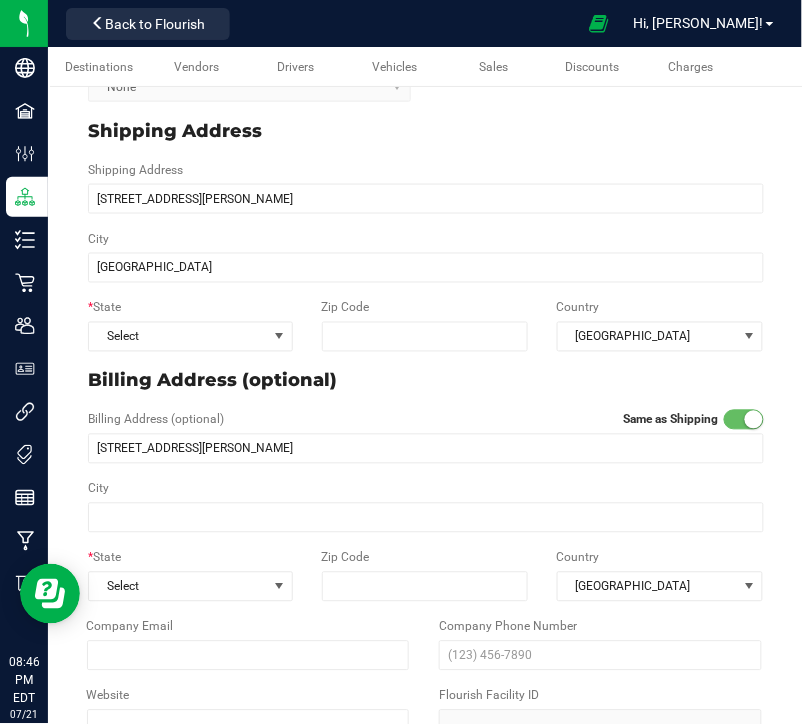type on "[GEOGRAPHIC_DATA]" 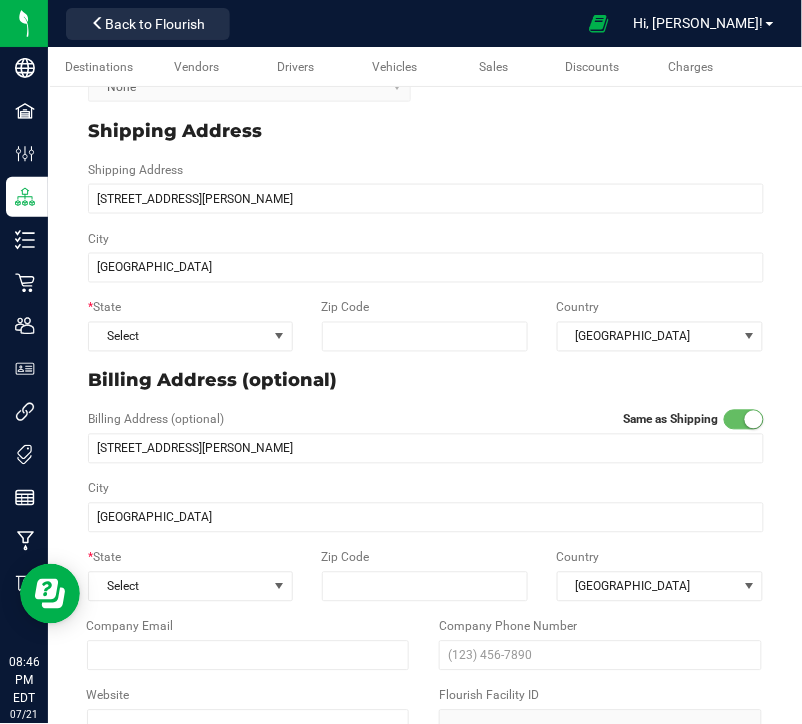 click on "City  [GEOGRAPHIC_DATA]" at bounding box center [426, 256] 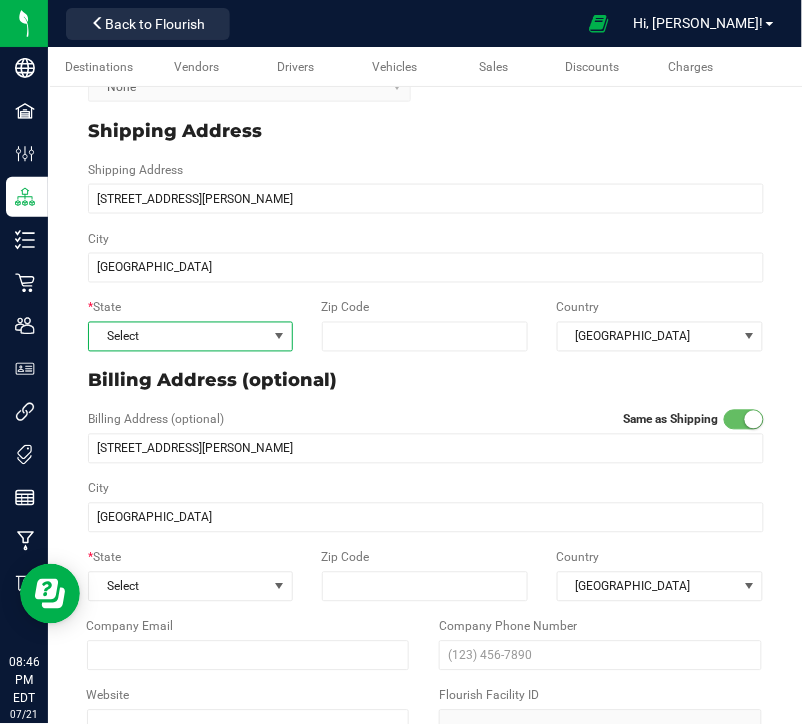 click on "Select" at bounding box center [178, 337] 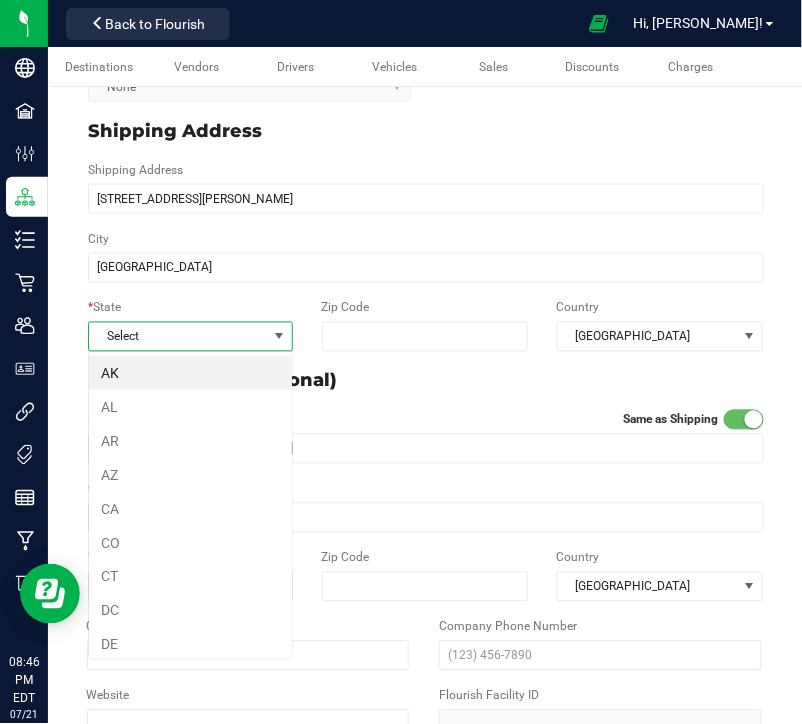 scroll, scrollTop: 99970, scrollLeft: 99794, axis: both 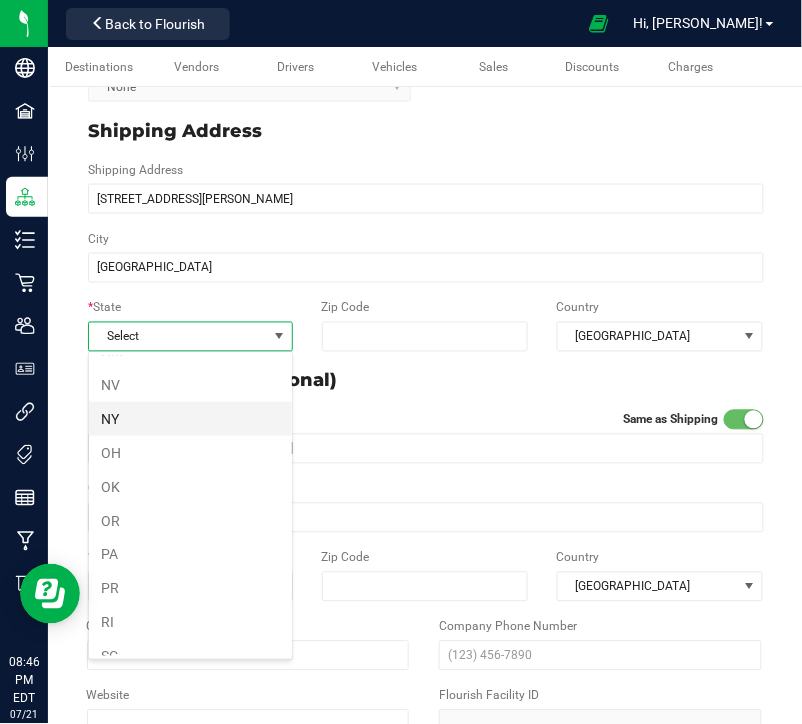 click on "NY" at bounding box center (190, 419) 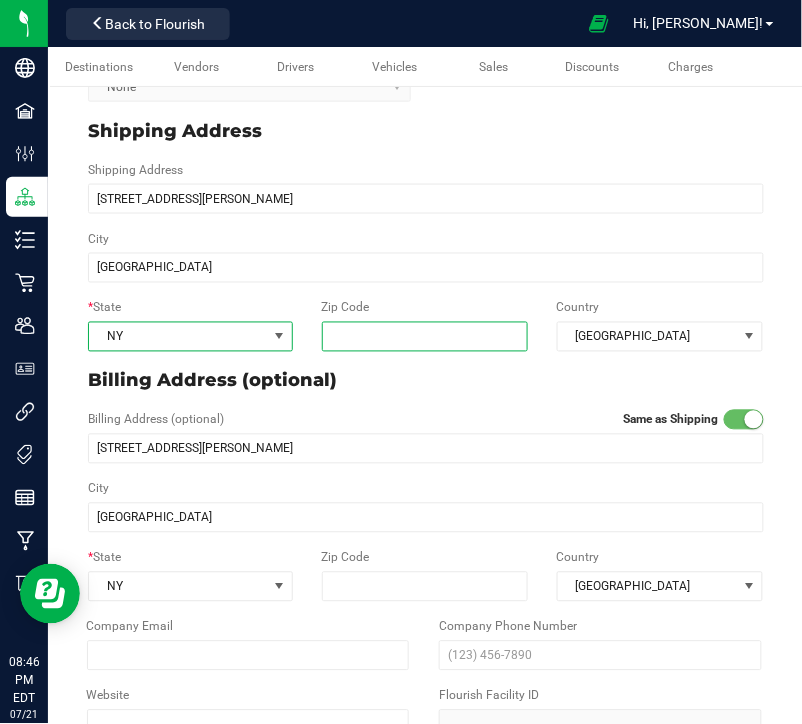 click on "Zip Code" at bounding box center (425, 337) 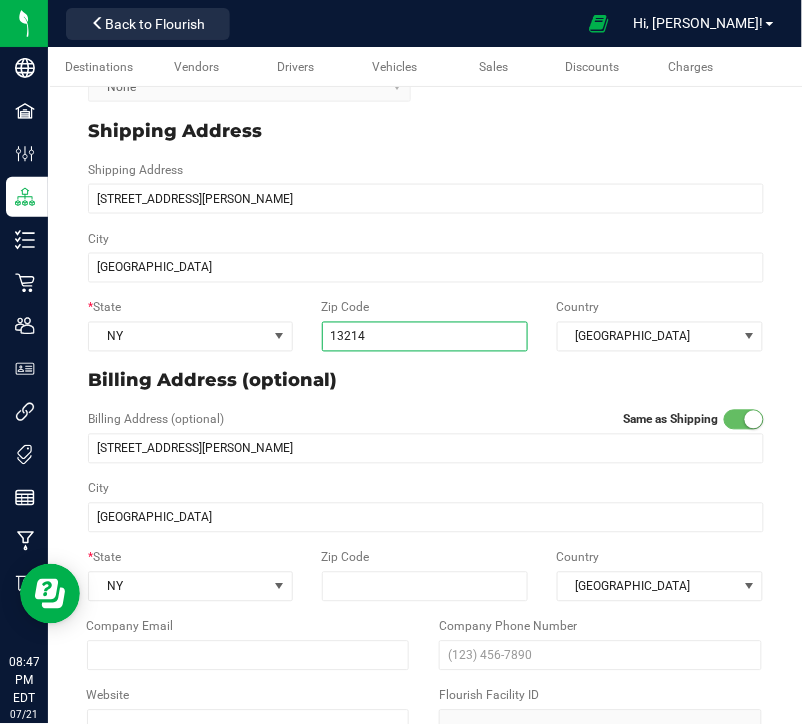 type on "13214" 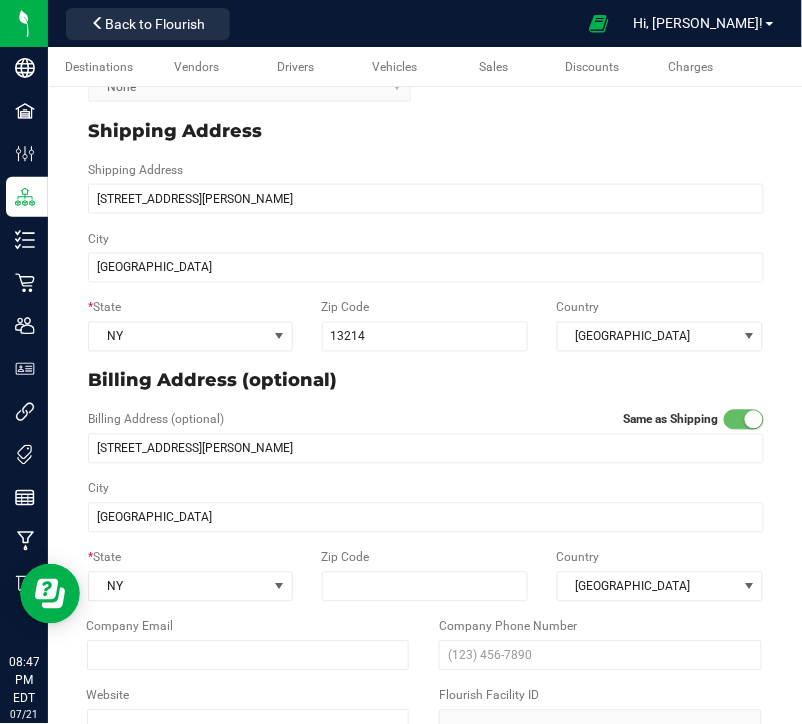 type on "13214" 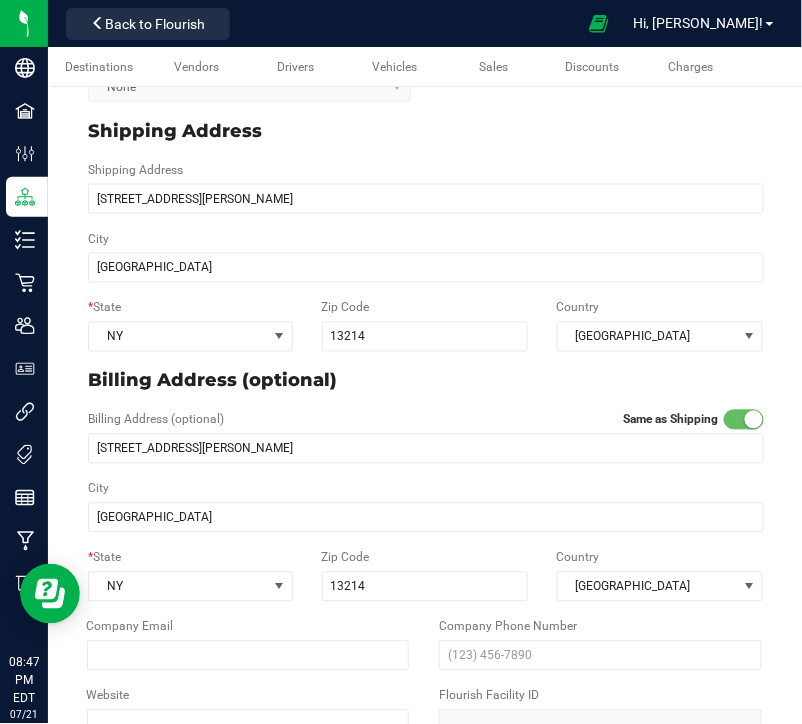 click on "Billing Address (optional)" at bounding box center [426, 381] 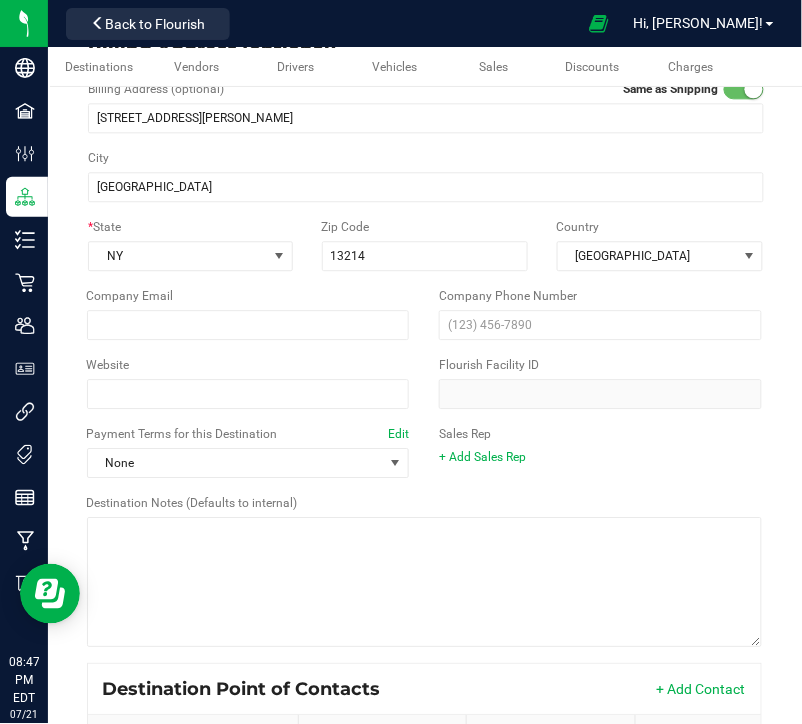 scroll, scrollTop: 675, scrollLeft: 0, axis: vertical 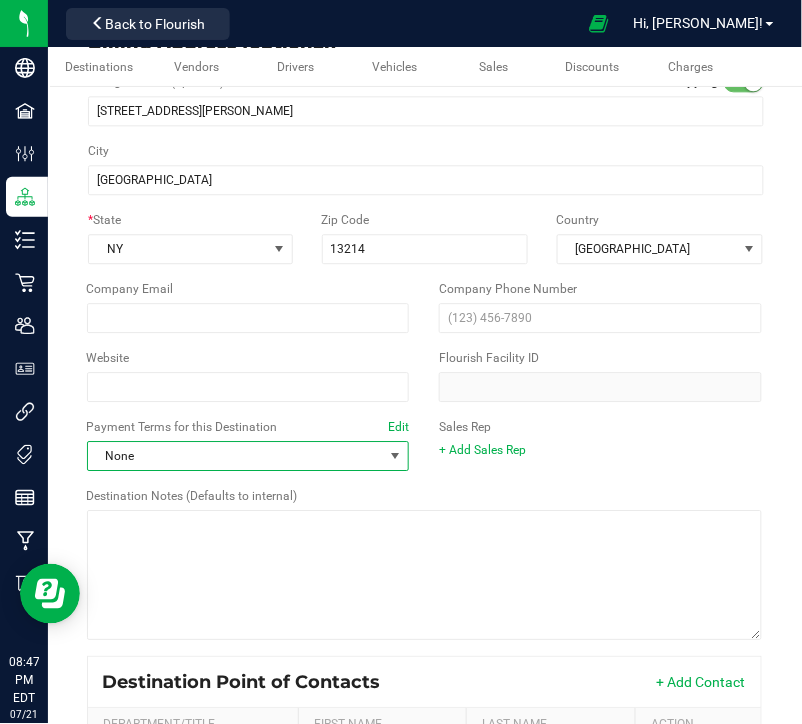 click at bounding box center (396, 456) 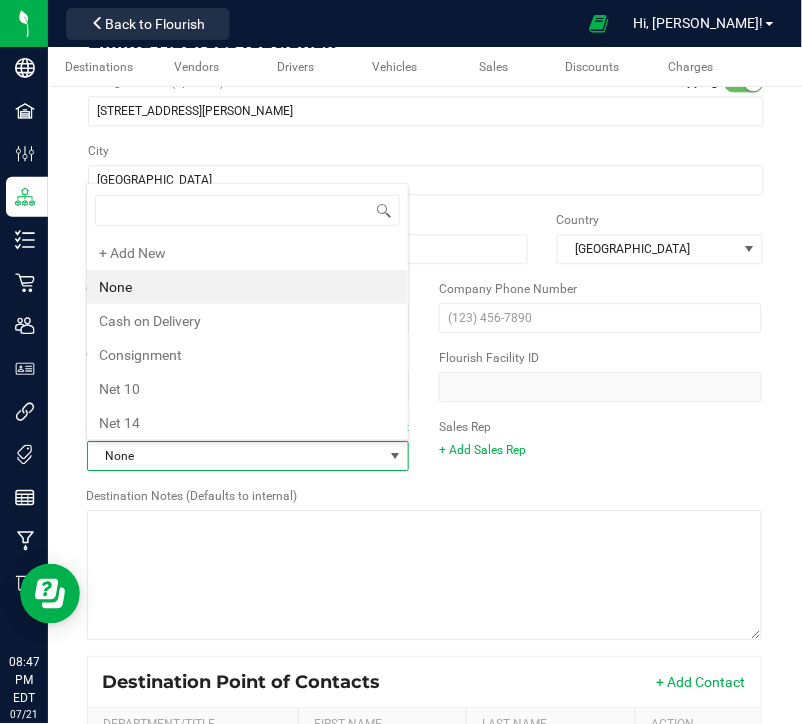 scroll, scrollTop: 99970, scrollLeft: 99676, axis: both 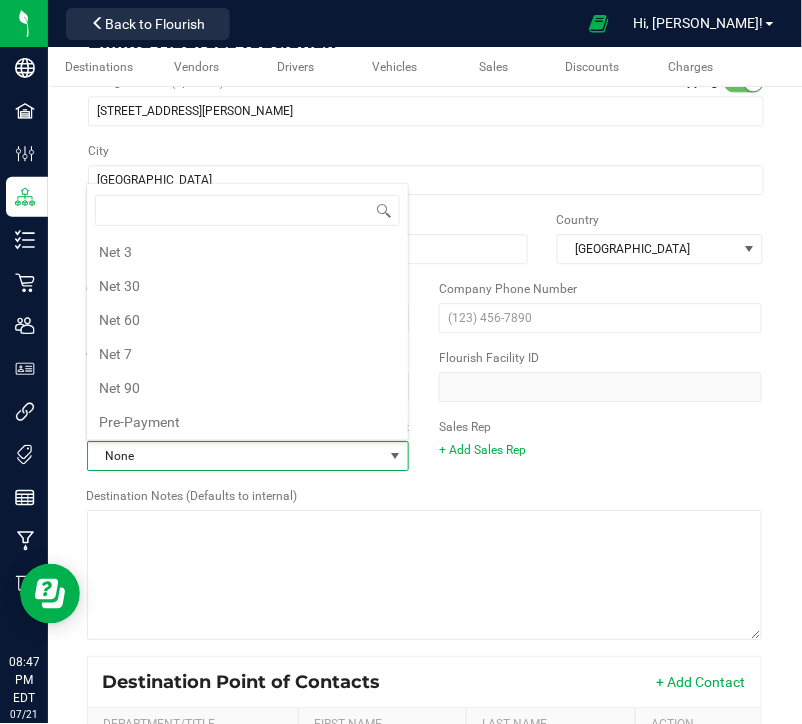 click at bounding box center [396, 456] 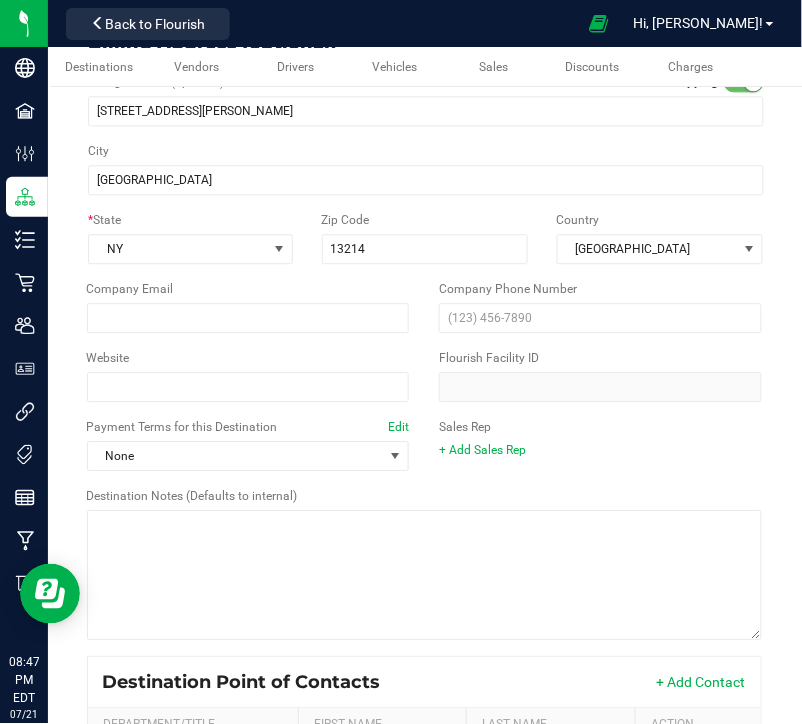 click on "Destination Notes (Defaults to internal)" at bounding box center (425, 563) 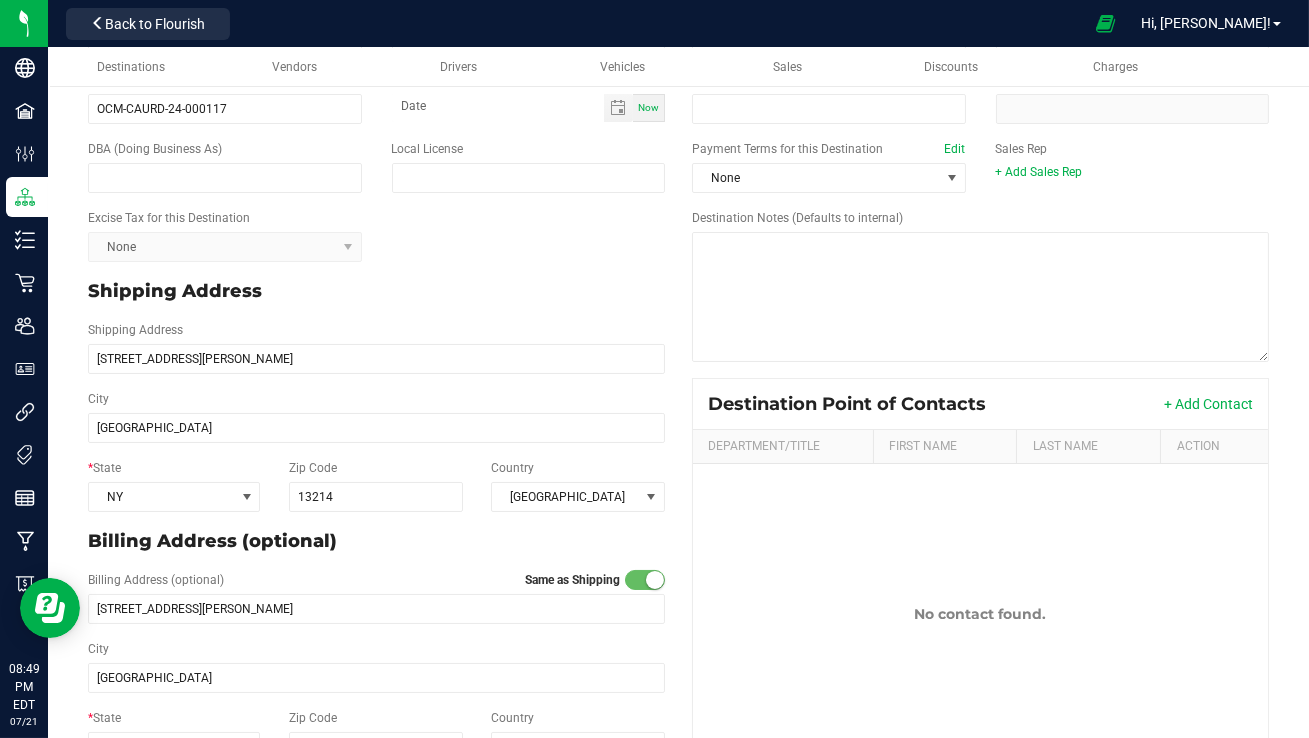scroll, scrollTop: 180, scrollLeft: 0, axis: vertical 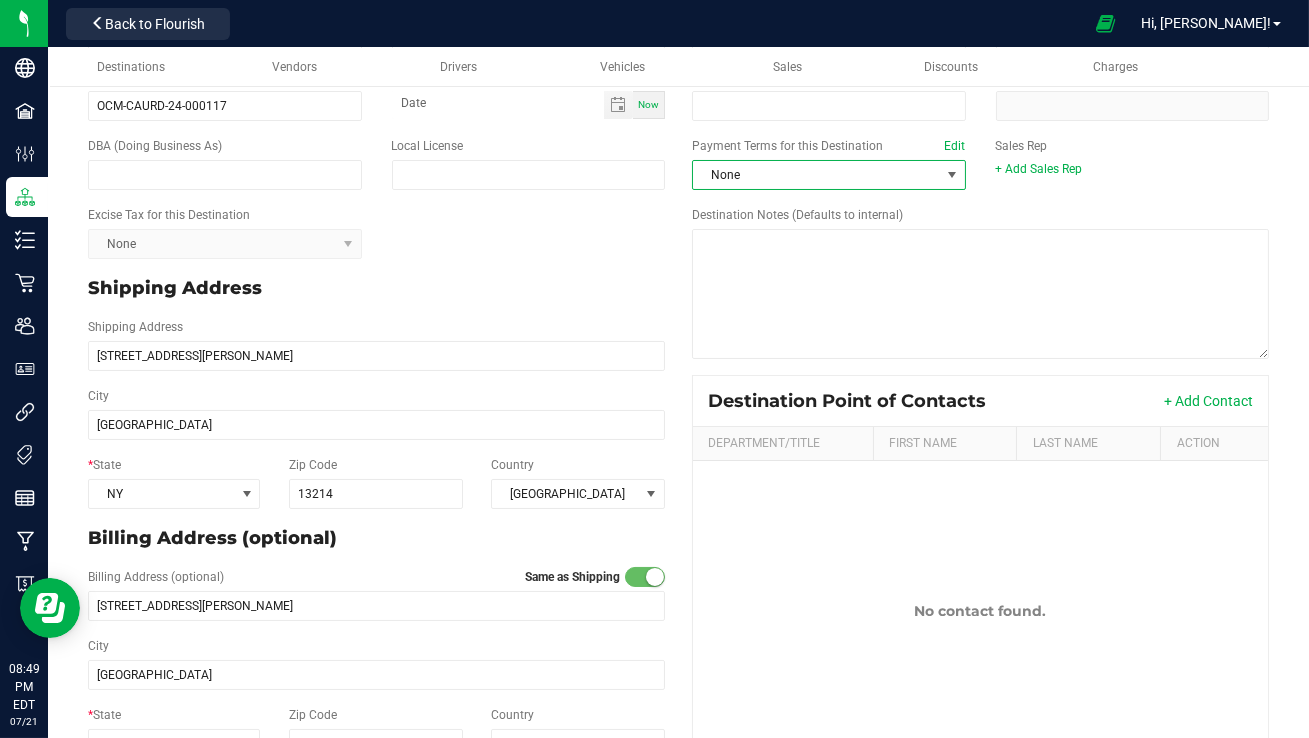 click at bounding box center [952, 175] 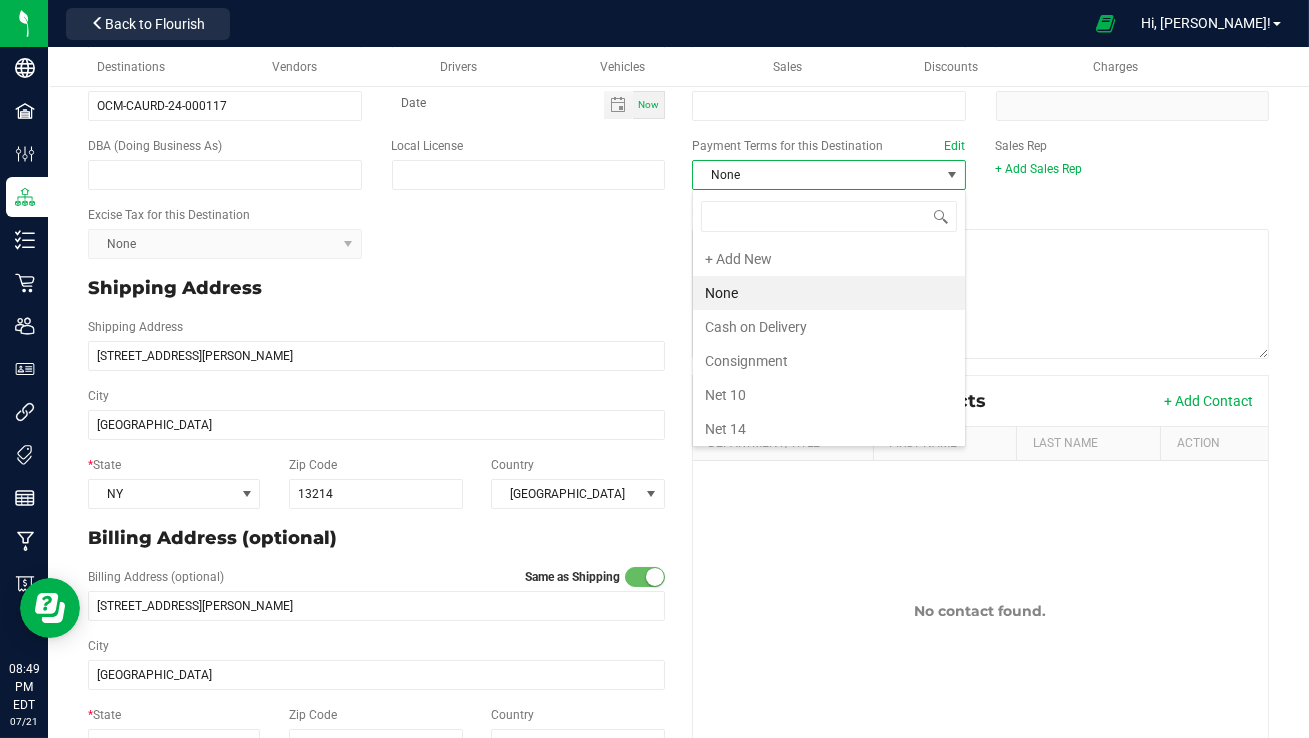 scroll, scrollTop: 99970, scrollLeft: 99726, axis: both 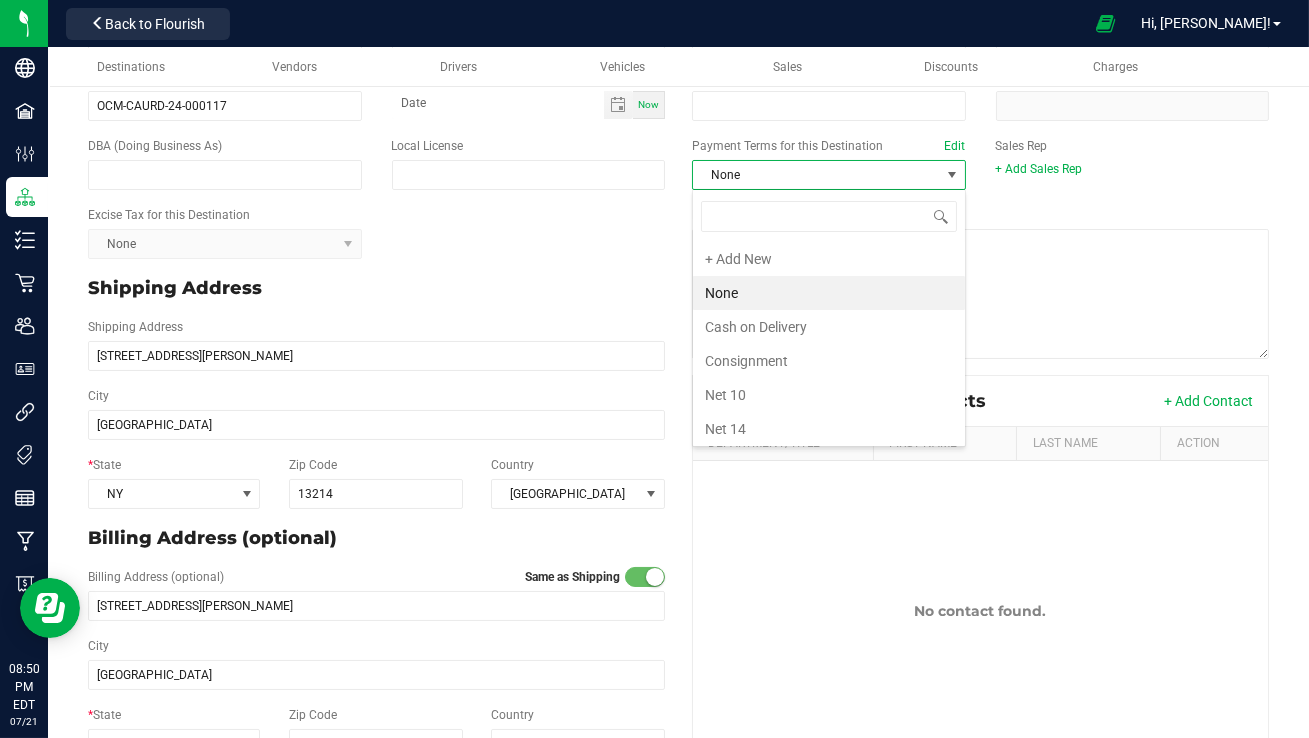 click at bounding box center (952, 175) 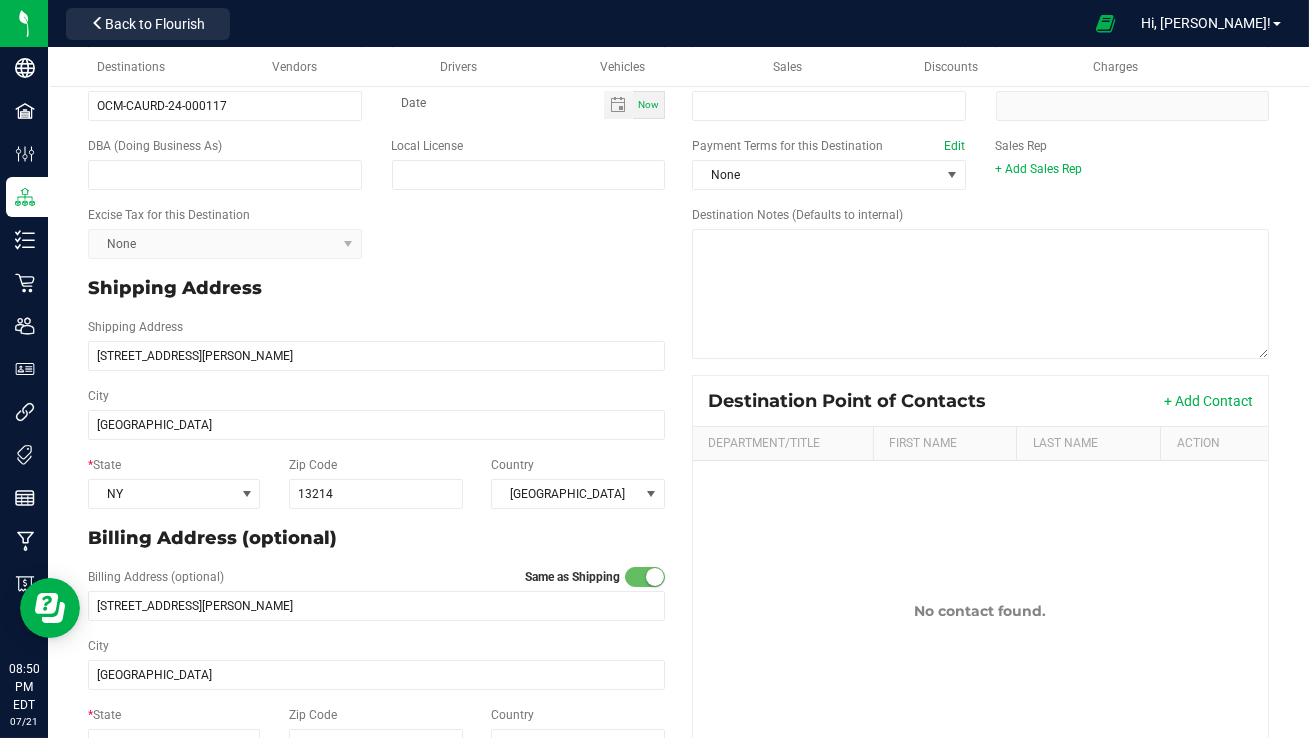 click on "Destination Notes (Defaults to internal)" at bounding box center [980, 282] 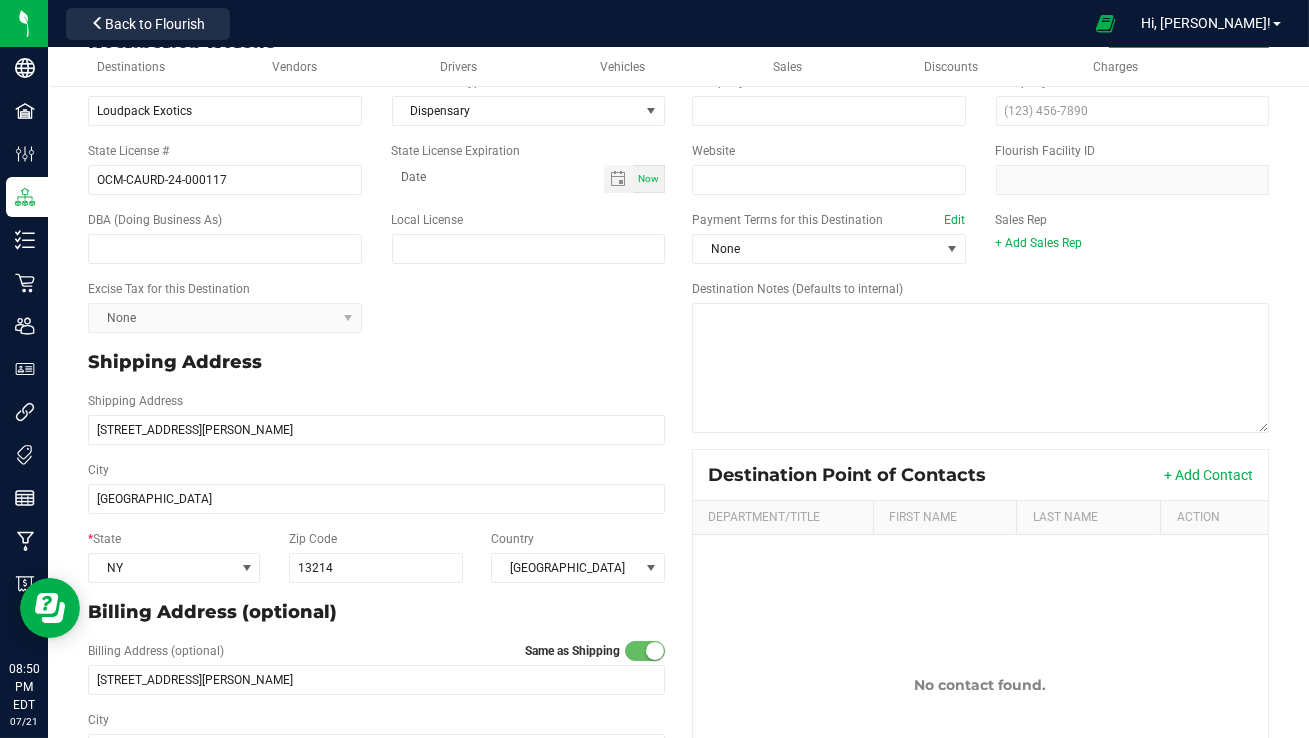 scroll, scrollTop: 0, scrollLeft: 0, axis: both 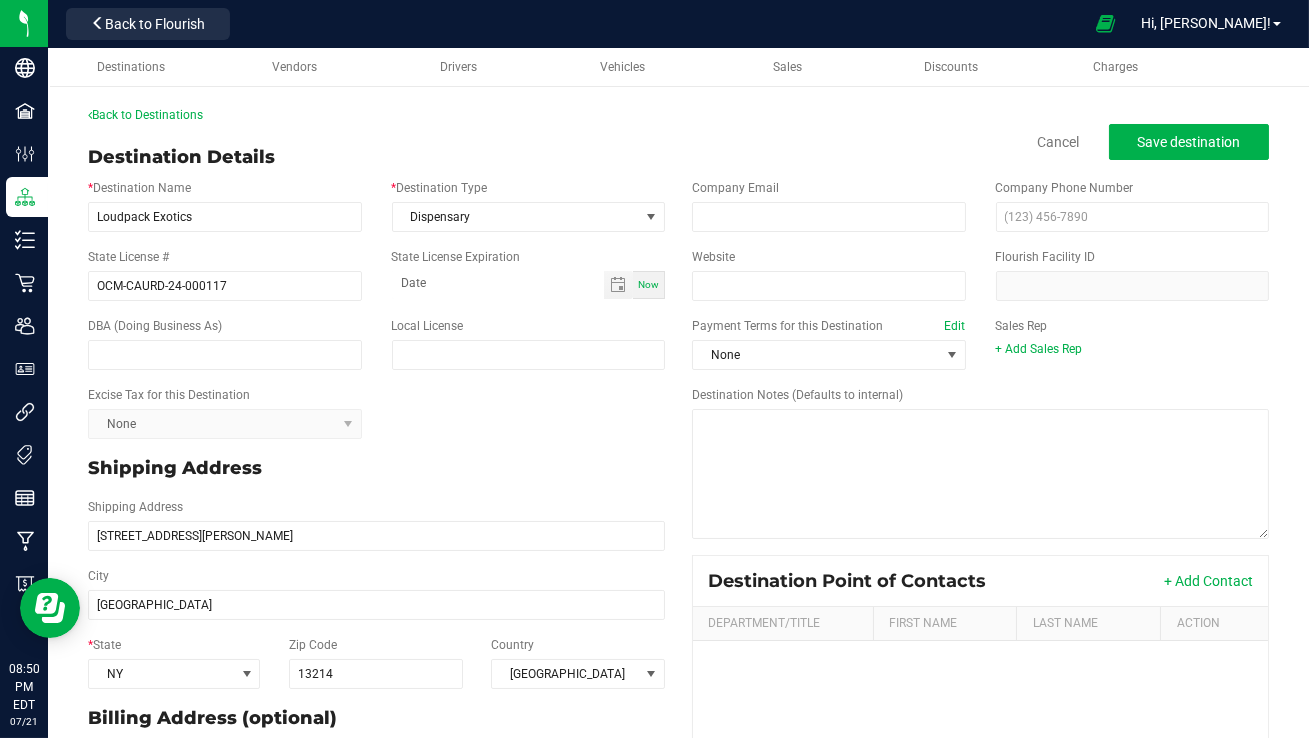 click on "Flourish Facility ID" at bounding box center (1133, 274) 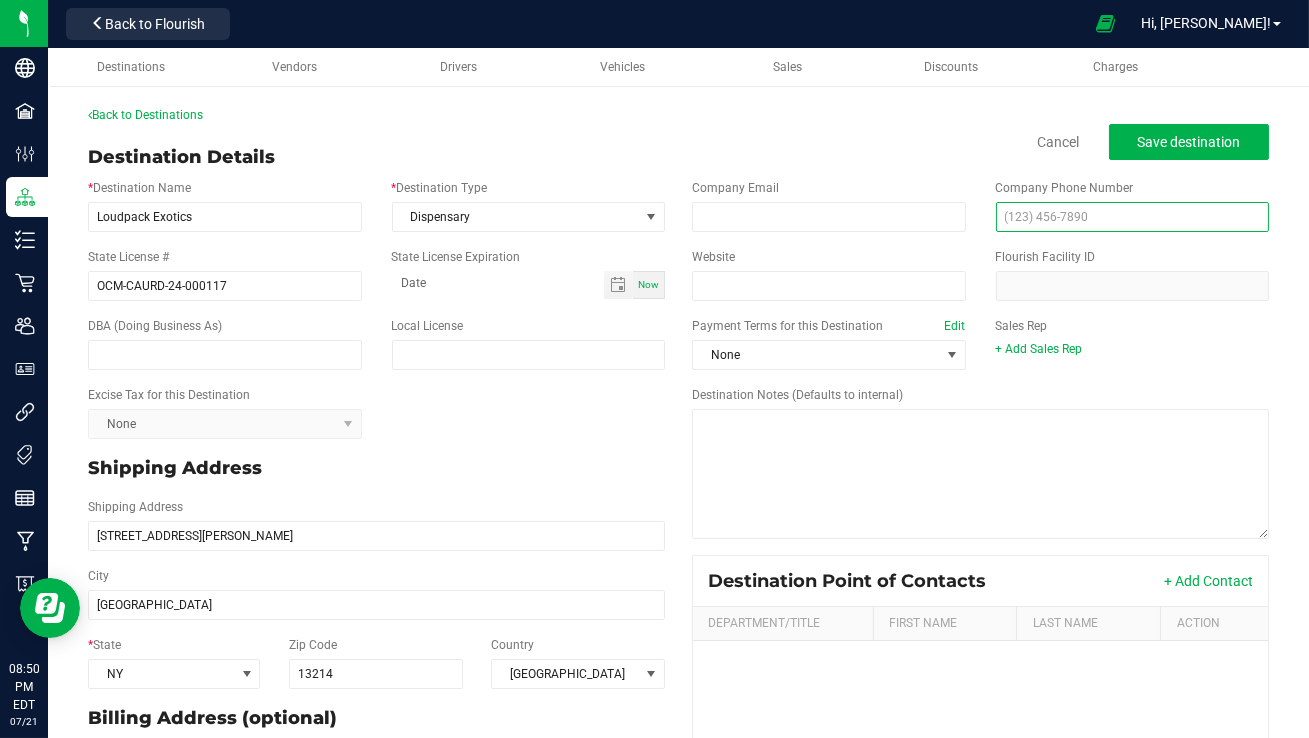 click at bounding box center [1133, 217] 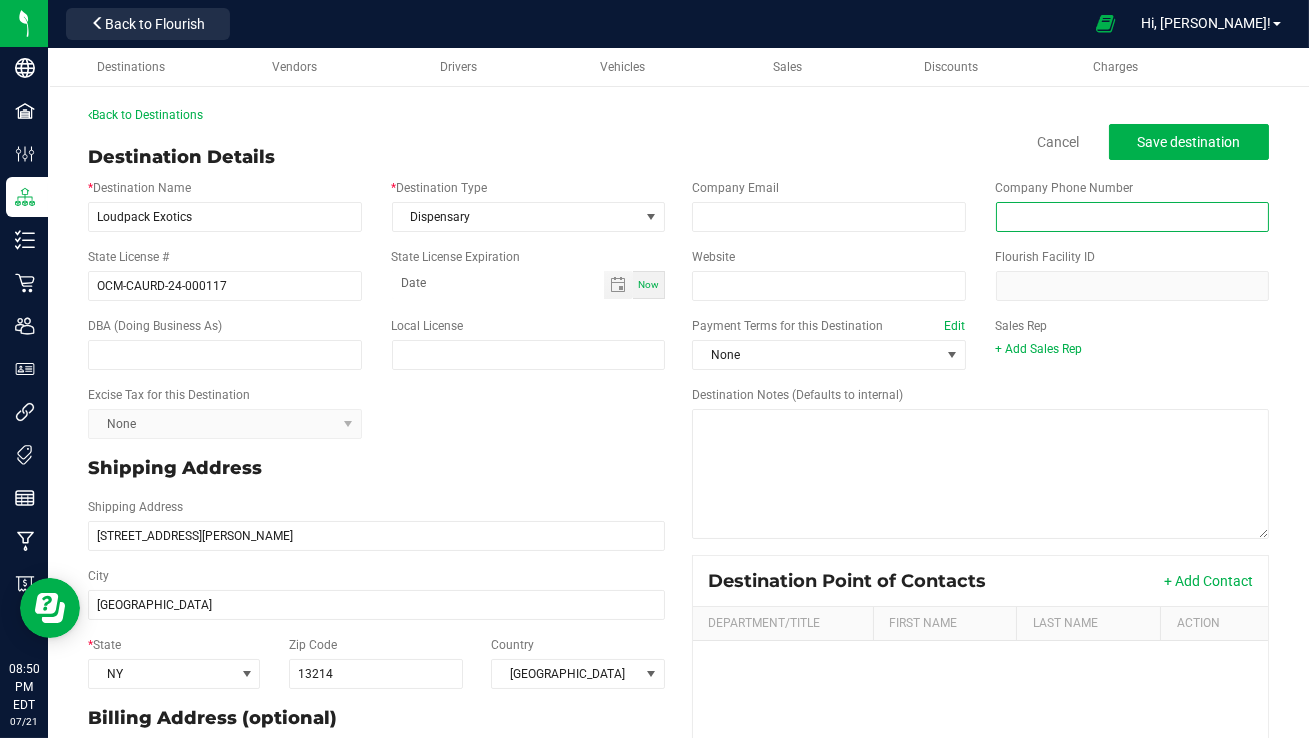 paste on "[PHONE_NUMBER]" 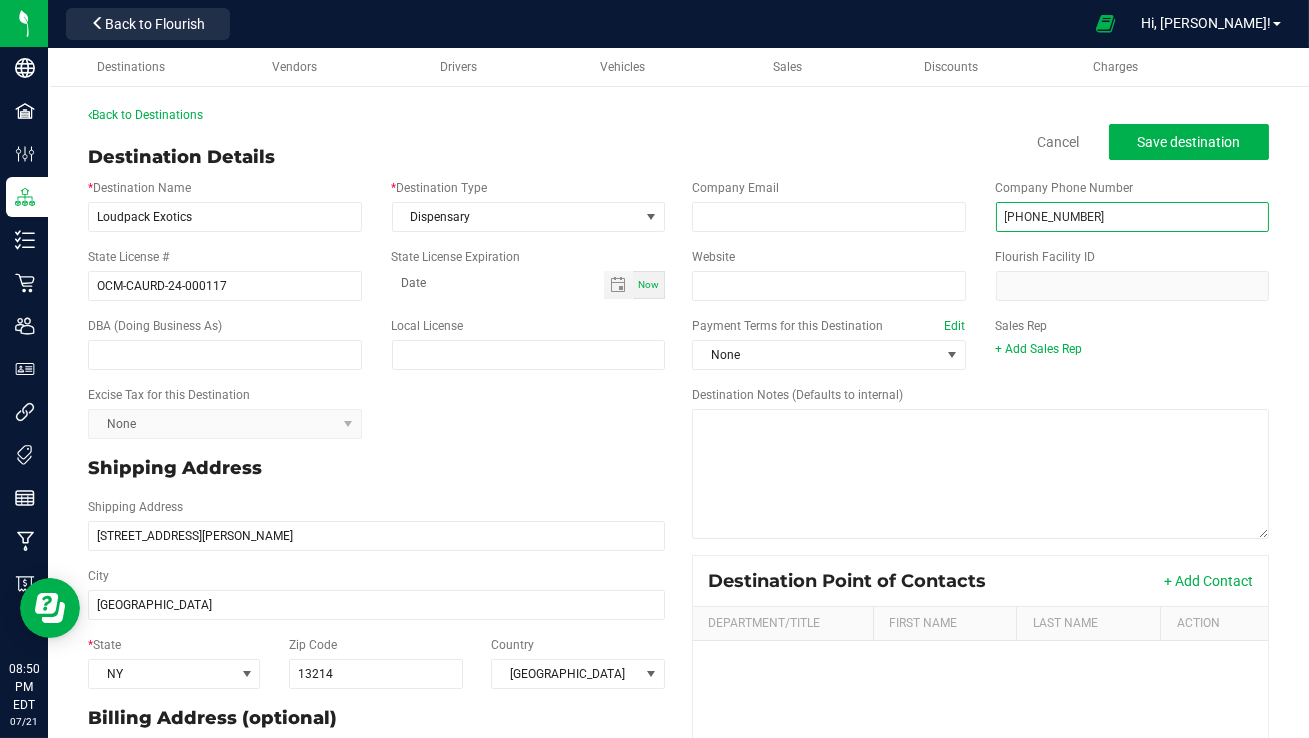 type on "[PHONE_NUMBER]" 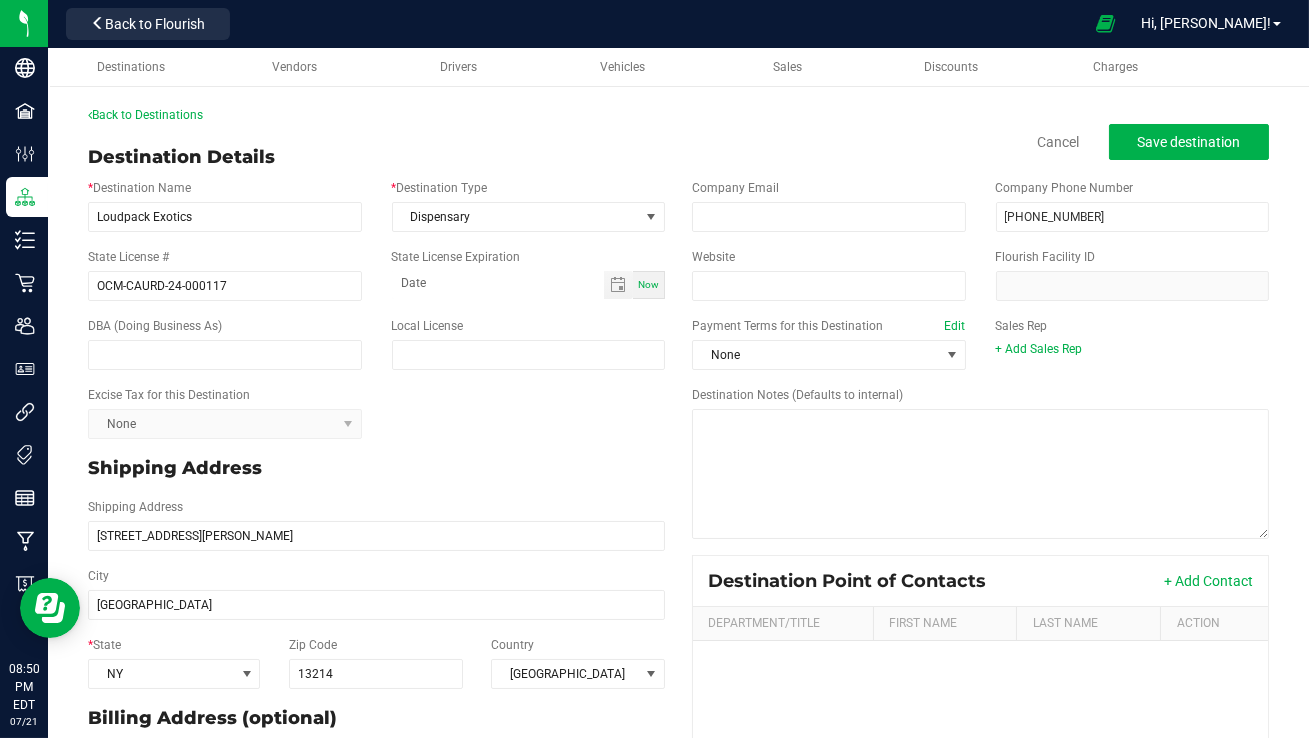 click on "+ Add Sales Rep" at bounding box center [1133, 349] 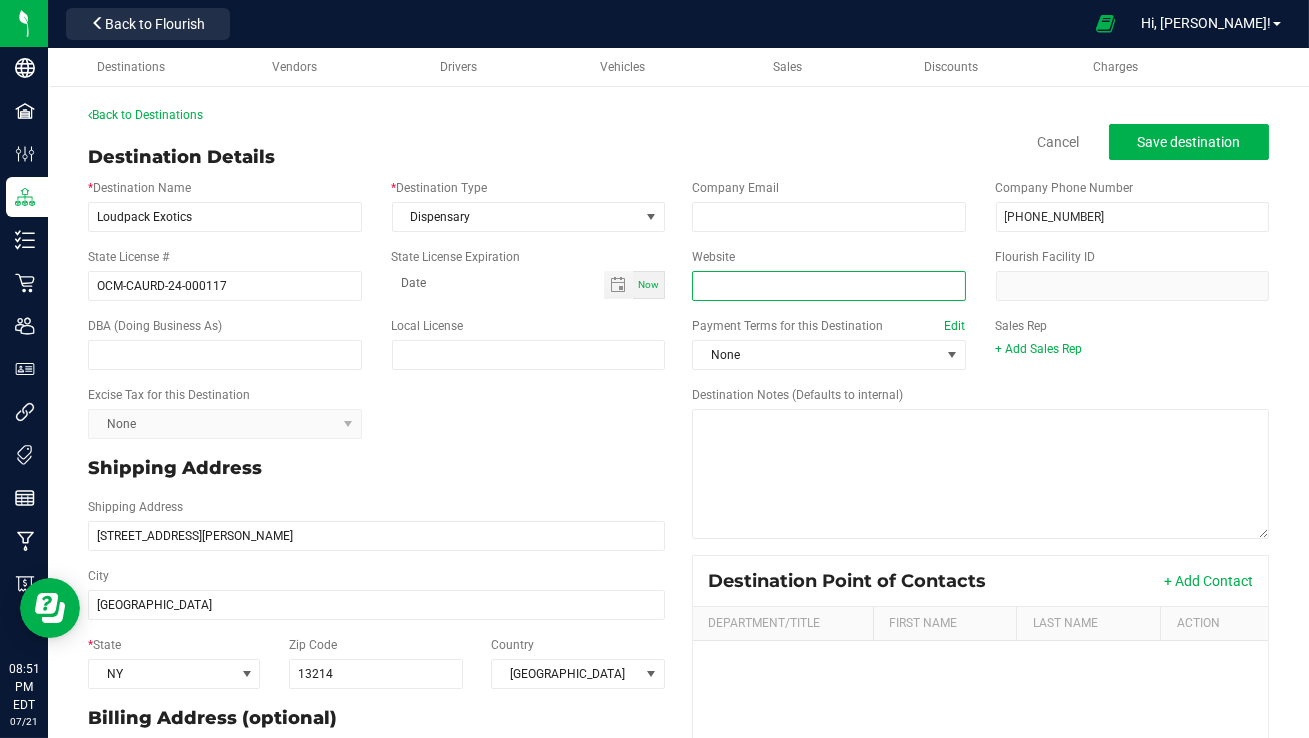 click on "Website" at bounding box center (829, 286) 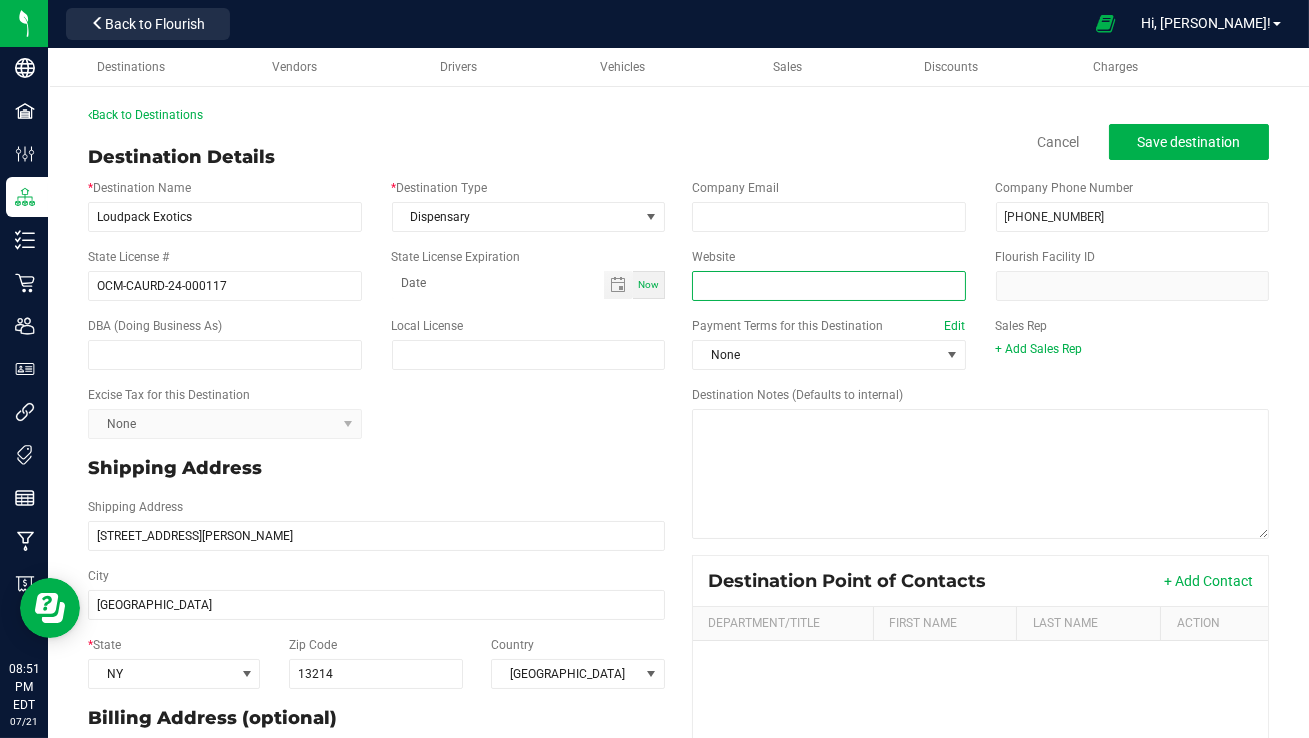 paste on "[URL][DOMAIN_NAME]" 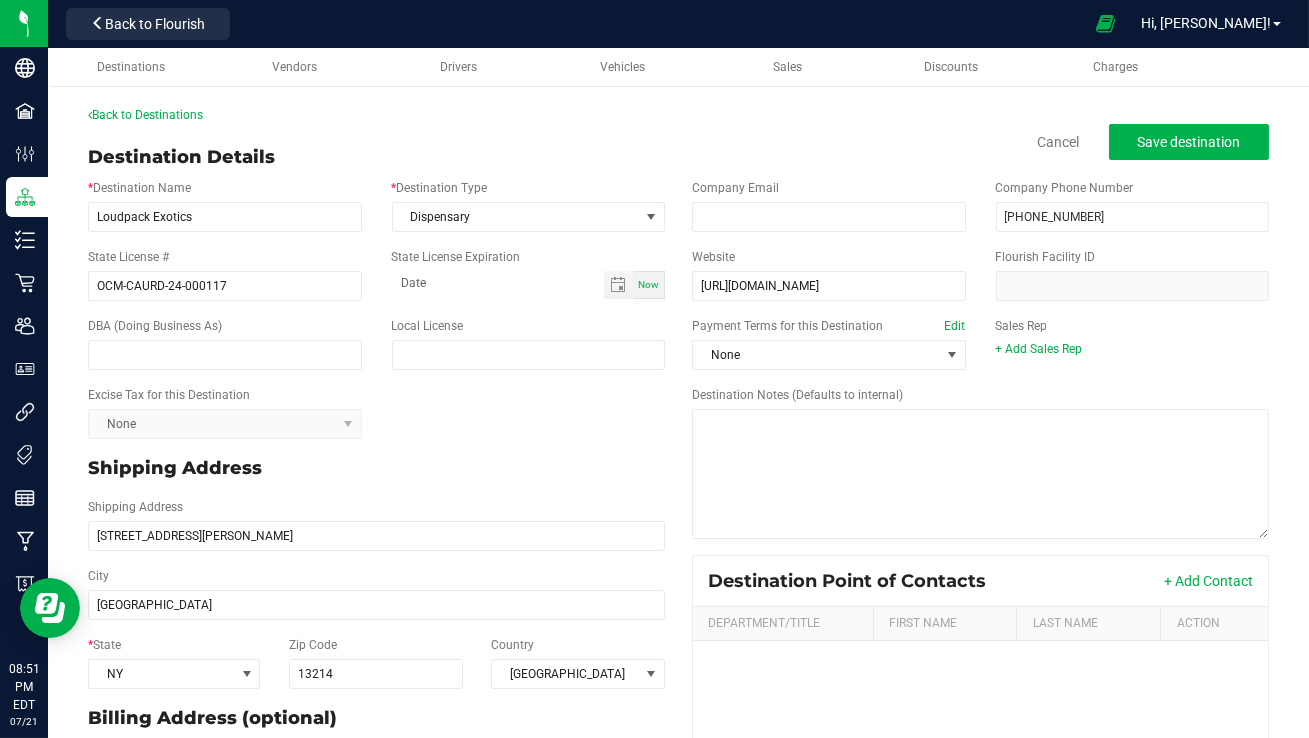 click on "Website  [URL][DOMAIN_NAME]" at bounding box center [829, 274] 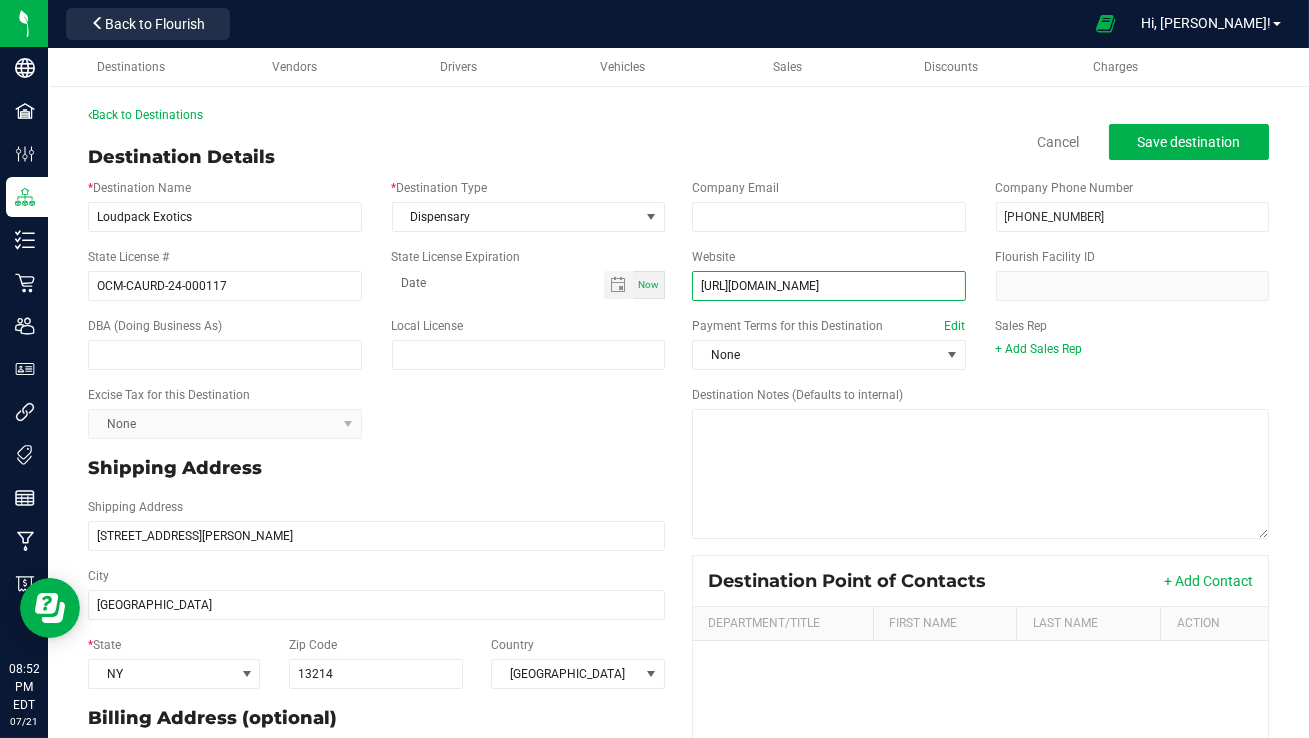 click on "[URL][DOMAIN_NAME]" at bounding box center [829, 286] 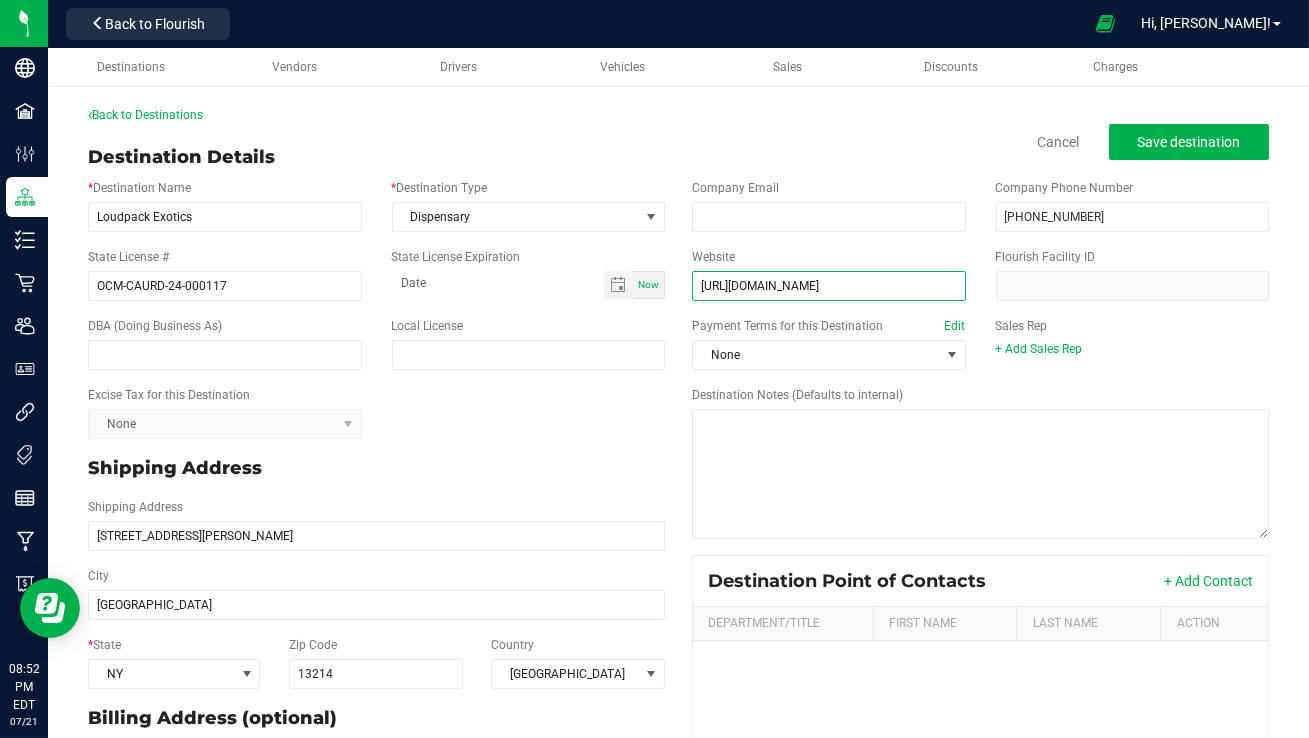 click on "[URL][DOMAIN_NAME]" at bounding box center (829, 286) 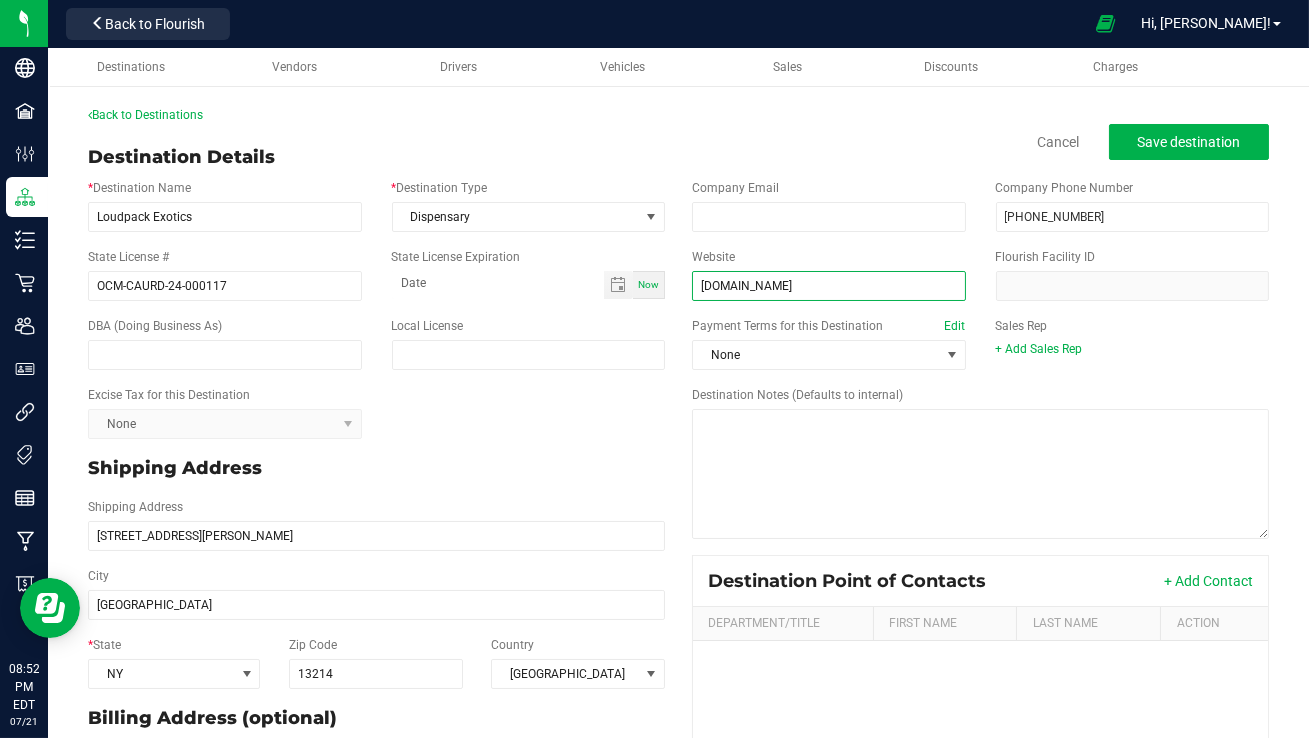 type on "[DOMAIN_NAME]" 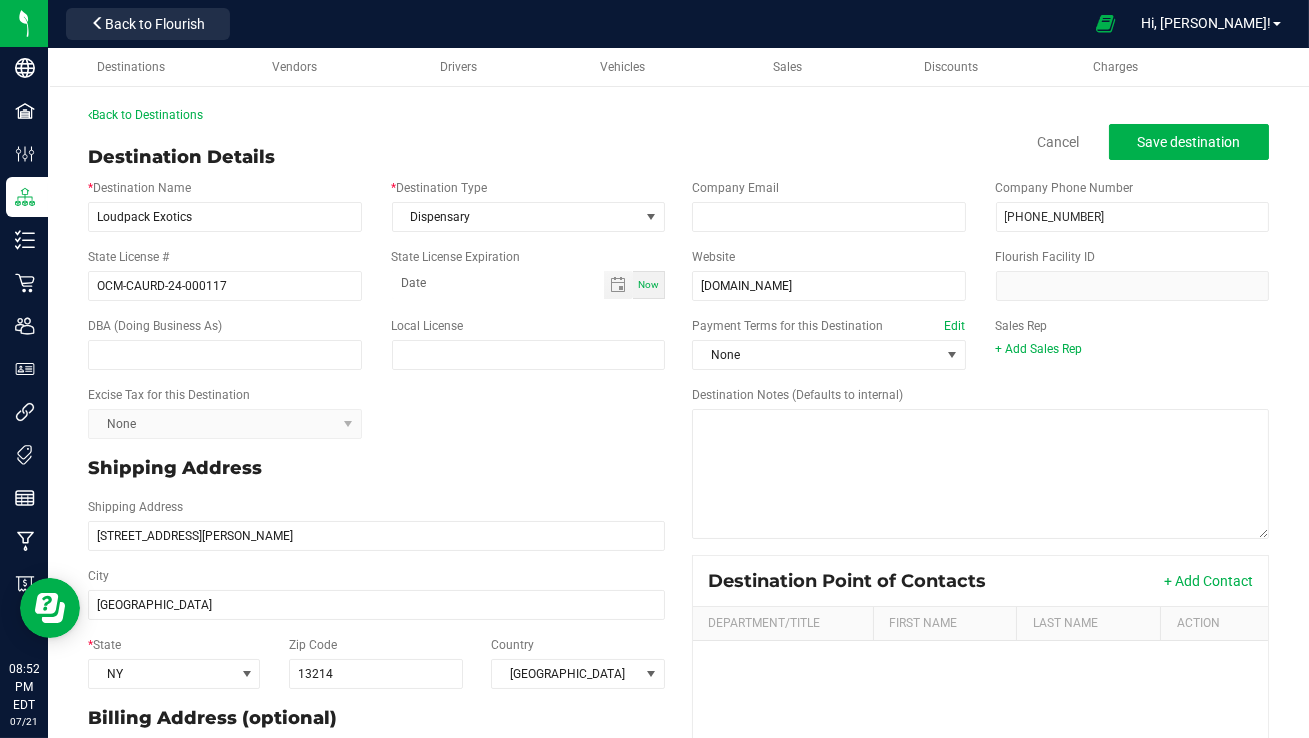 click on "Website  [DOMAIN_NAME]" at bounding box center [829, 274] 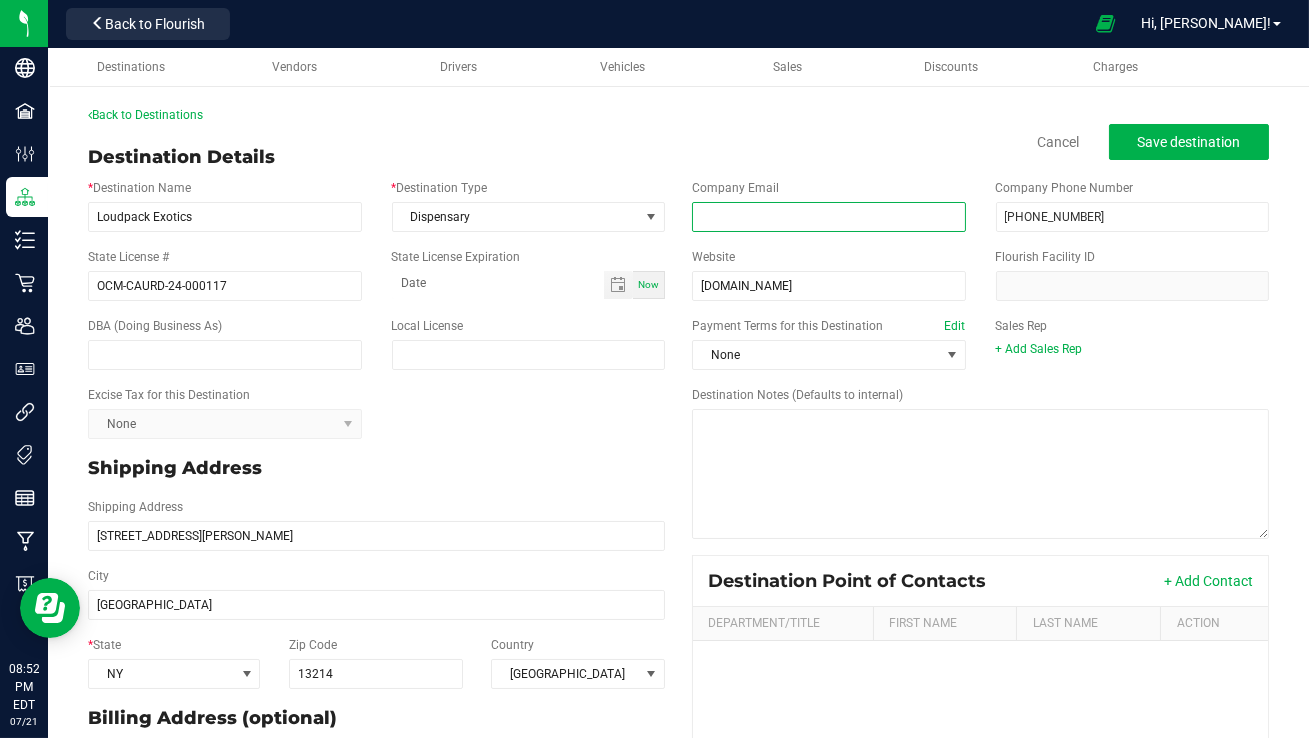 click at bounding box center (829, 217) 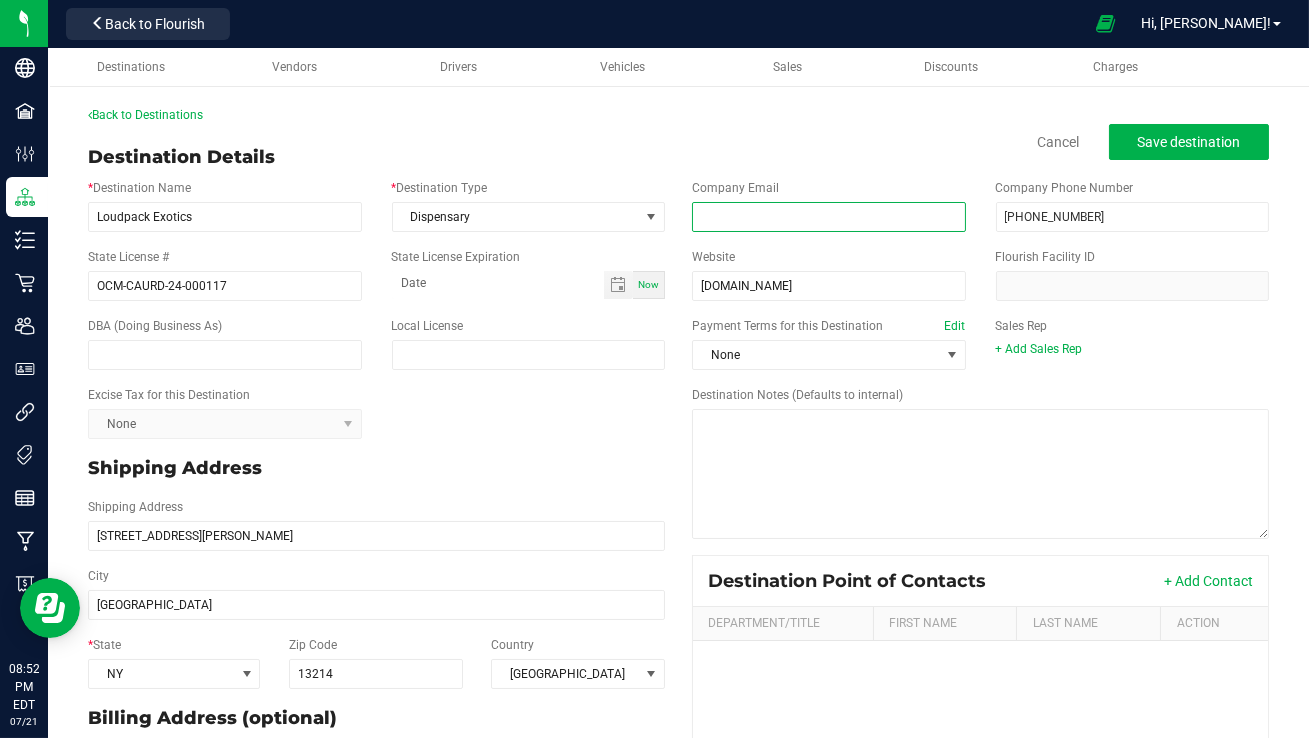 paste on "[URL][DOMAIN_NAME]" 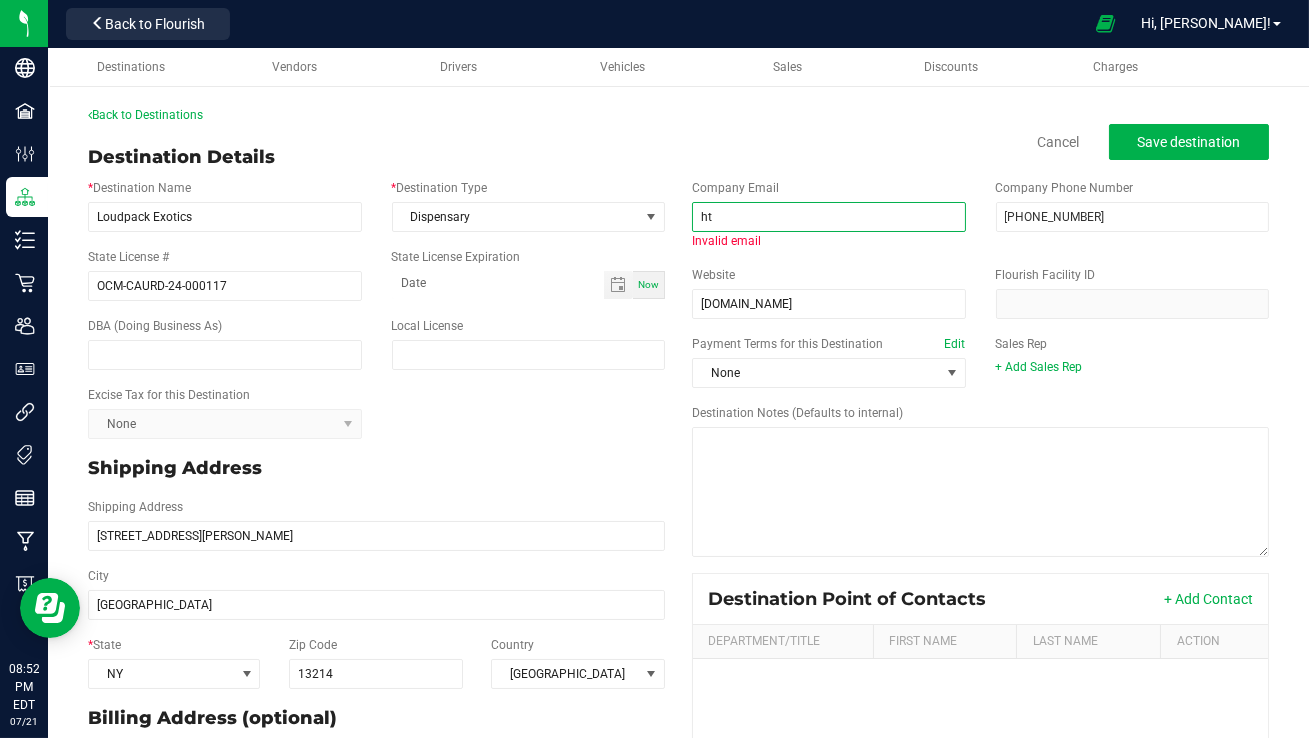 type on "h" 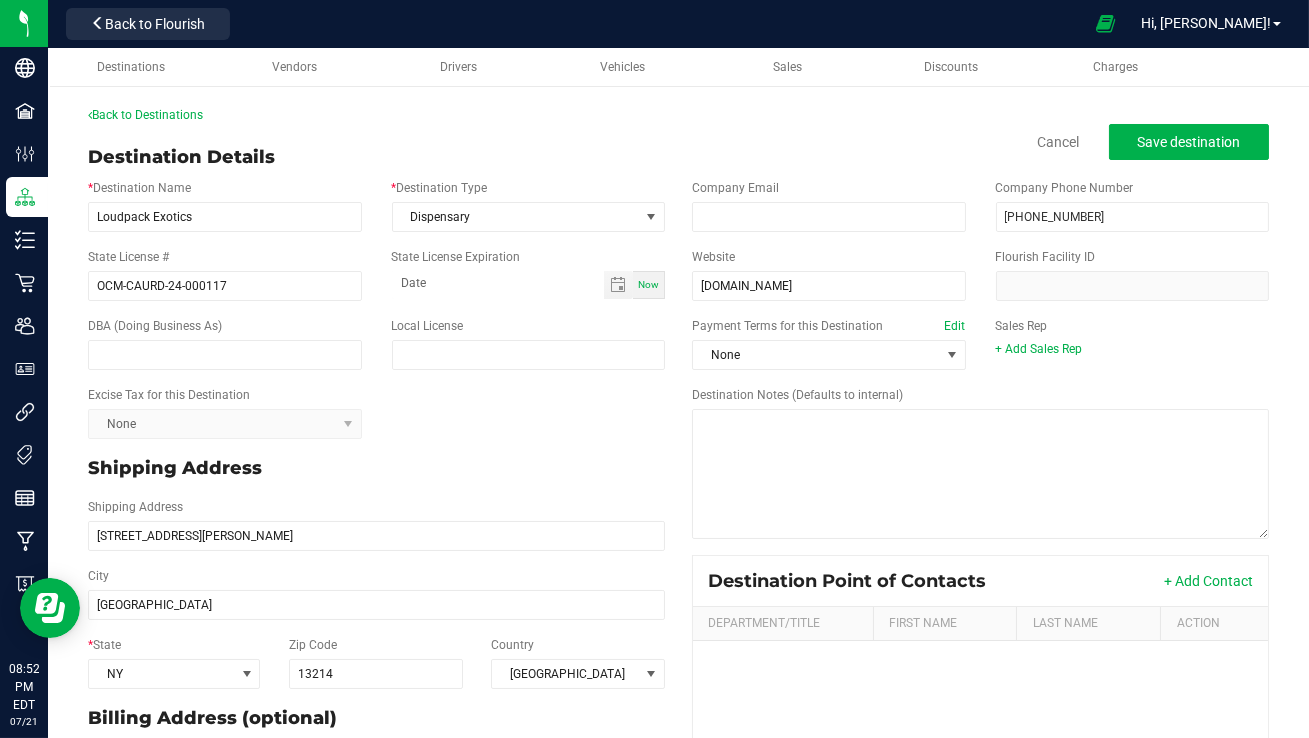 click on "Destination Details   Cancel   Save destination" at bounding box center [678, 157] 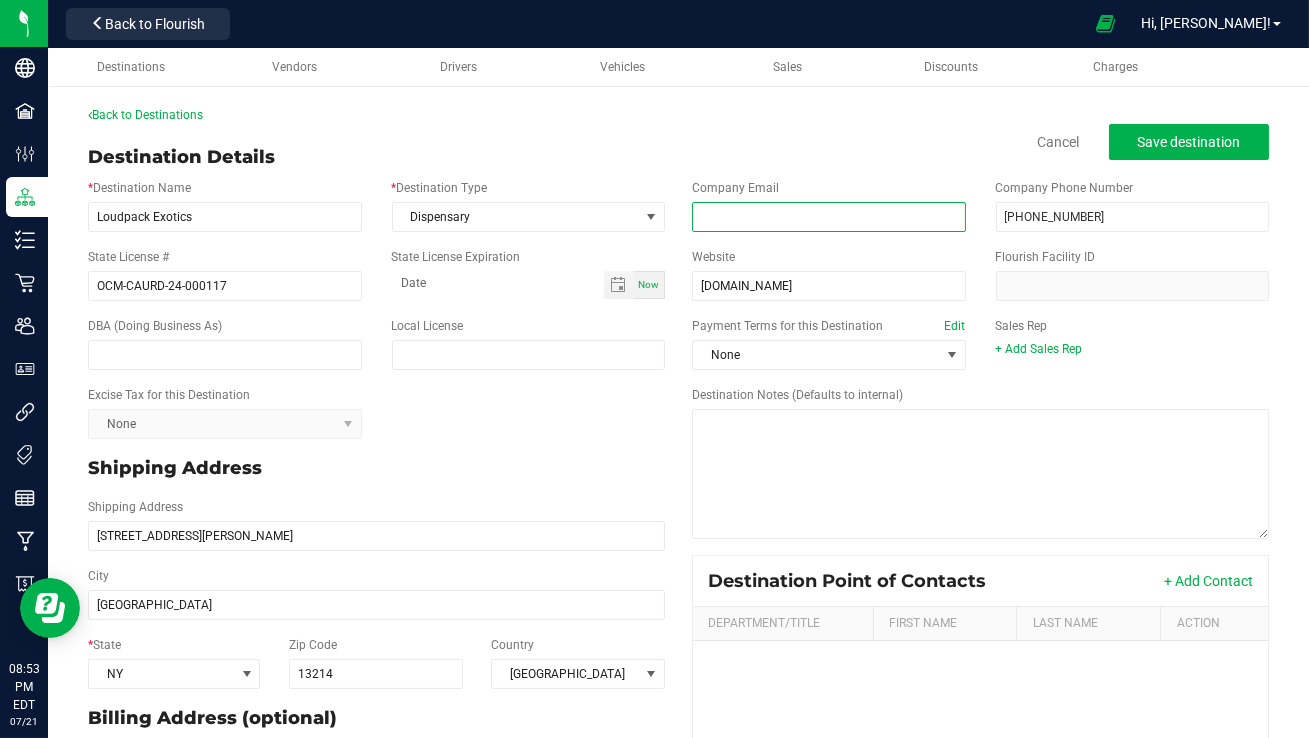 click at bounding box center [829, 217] 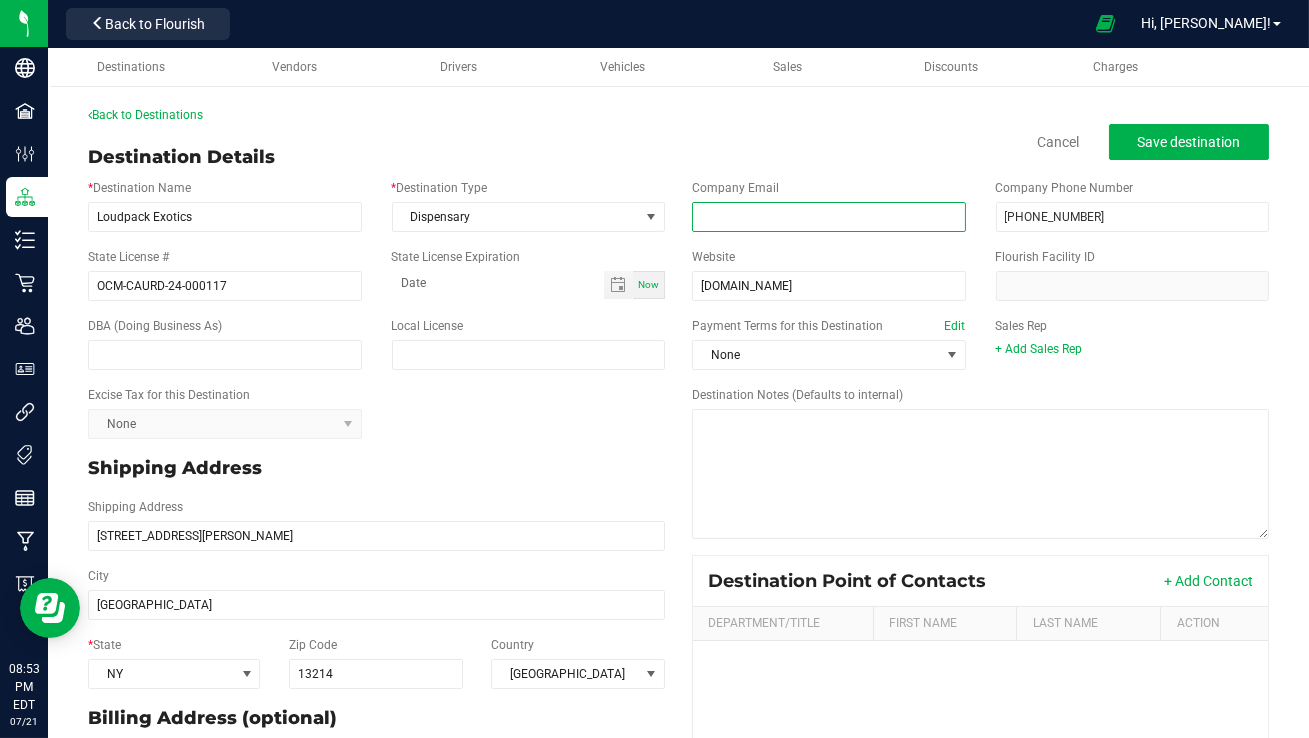 paste on "[EMAIL_ADDRESS][DOMAIN_NAME]" 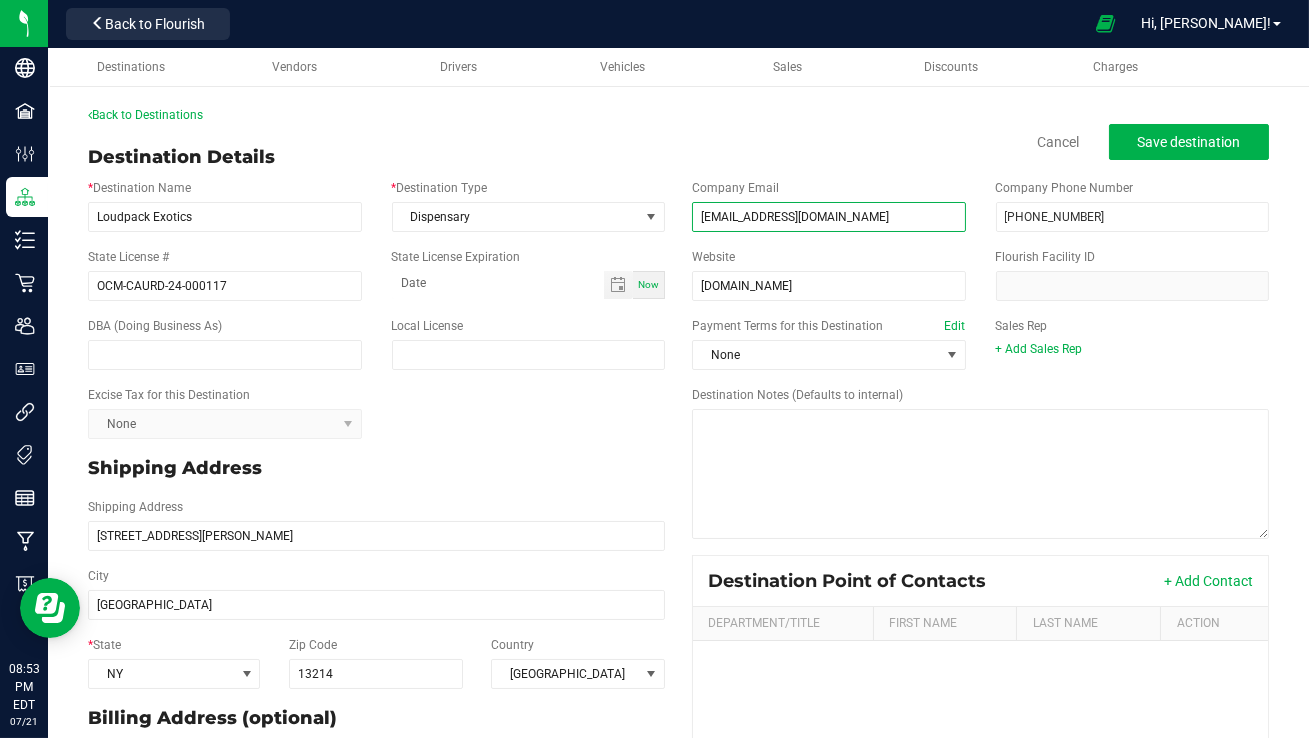 type on "[EMAIL_ADDRESS][DOMAIN_NAME]" 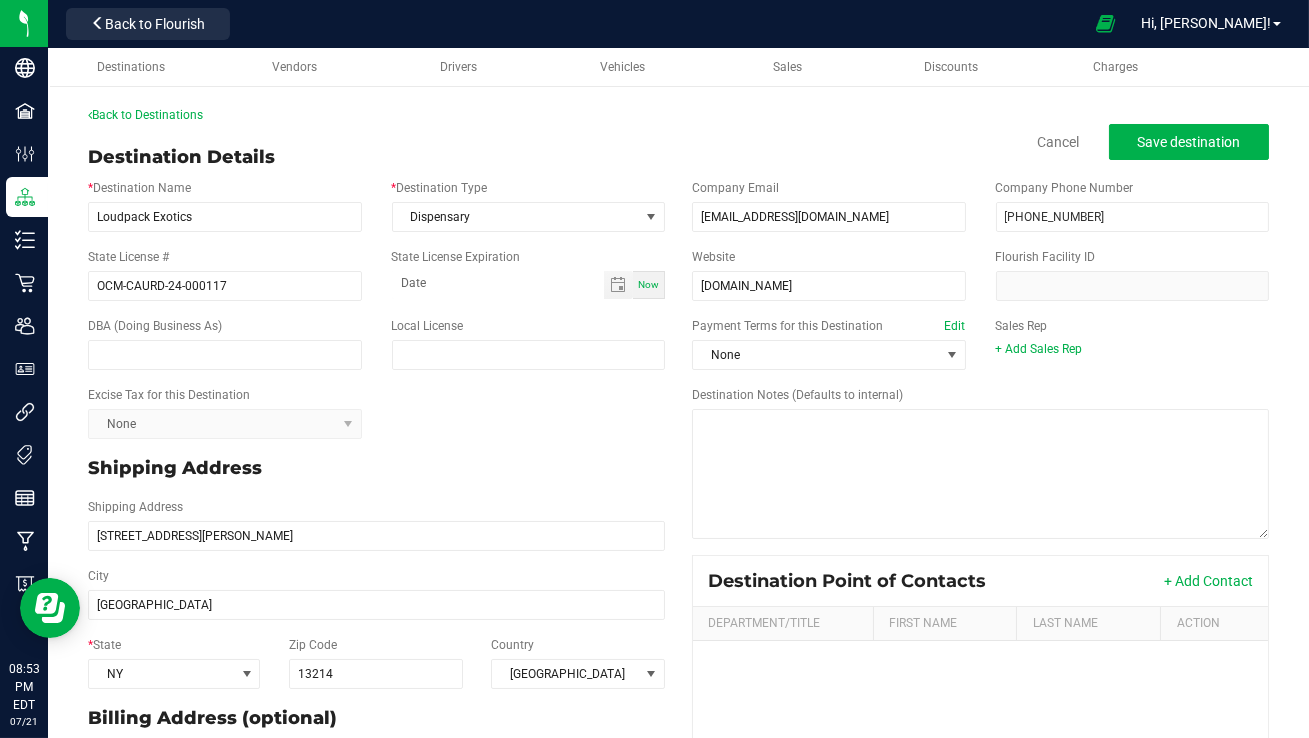 click on "Company Email  [EMAIL_ADDRESS][DOMAIN_NAME]  Company Phone Number  [PHONE_NUMBER]" at bounding box center [980, 205] 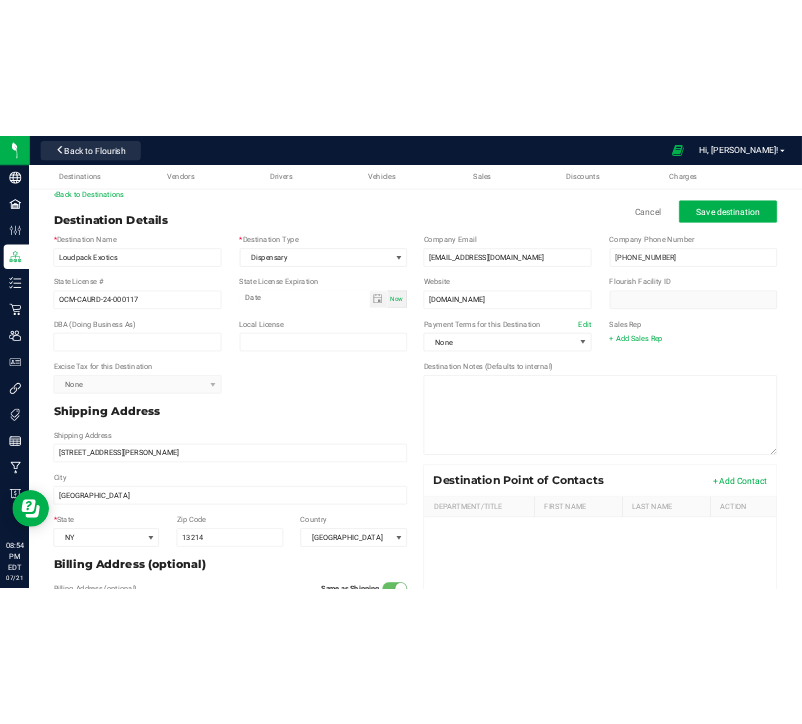scroll, scrollTop: 0, scrollLeft: 0, axis: both 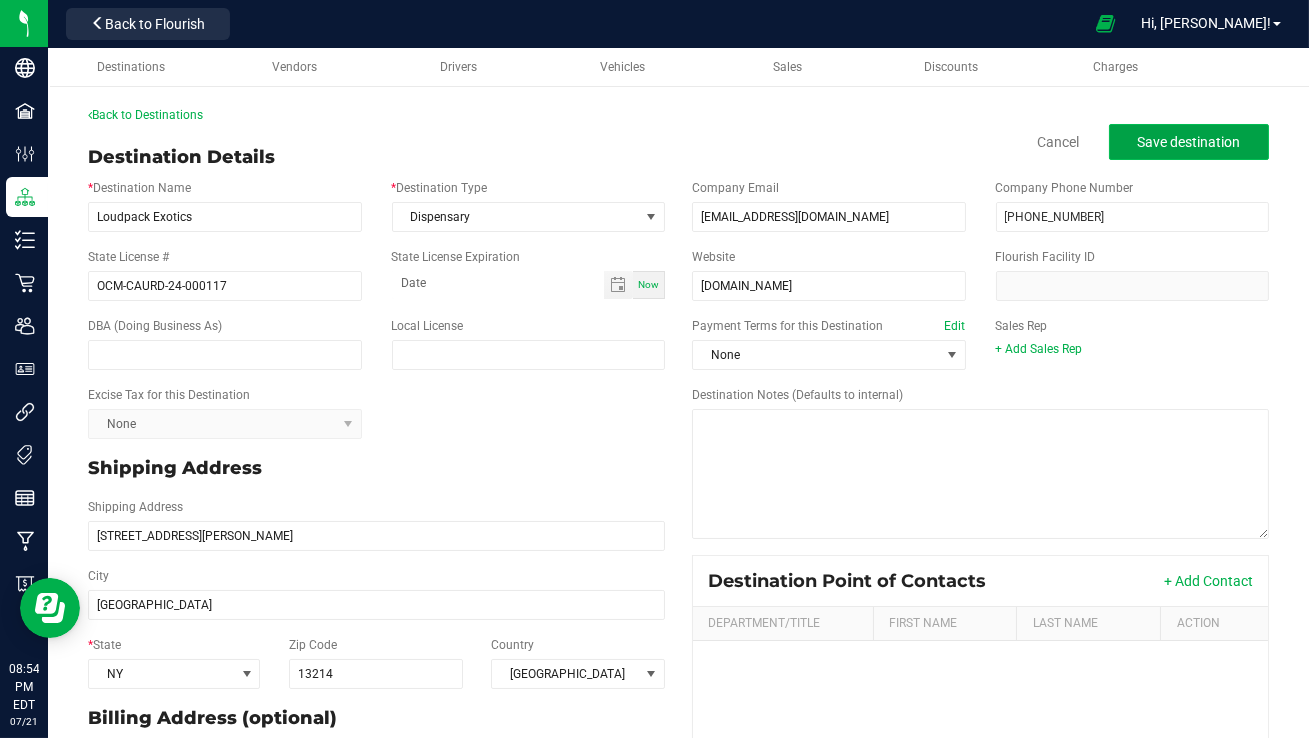 click on "Save destination" 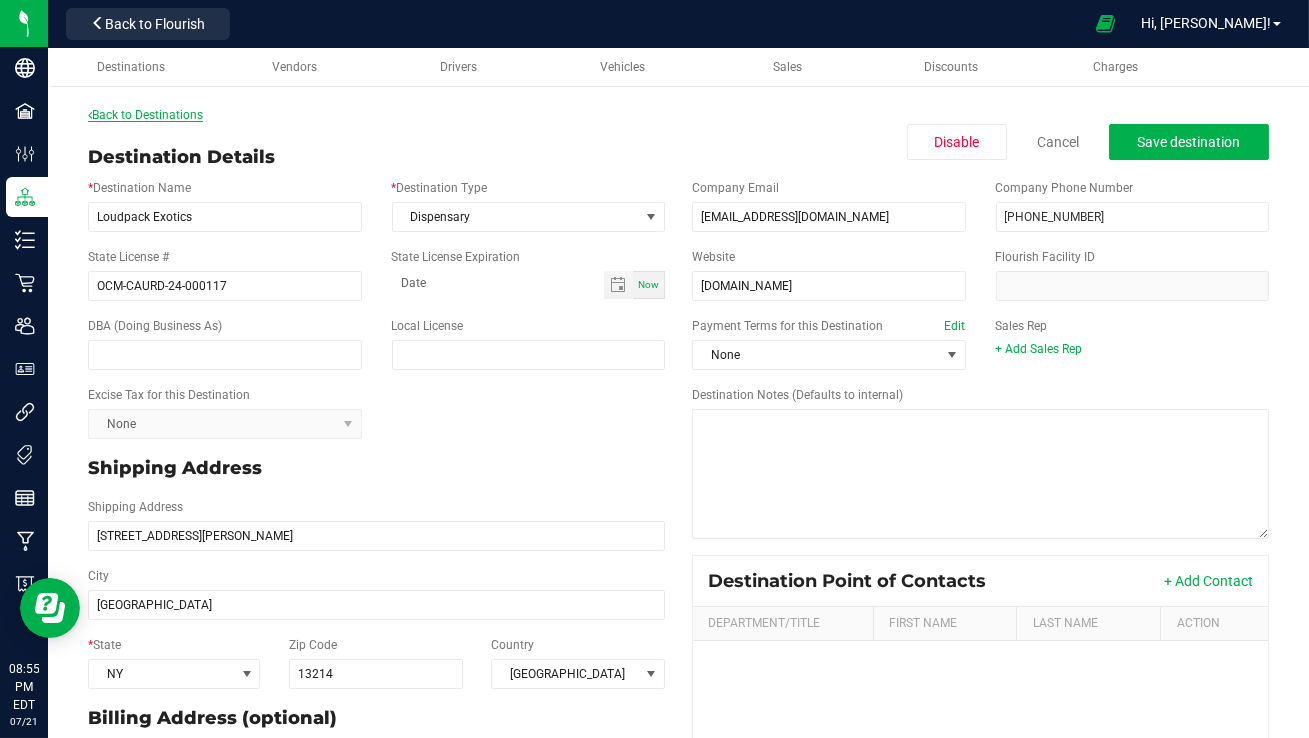 click on "Back to Destinations" at bounding box center (145, 115) 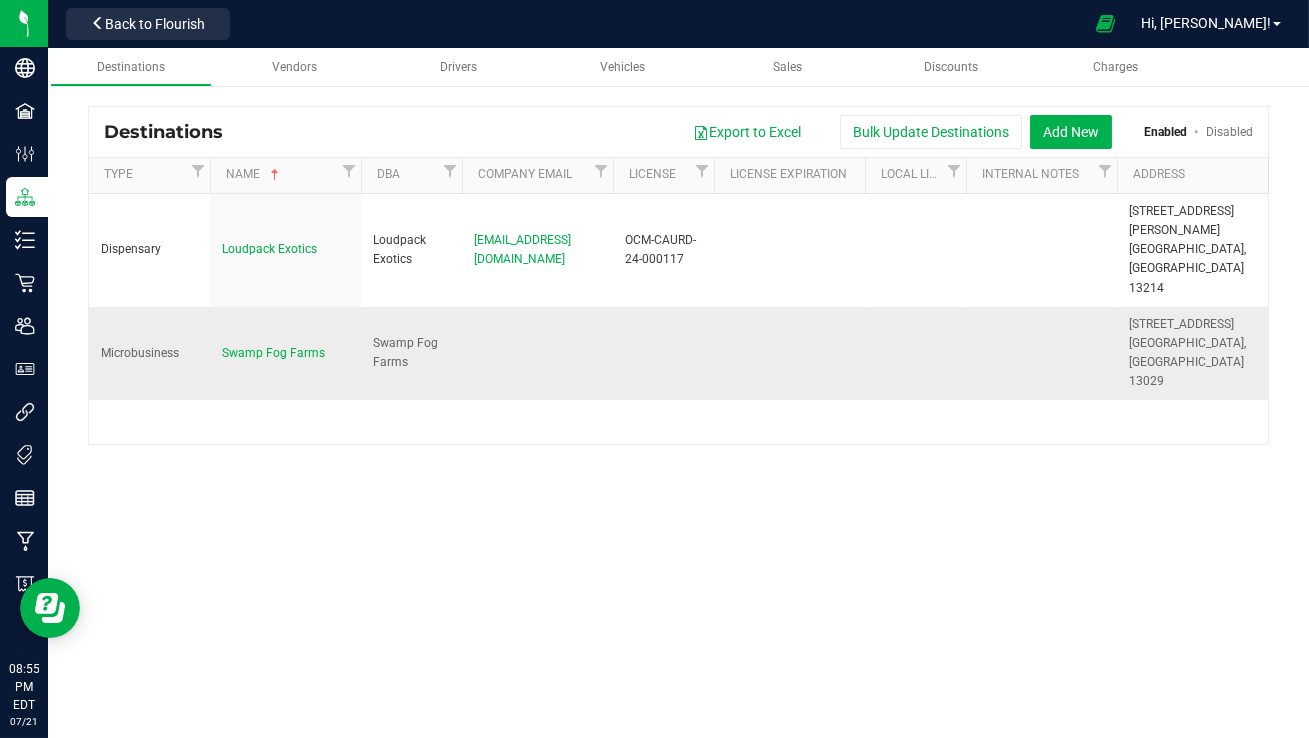 click on "Swamp Fog Farms" at bounding box center [411, 353] 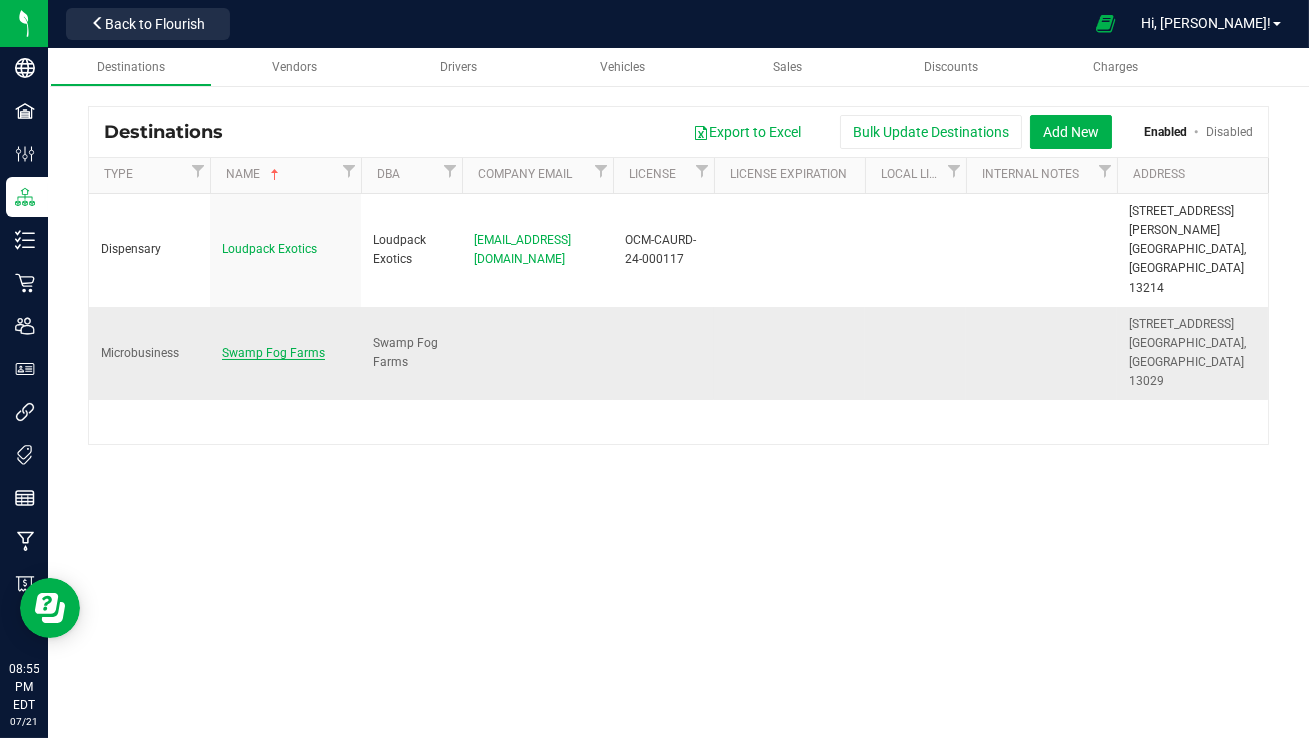 click on "Swamp Fog Farms" at bounding box center [273, 353] 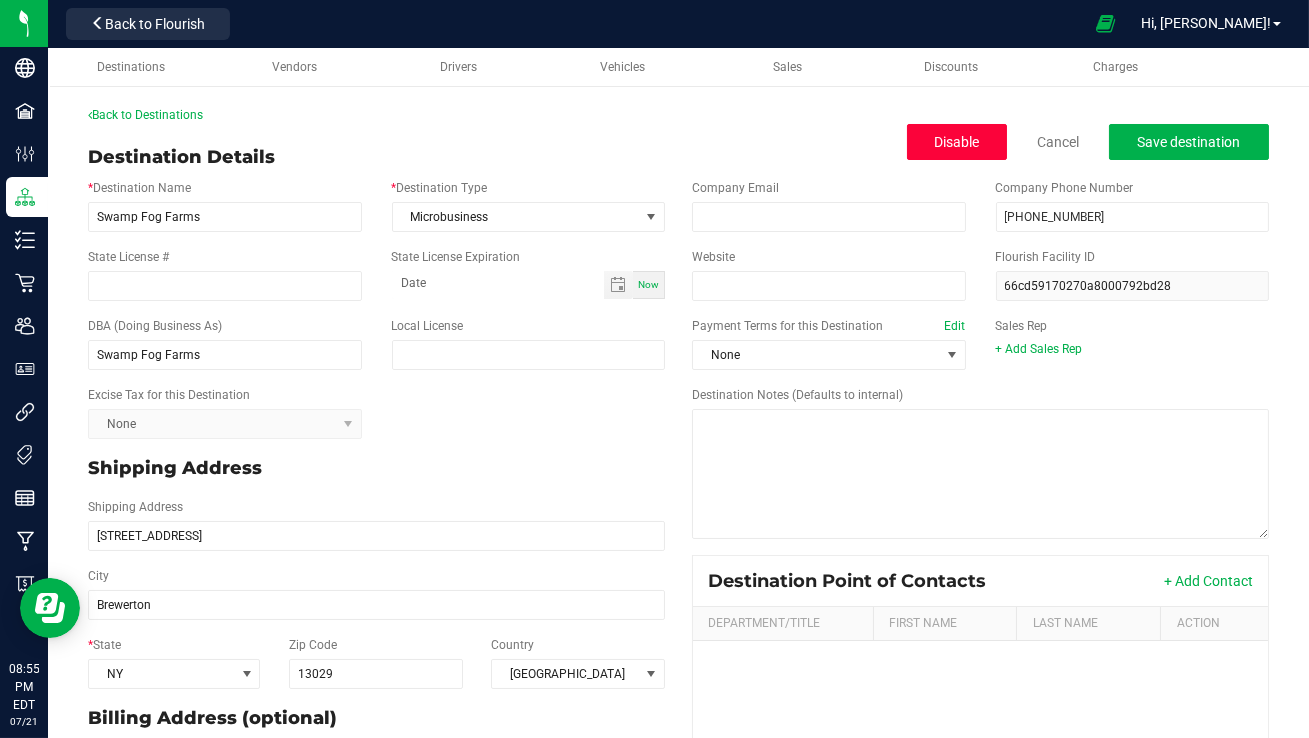click on "Disable" at bounding box center [957, 142] 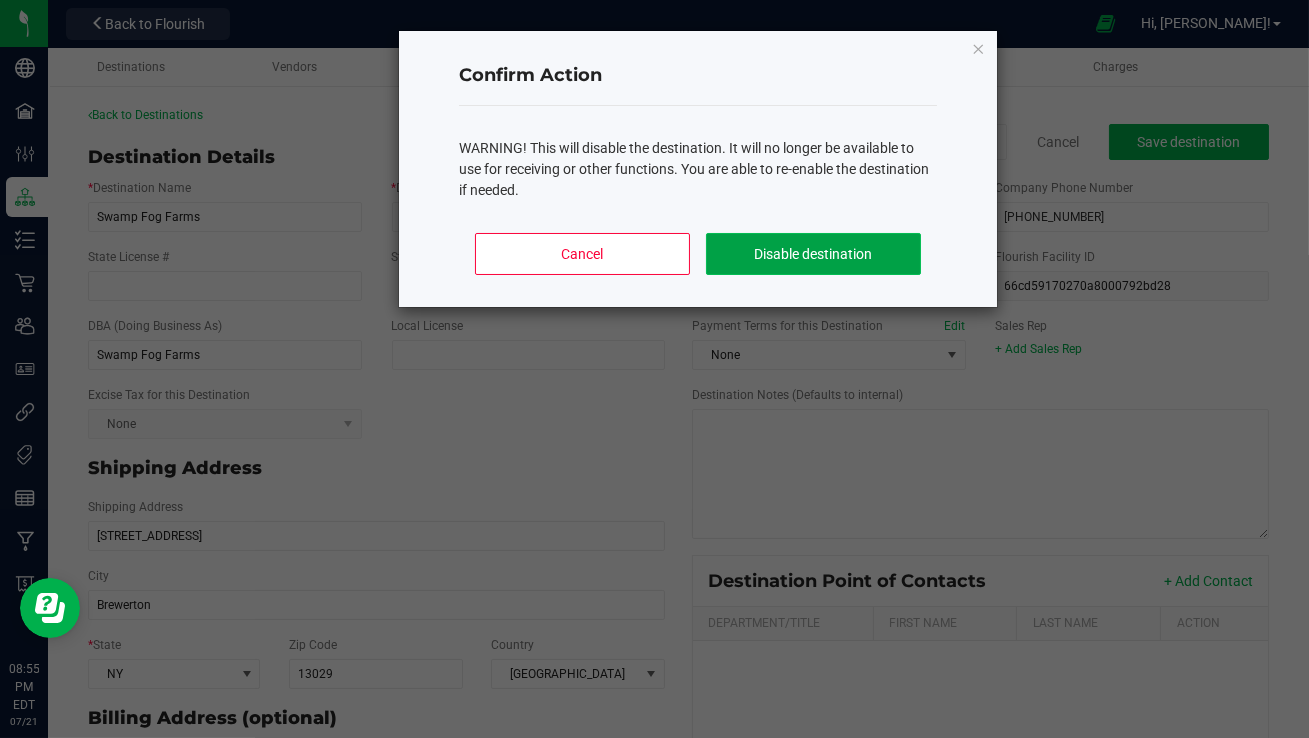 click on "Disable destination" 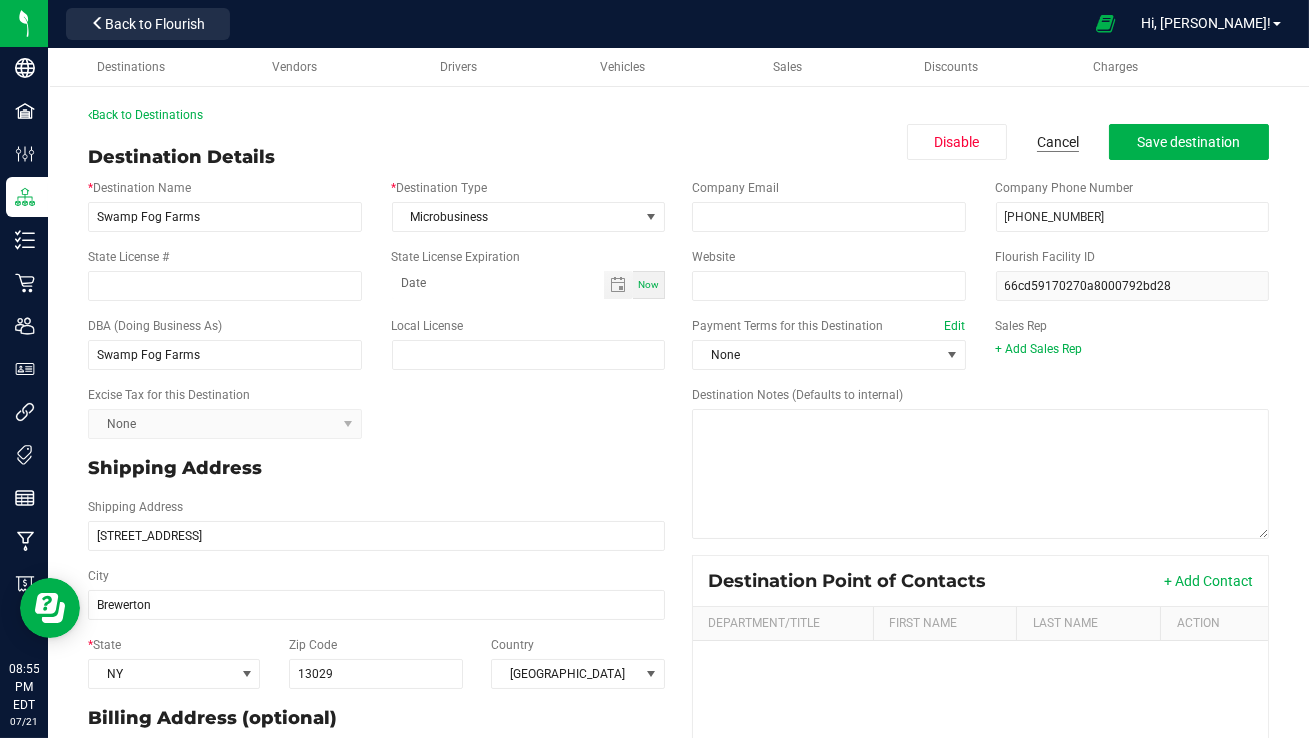 click on "Cancel" 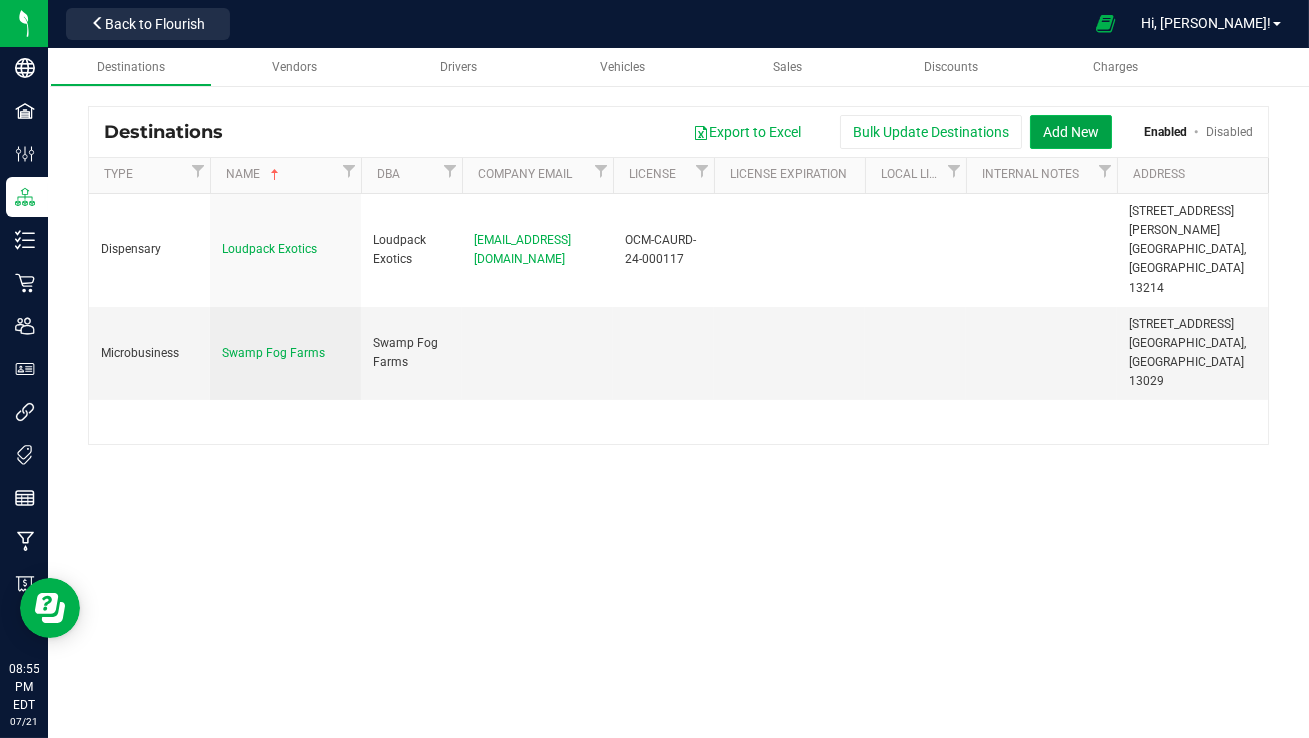 click on "Add New" at bounding box center [1071, 132] 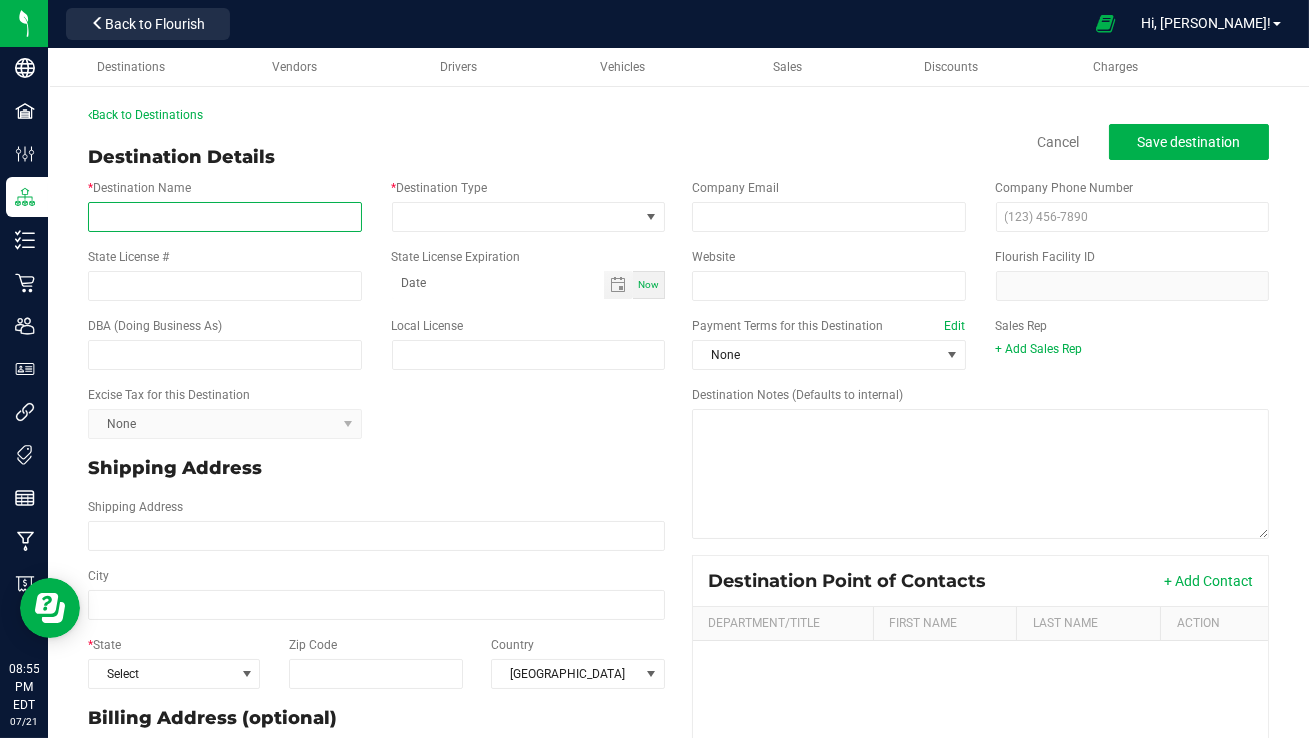 click on "*  Destination Name" at bounding box center [225, 217] 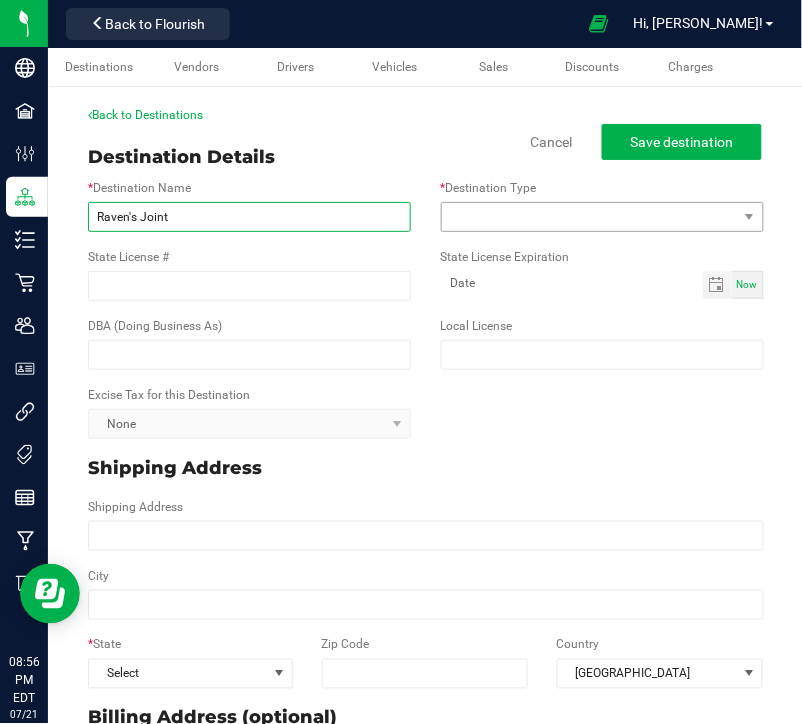 type on "Raven's Joint" 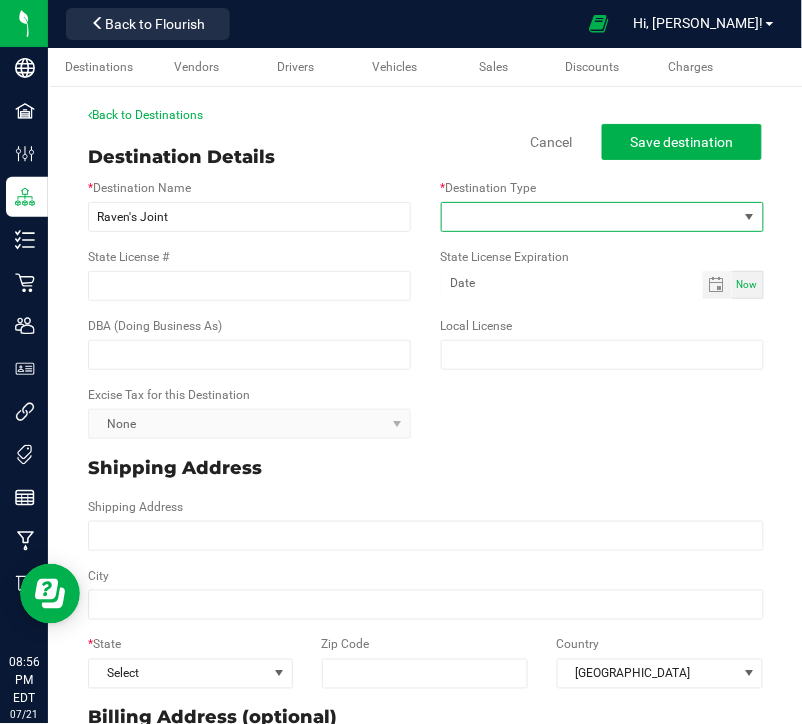 click at bounding box center [590, 217] 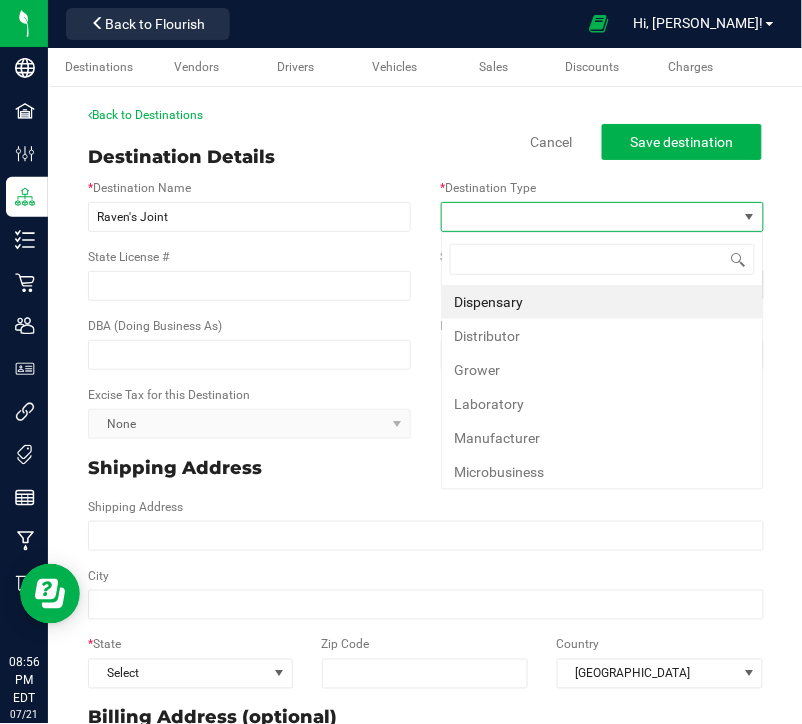 scroll, scrollTop: 99970, scrollLeft: 99676, axis: both 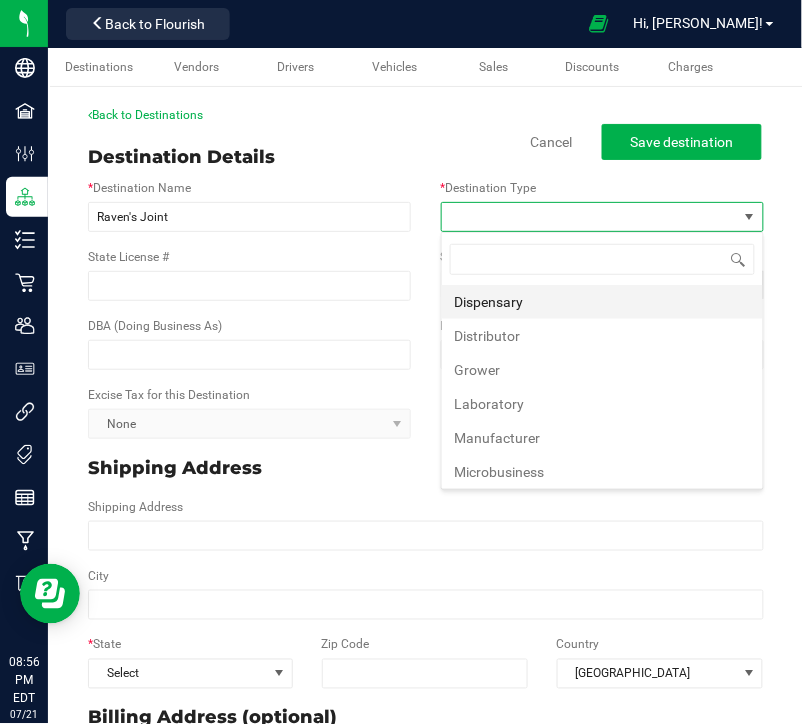 click on "Dispensary" at bounding box center [602, 302] 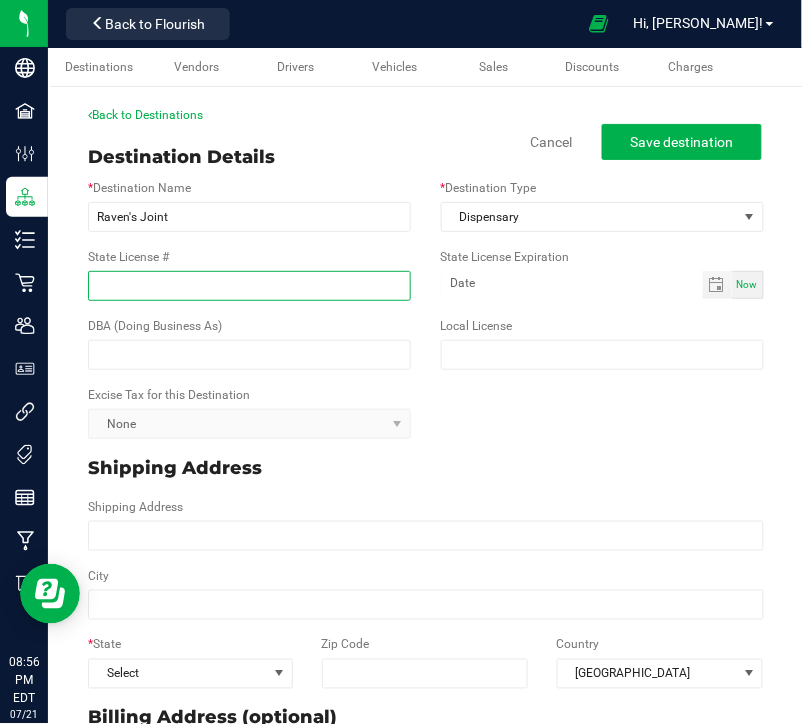 click on "State License #" at bounding box center (249, 286) 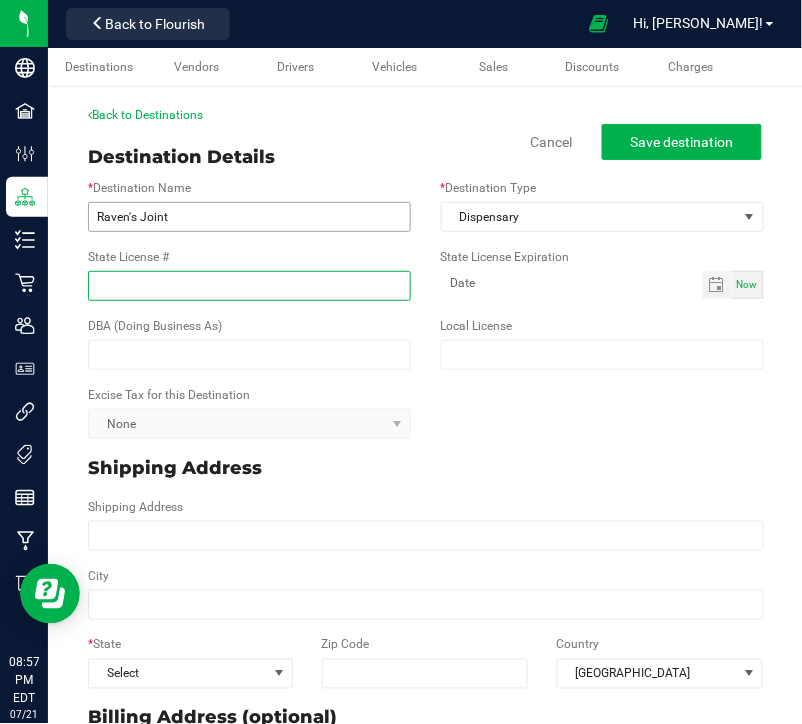 paste on "OCM-CAURD-24-000081" 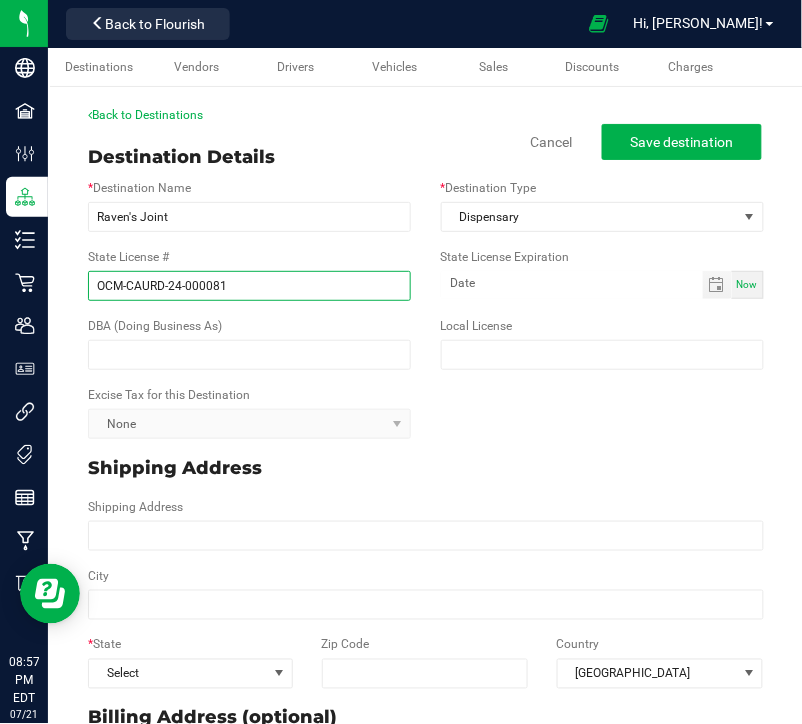 type on "OCM-CAURD-24-000081" 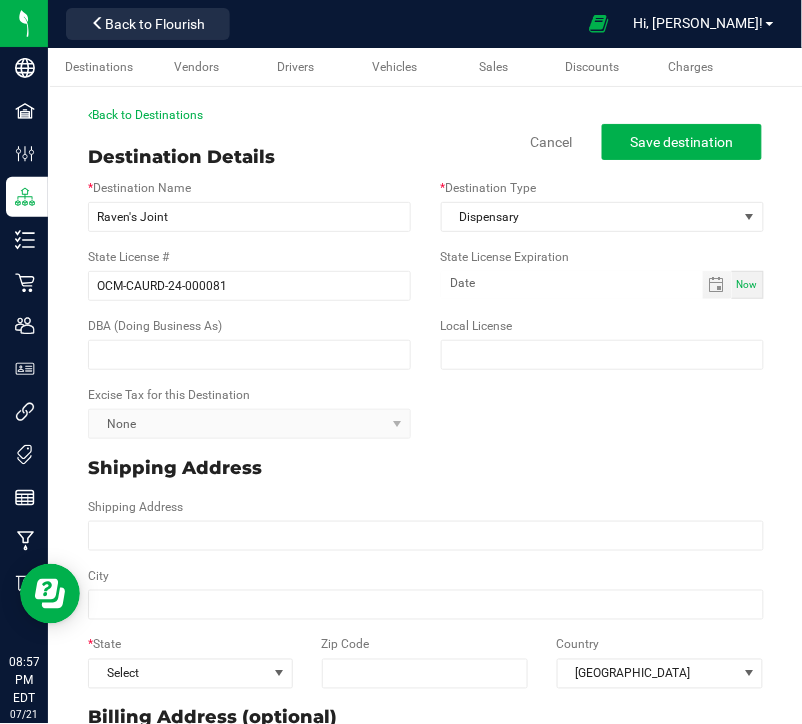 click on "DBA (Doing Business As)" at bounding box center [249, 343] 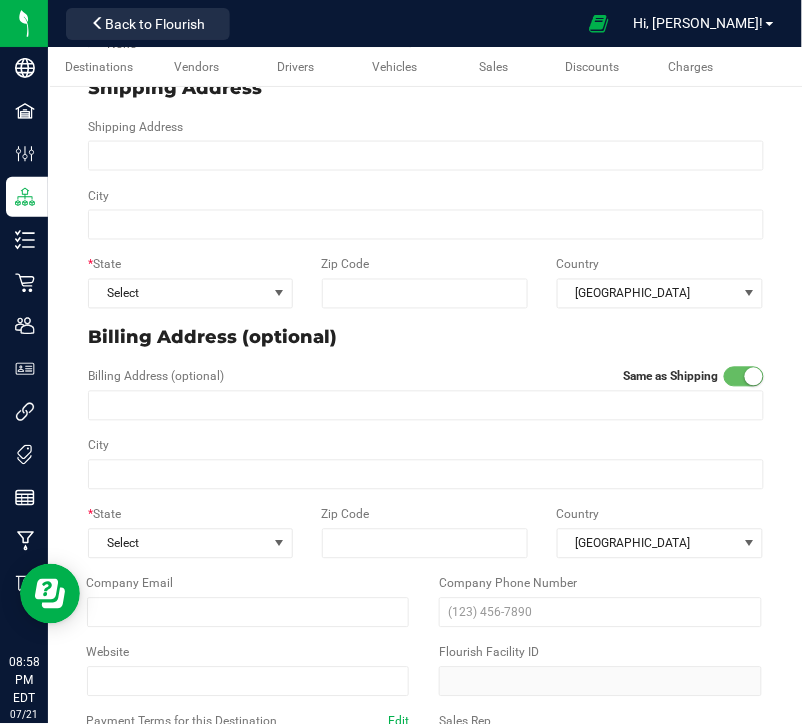 scroll, scrollTop: 399, scrollLeft: 0, axis: vertical 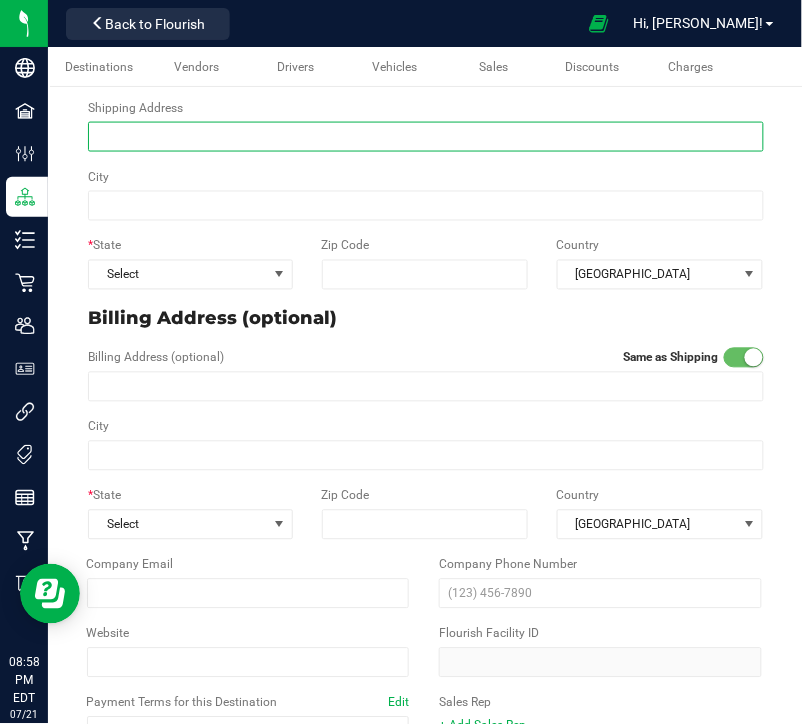 click on "Shipping Address" at bounding box center [426, 137] 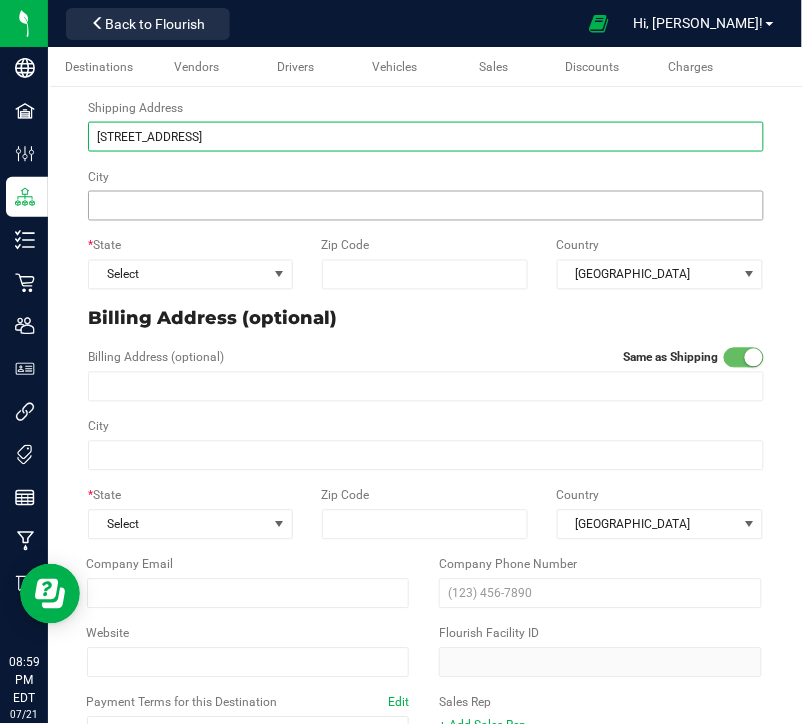 type on "[STREET_ADDRESS]" 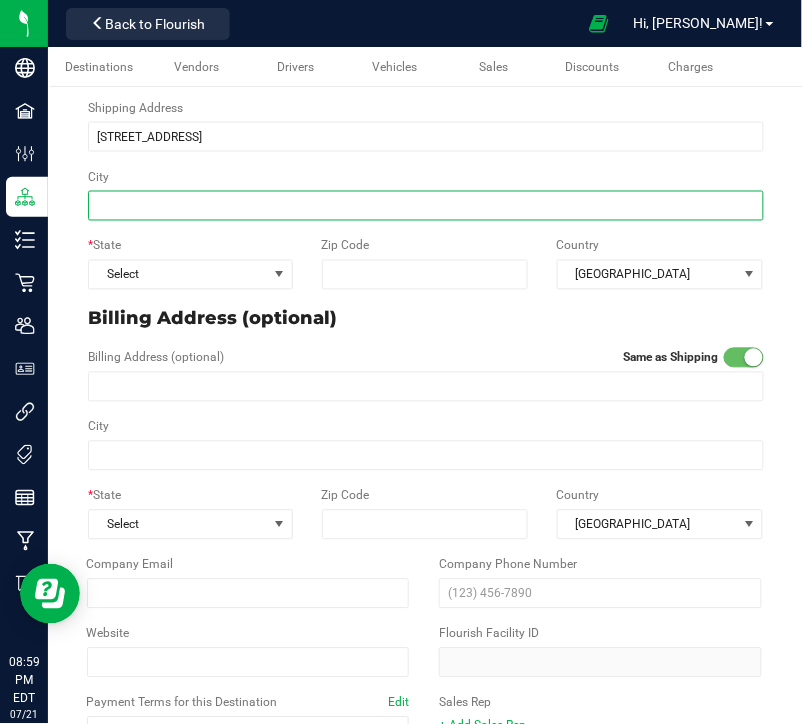 type on "[STREET_ADDRESS]" 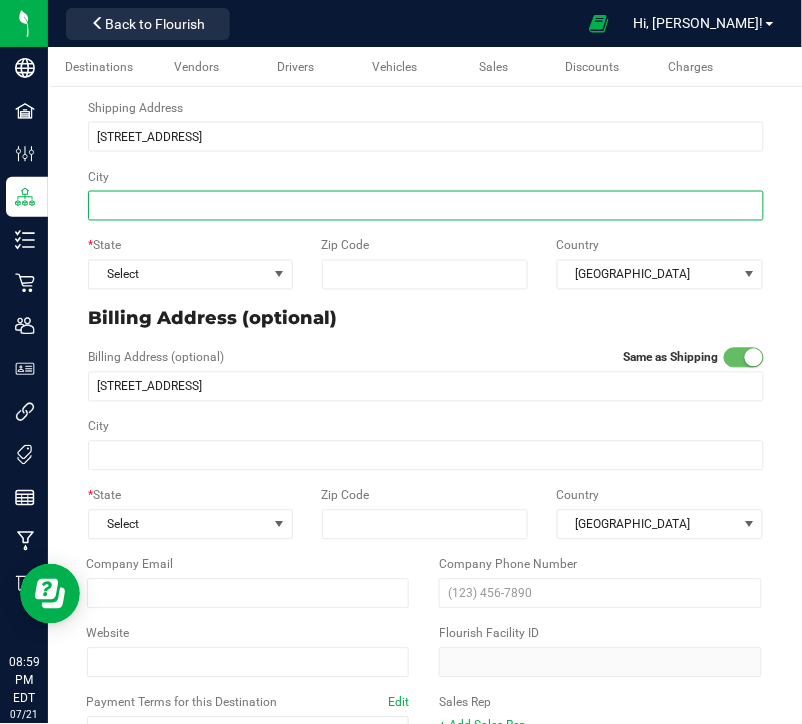 click on "City" at bounding box center [426, 206] 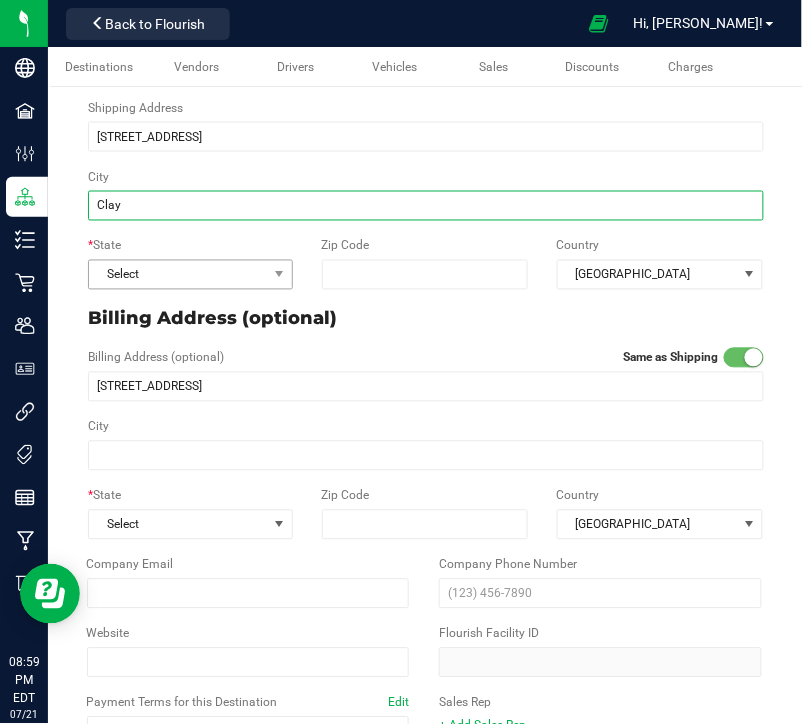 type on "Clay" 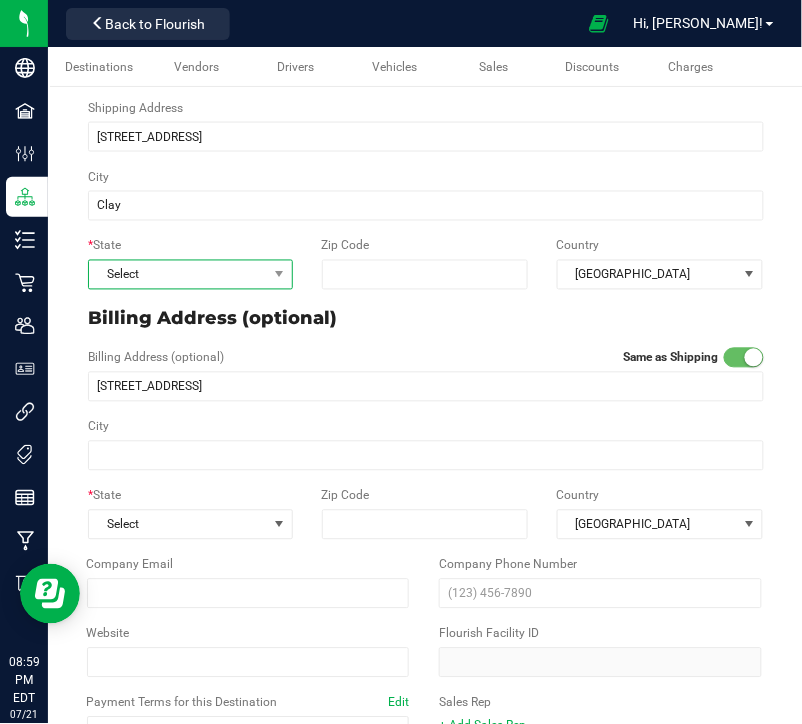 type on "Clay" 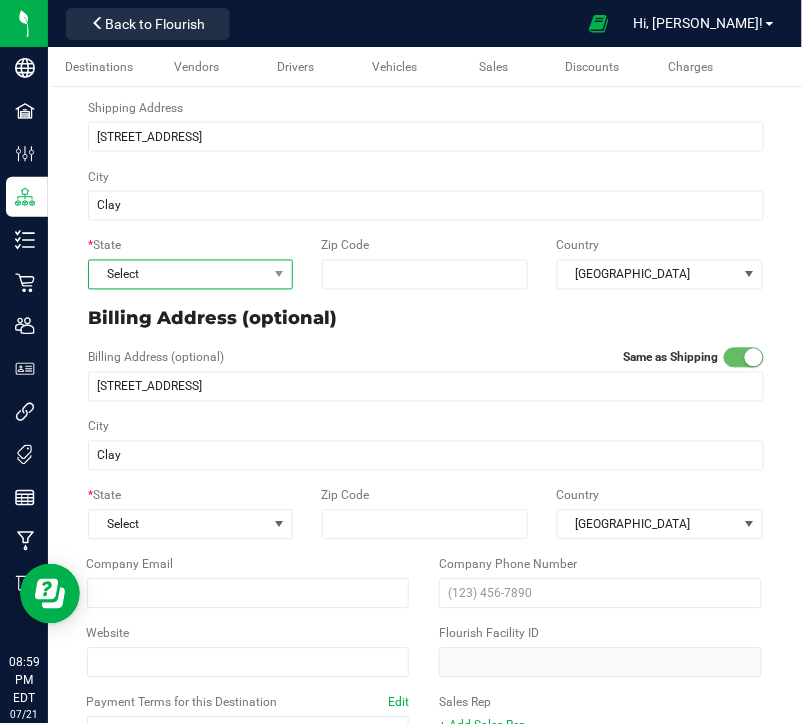 click on "Select" at bounding box center (178, 275) 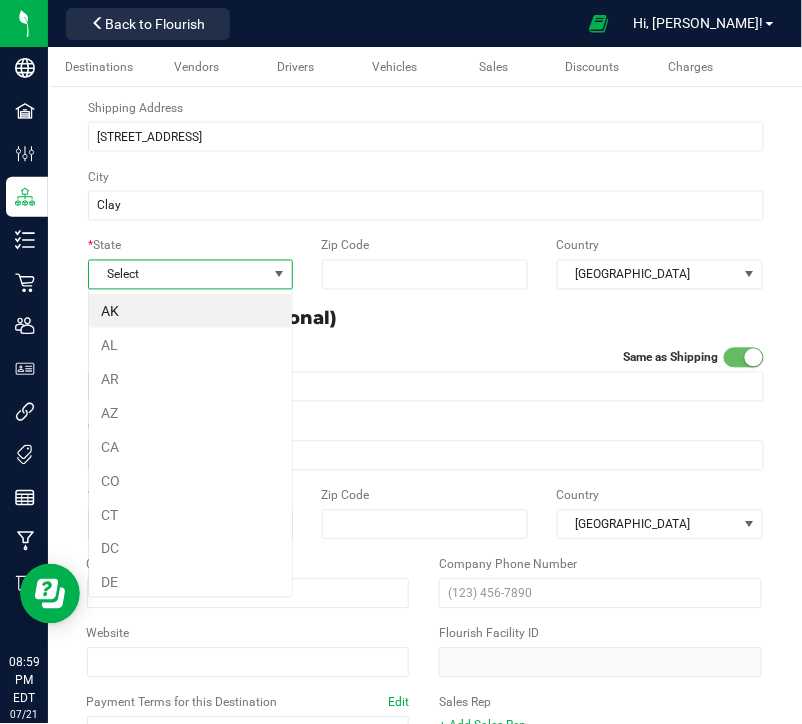 scroll, scrollTop: 99970, scrollLeft: 99794, axis: both 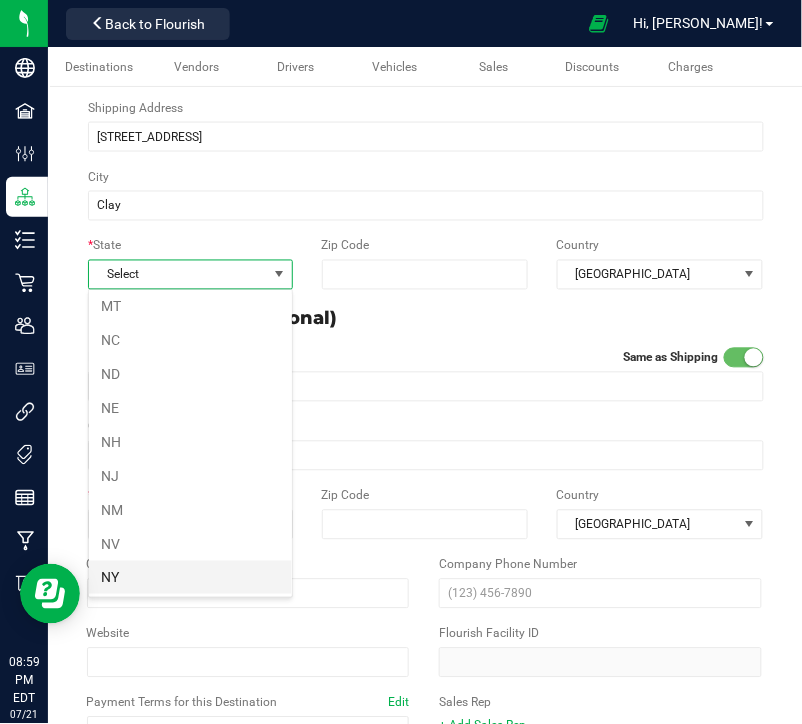 click on "NY" at bounding box center [190, 578] 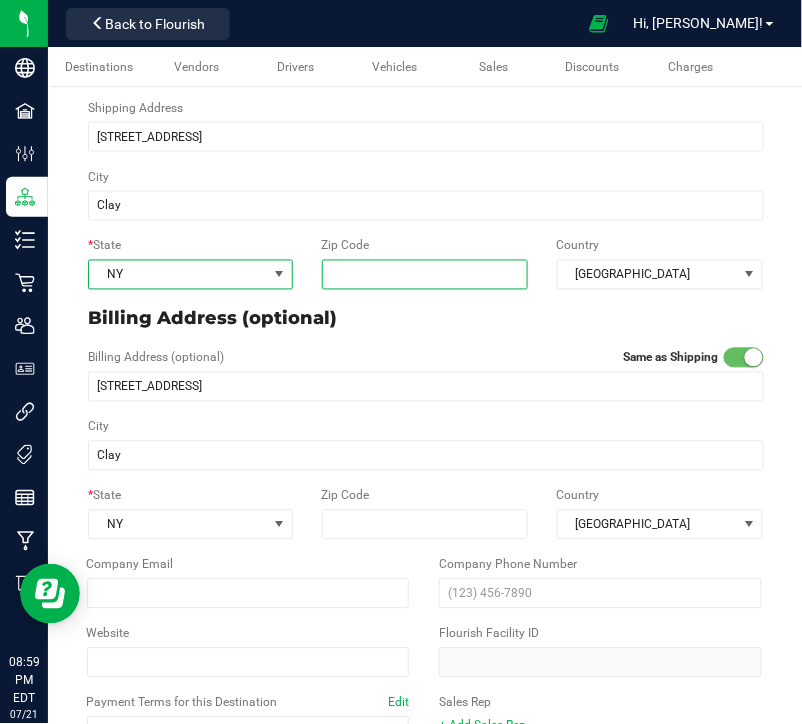 click on "Zip Code" at bounding box center (425, 275) 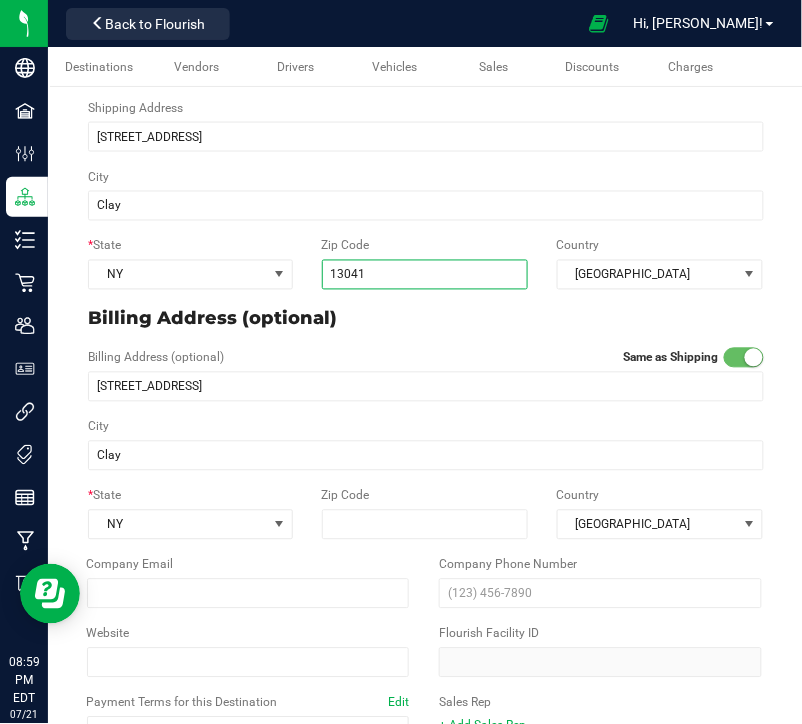 type on "13041" 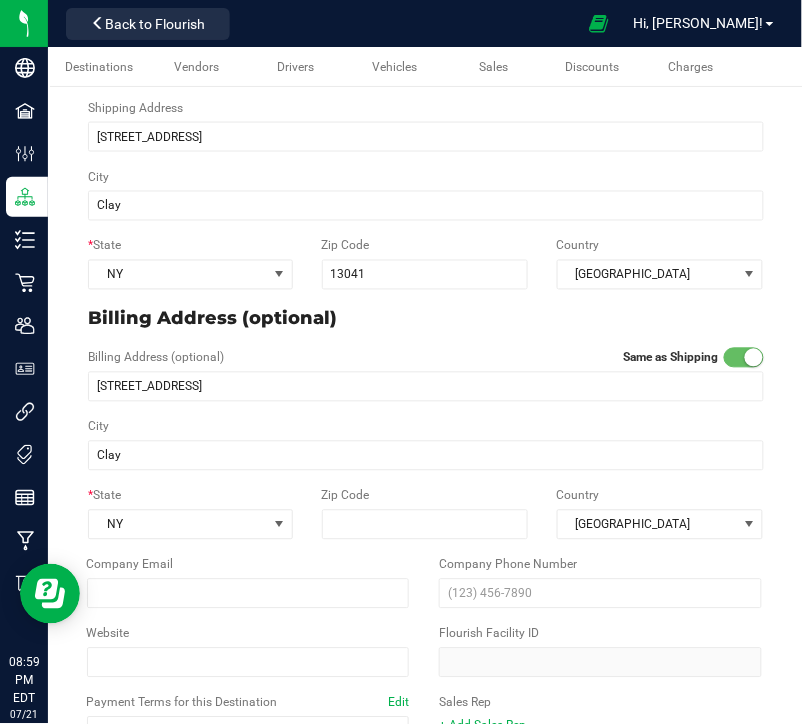 type on "13041" 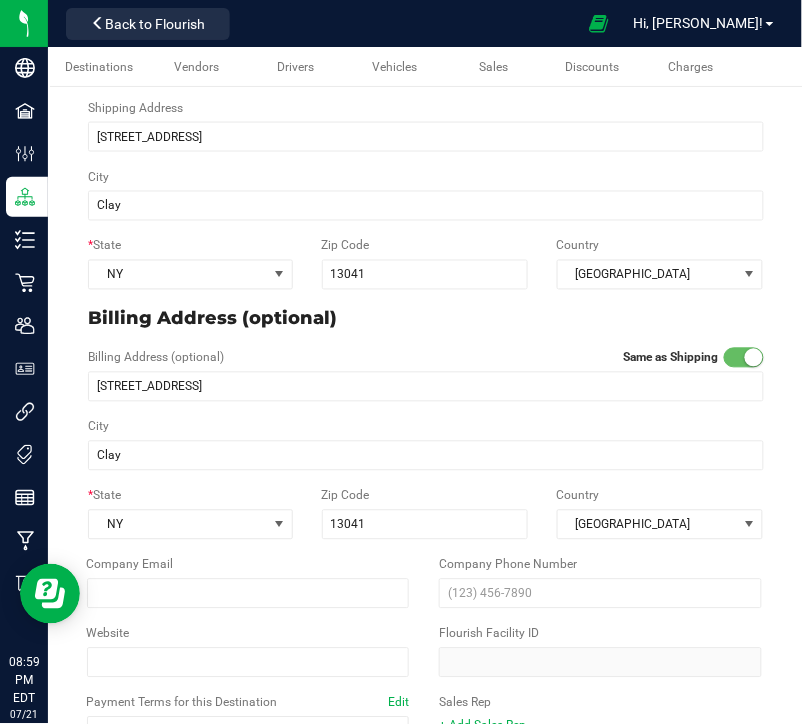 click on "Billing Address (optional)" at bounding box center (426, 319) 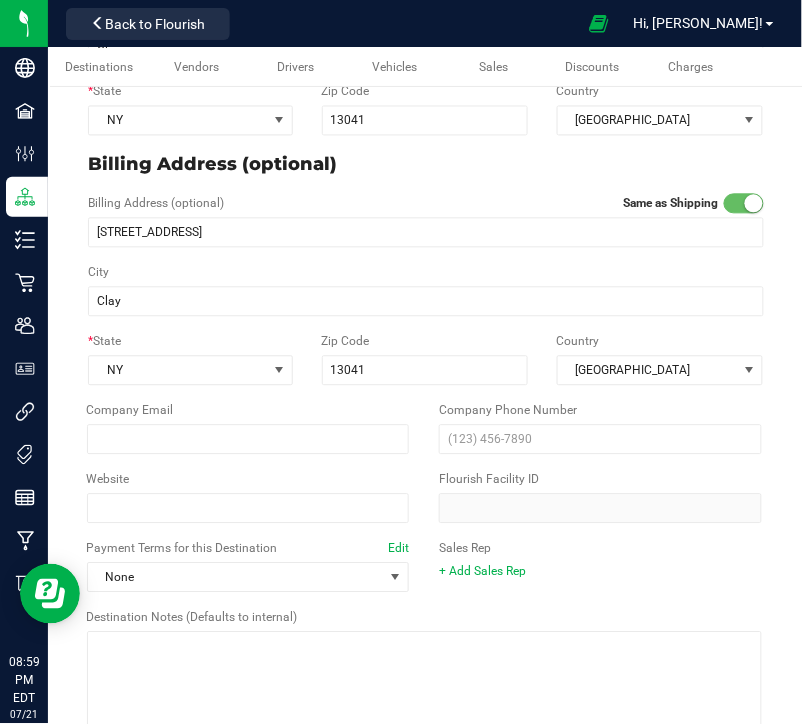 scroll, scrollTop: 555, scrollLeft: 0, axis: vertical 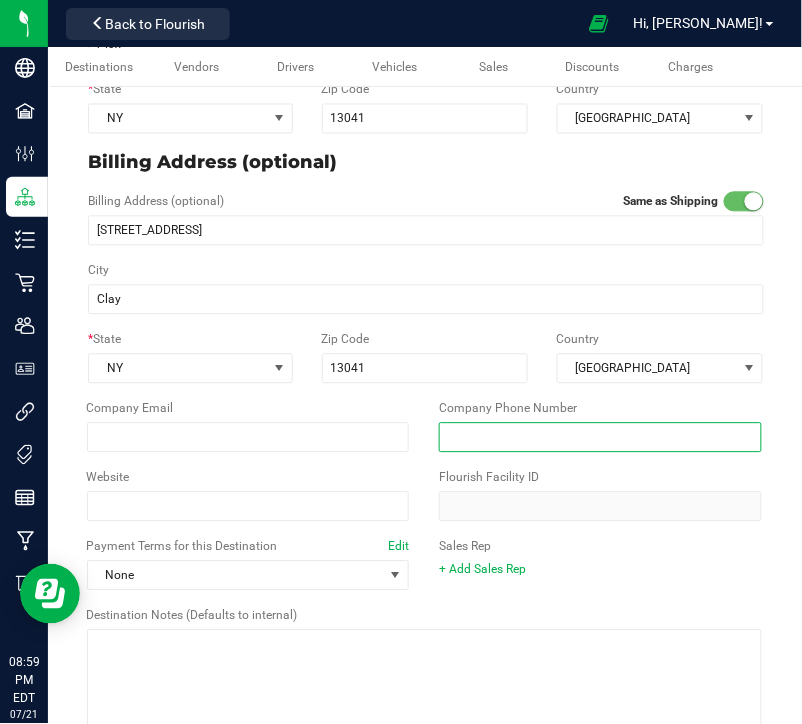 click at bounding box center [600, 438] 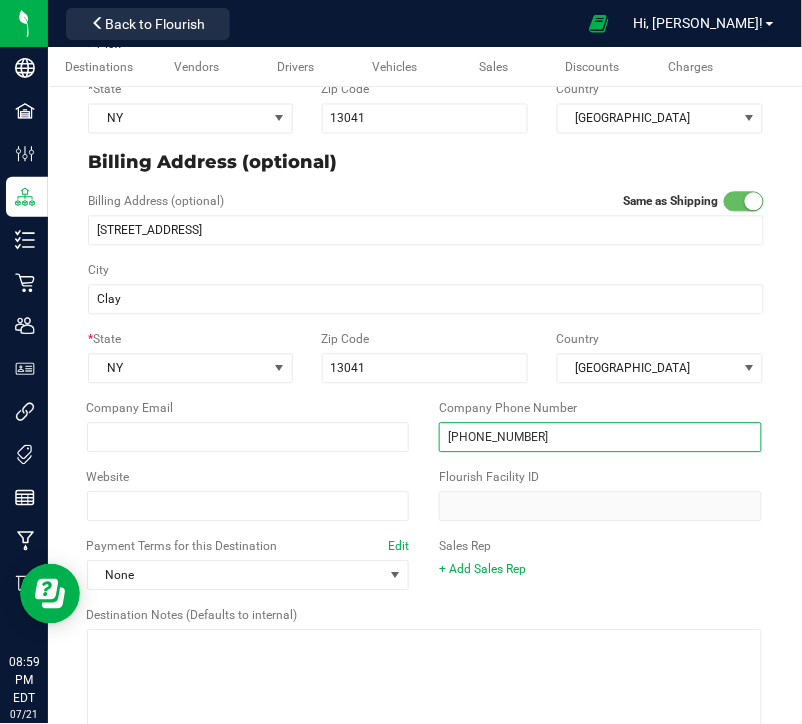 type on "[PHONE_NUMBER]" 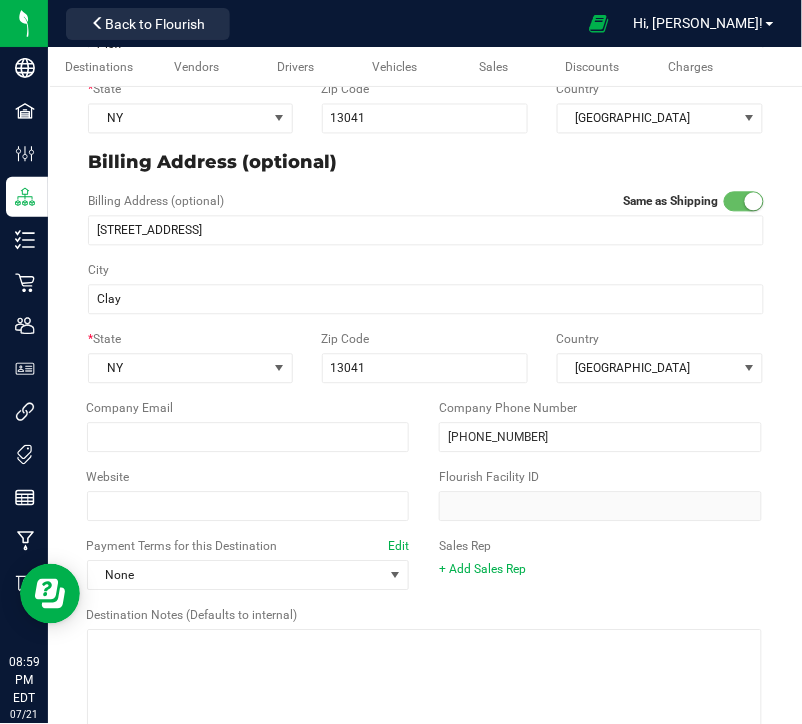 click on "Flourish Facility ID" at bounding box center [600, 495] 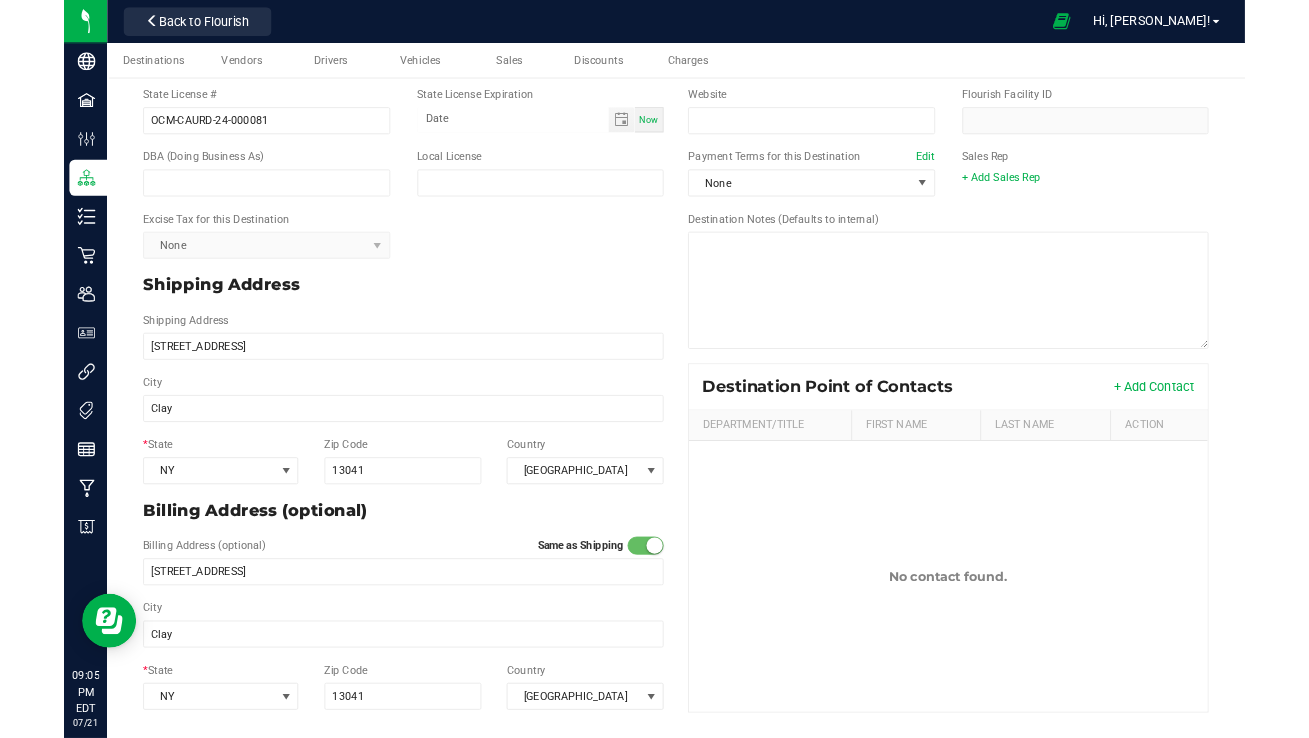 scroll, scrollTop: 148, scrollLeft: 0, axis: vertical 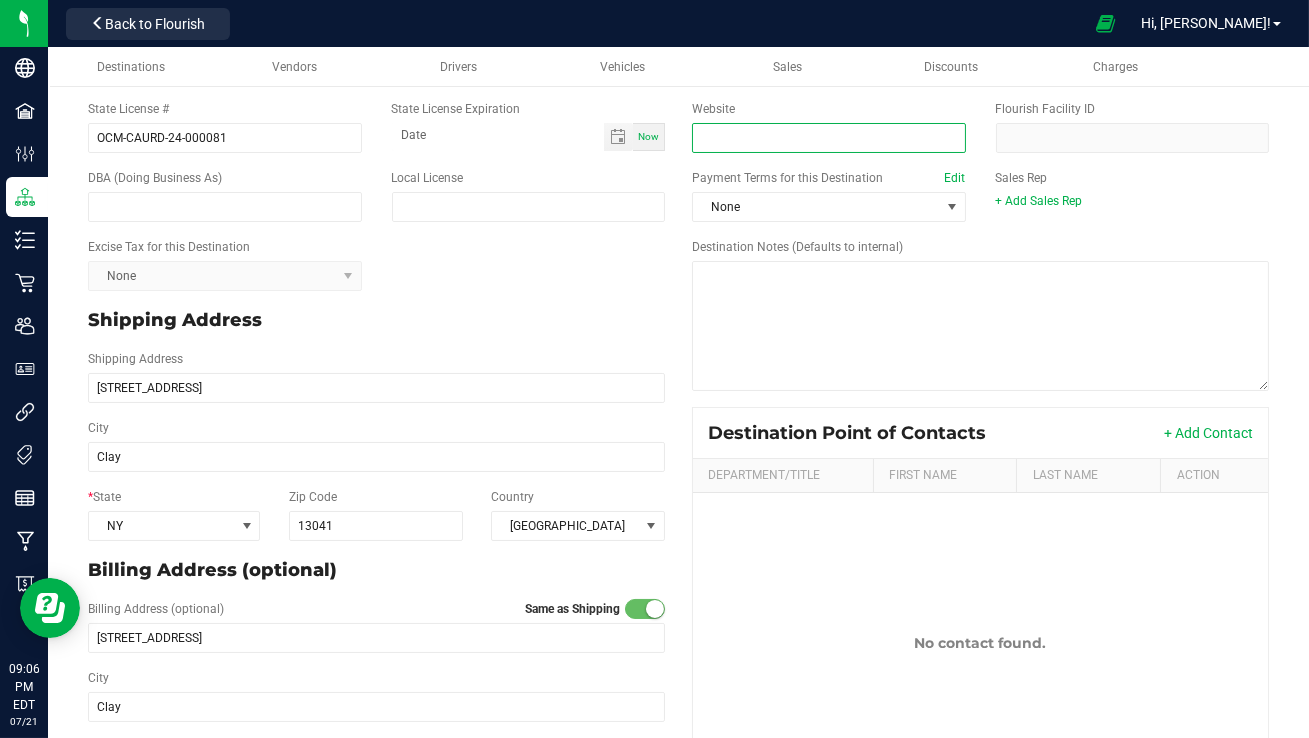click on "Website" at bounding box center [829, 138] 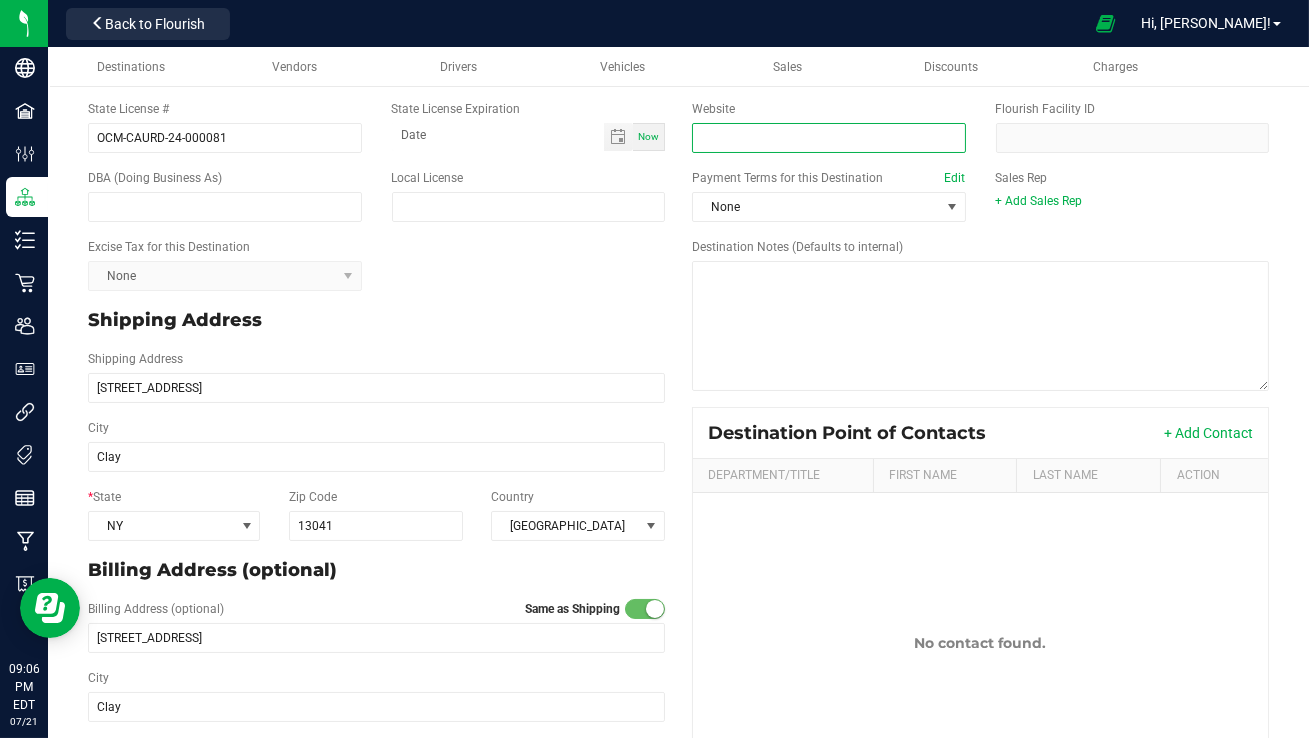 paste on "[URL][DOMAIN_NAME]" 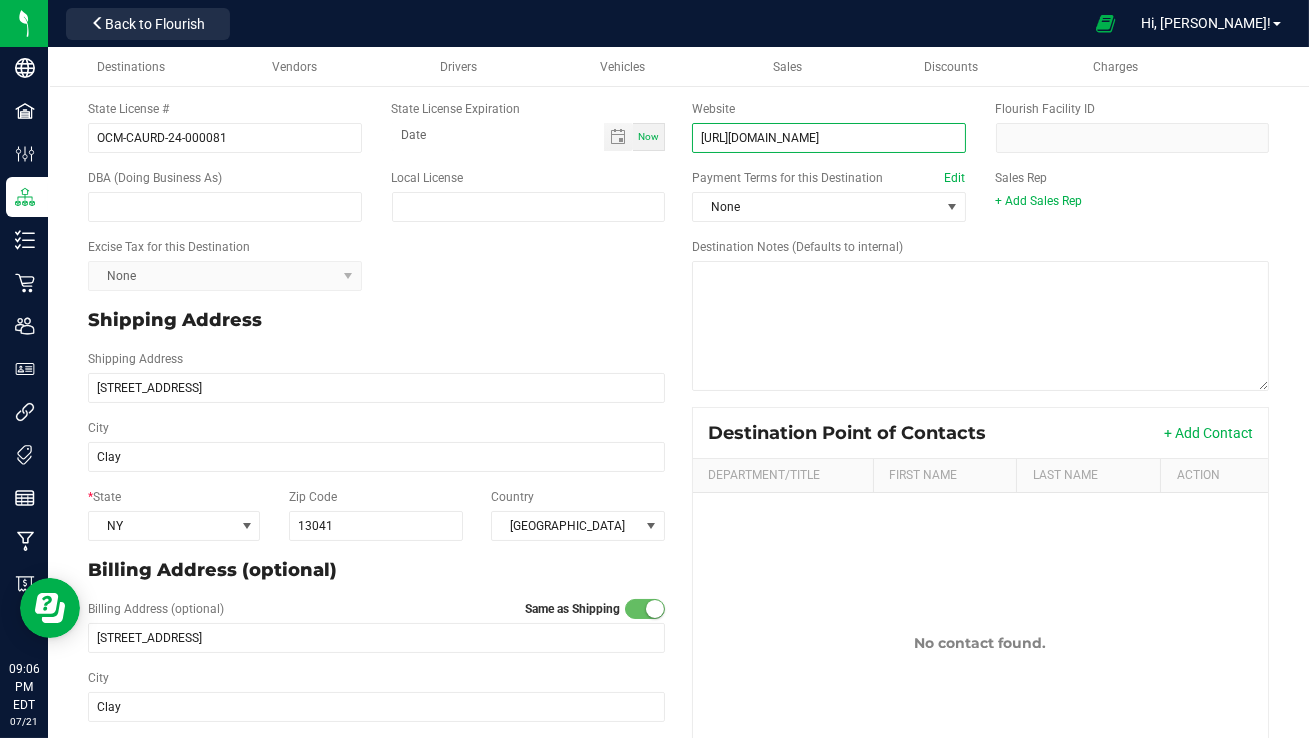 type on "[URL][DOMAIN_NAME]" 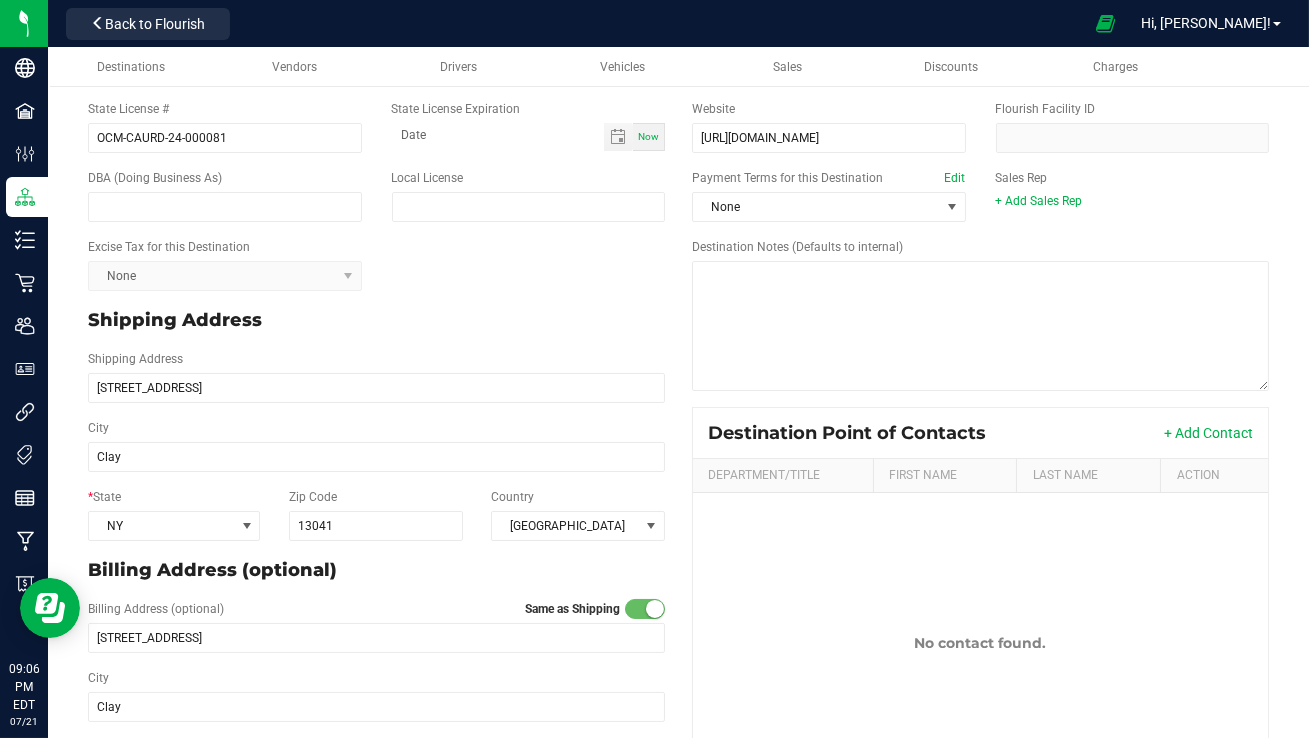 click on "Payment Terms for this Destination   Edit  None  Sales Rep   + Add Sales Rep" at bounding box center (980, 195) 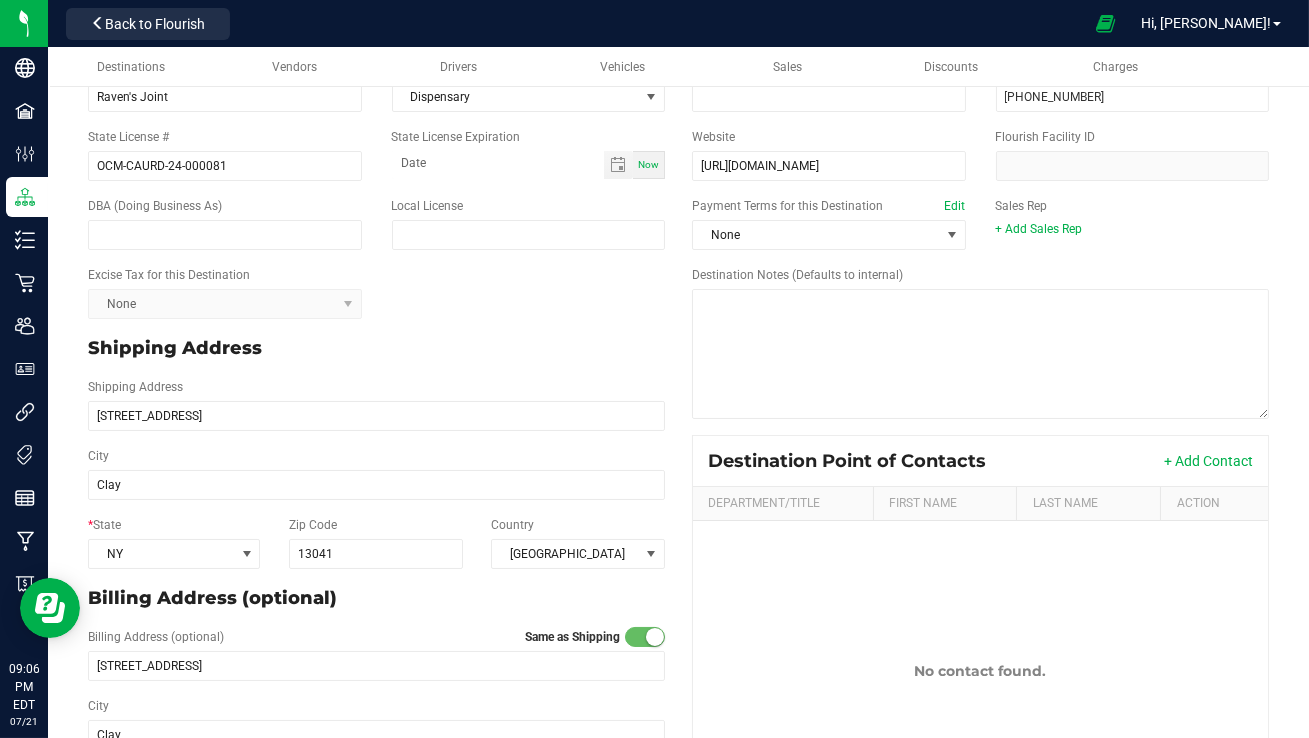 scroll, scrollTop: 114, scrollLeft: 0, axis: vertical 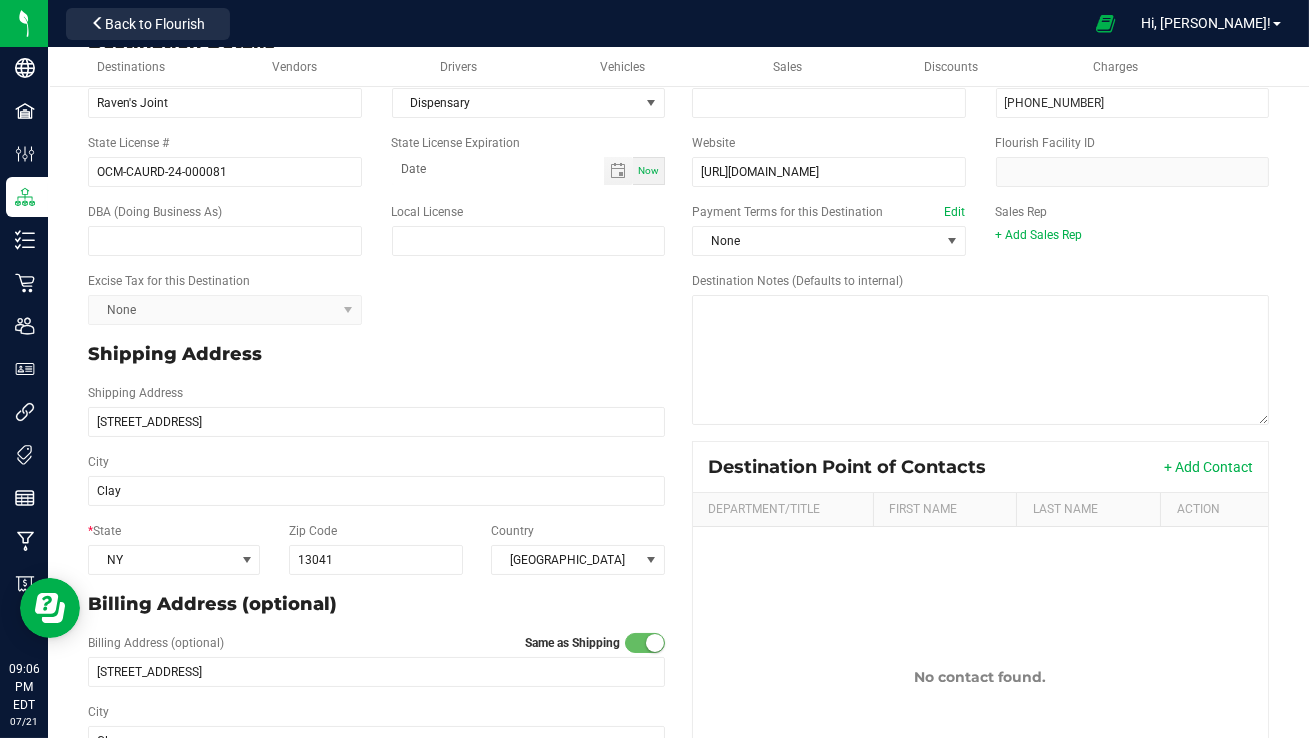click on "Payment Terms for this Destination   Edit  None  Sales Rep   + Add Sales Rep" at bounding box center [980, 229] 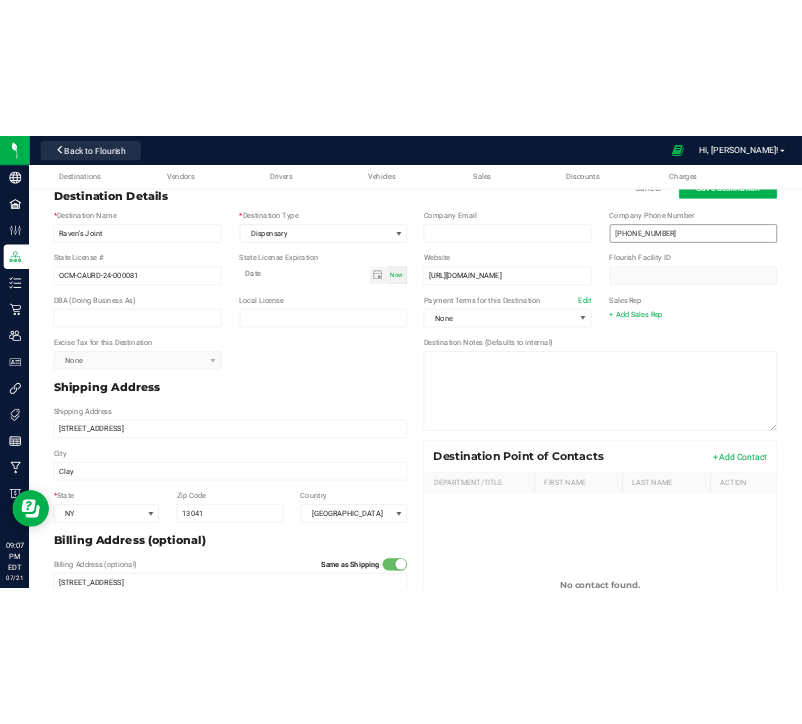 scroll, scrollTop: 0, scrollLeft: 0, axis: both 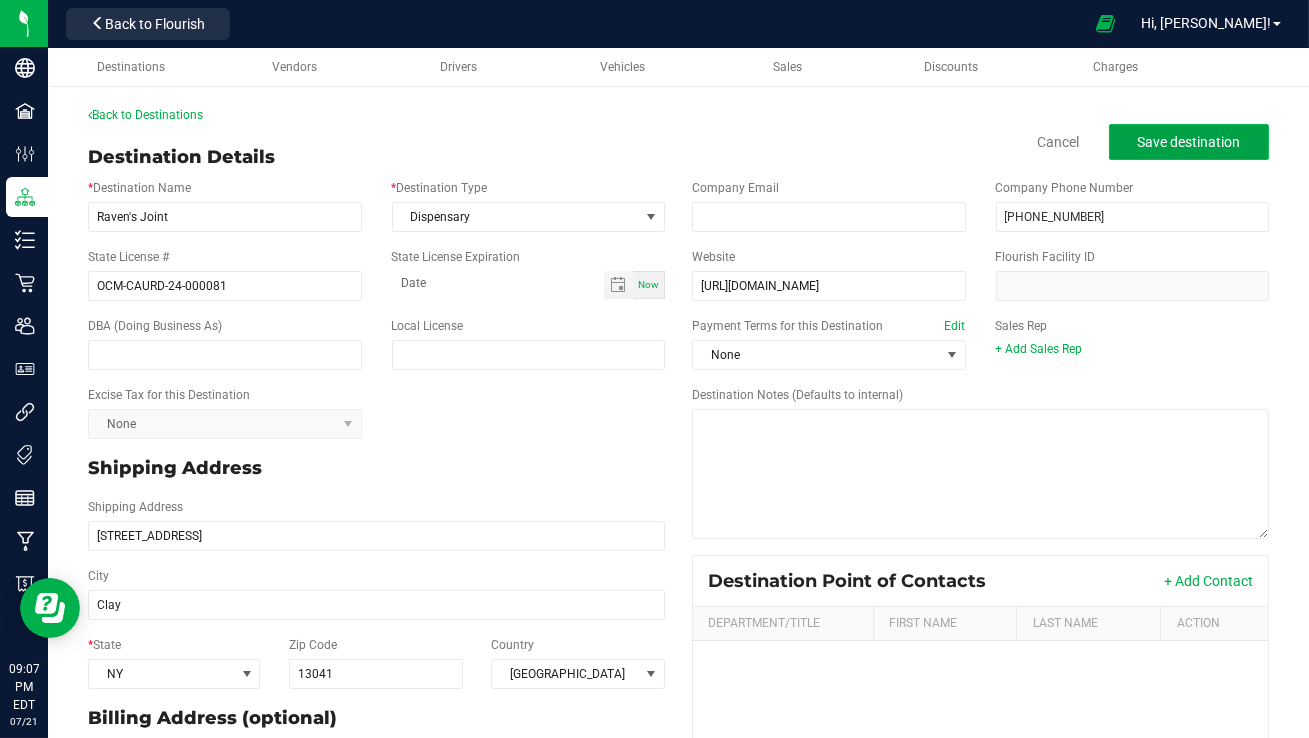 click on "Save destination" 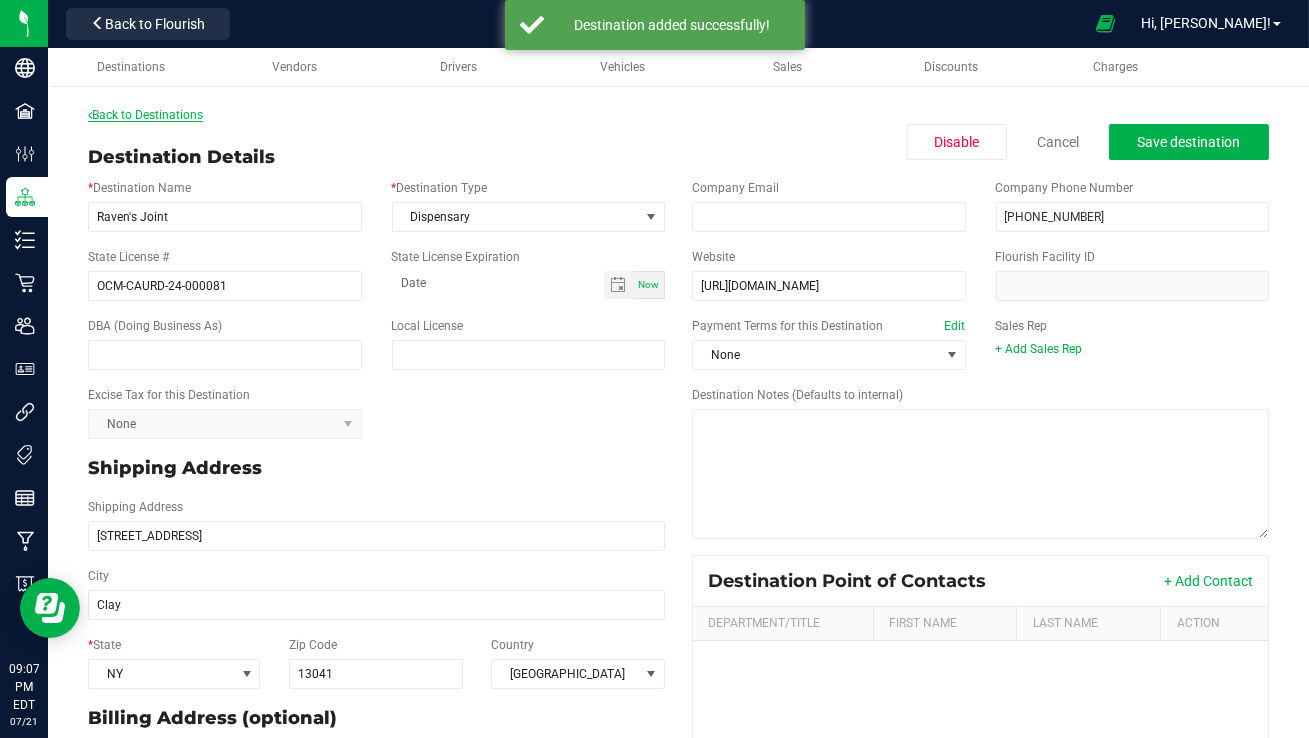click on "Back to Destinations" at bounding box center (145, 115) 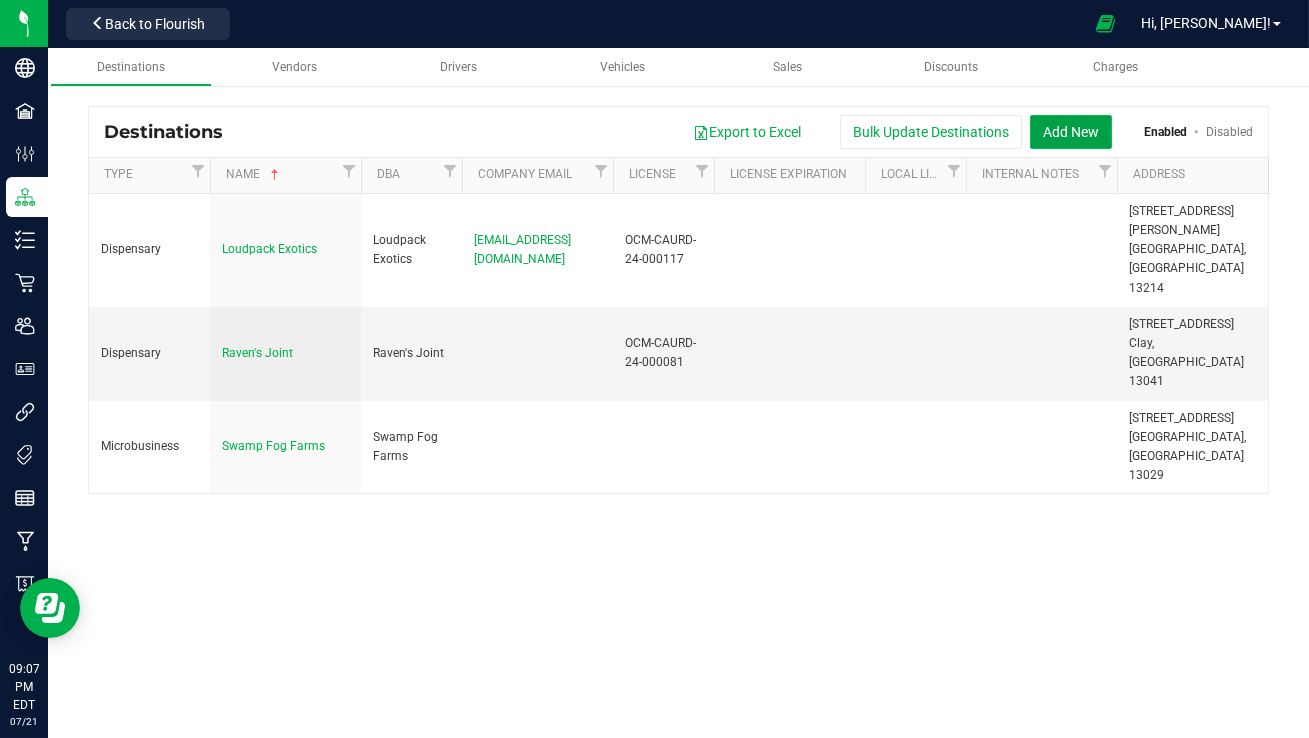 click on "Add New" at bounding box center [1071, 132] 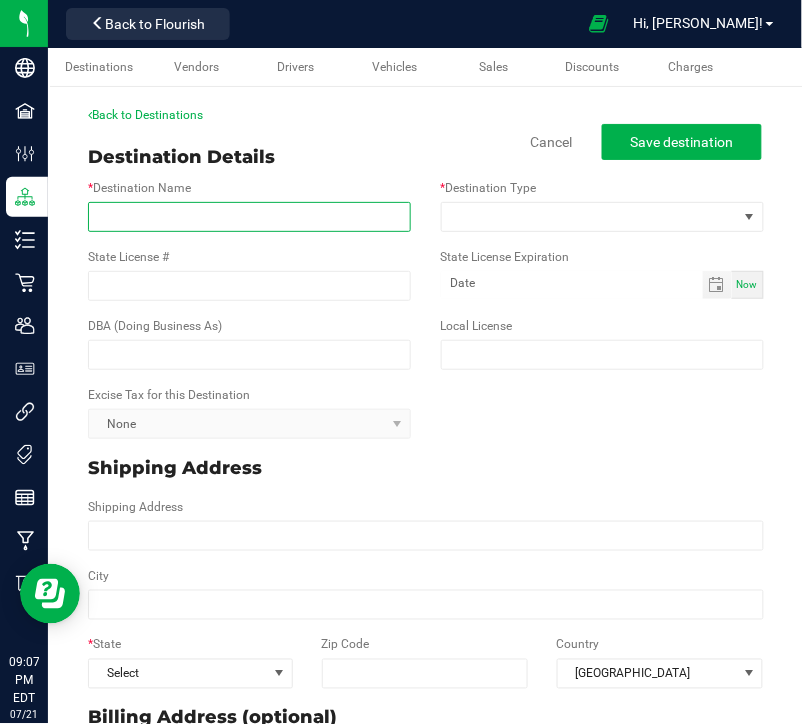 click on "*  Destination Name" at bounding box center (249, 217) 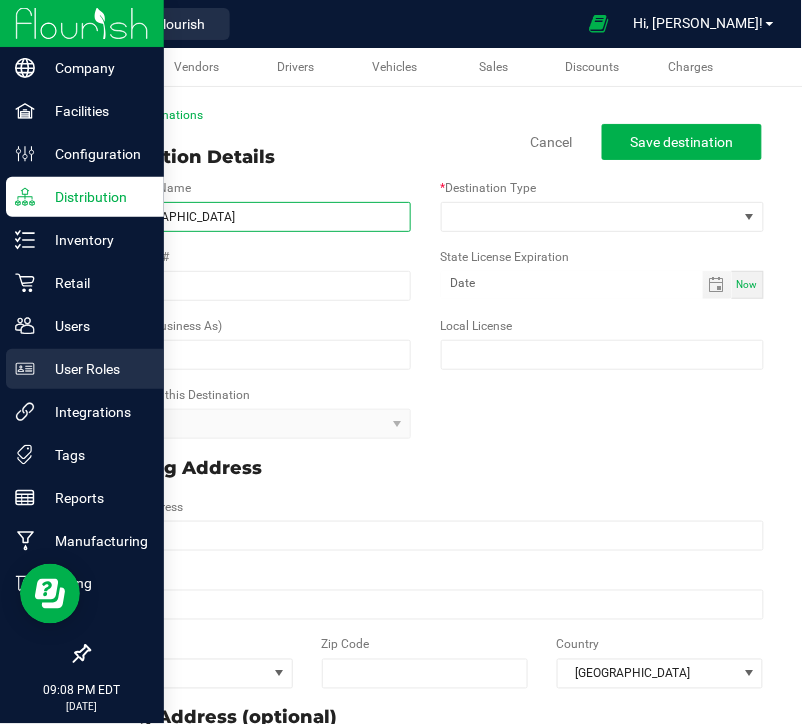 type on "The [GEOGRAPHIC_DATA]" 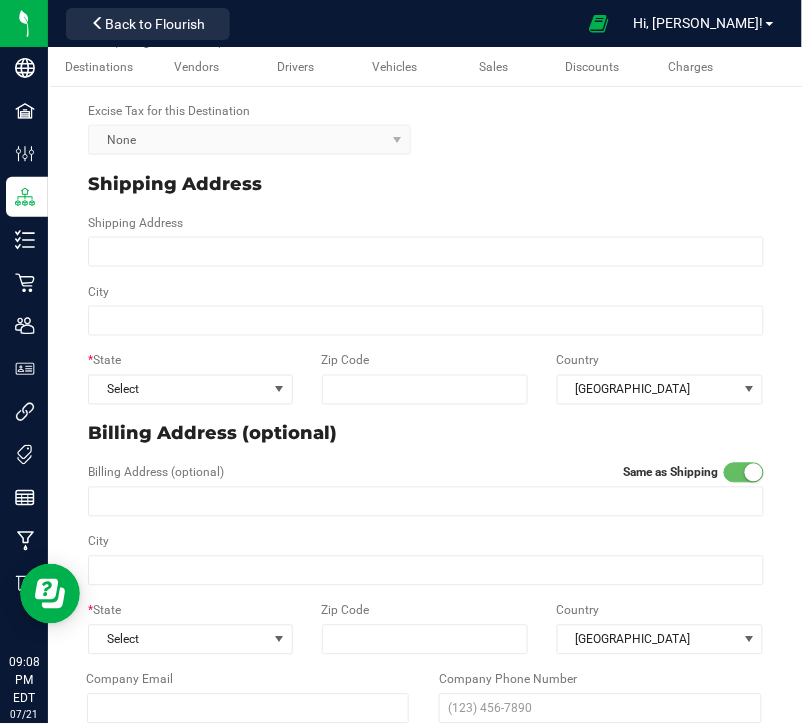 scroll, scrollTop: 290, scrollLeft: 0, axis: vertical 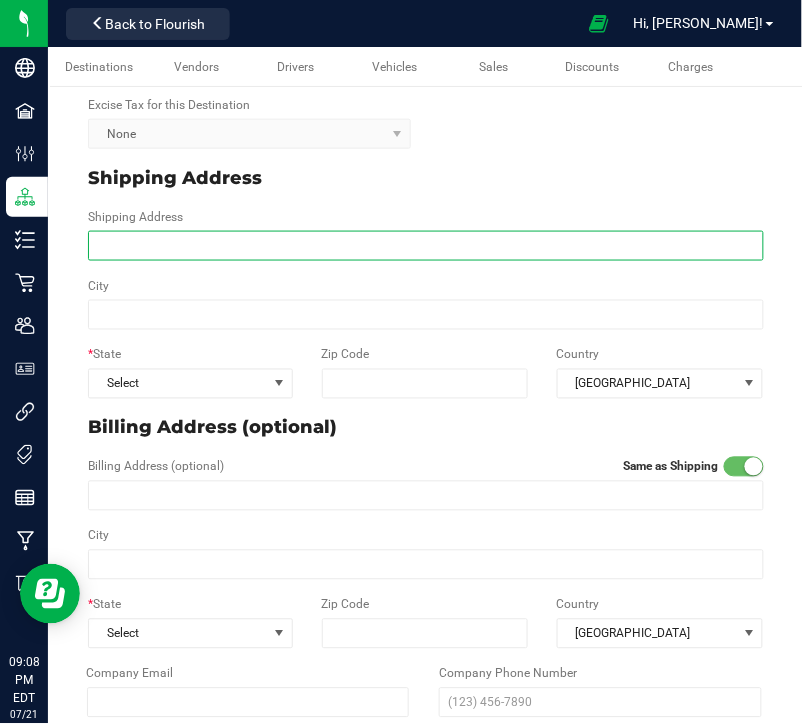 click on "Shipping Address" at bounding box center (426, 246) 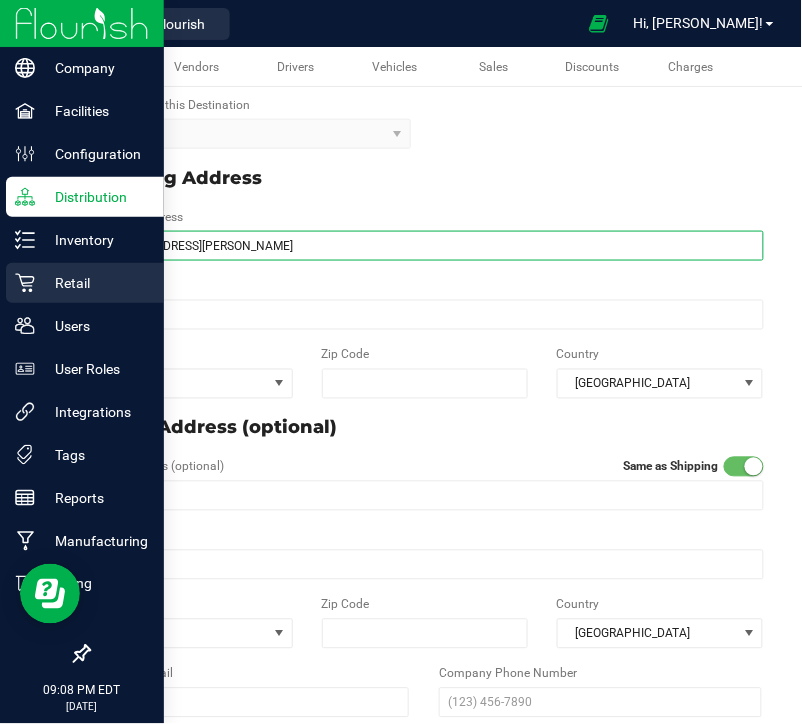 type on "[STREET_ADDRESS][PERSON_NAME]" 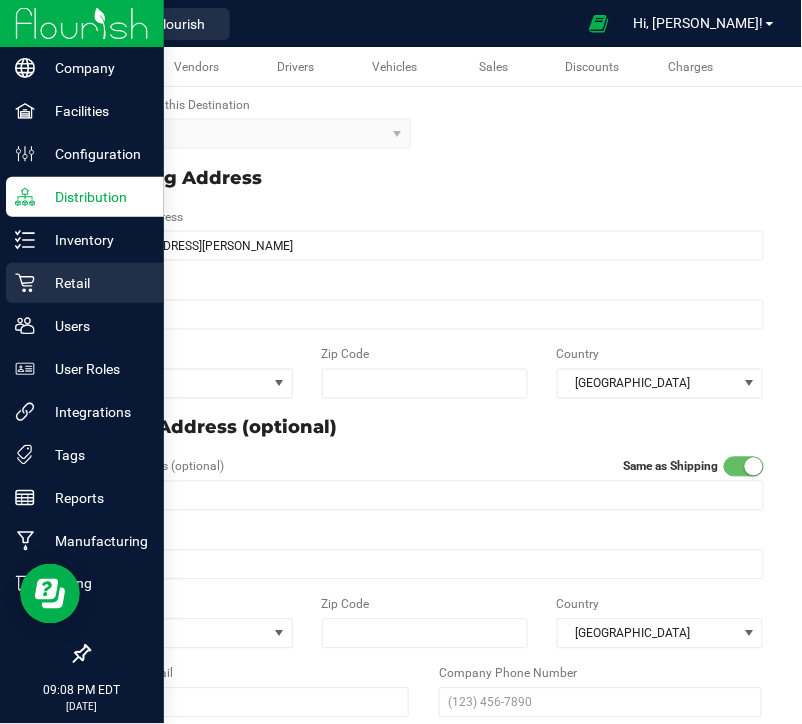 type on "[STREET_ADDRESS][PERSON_NAME]" 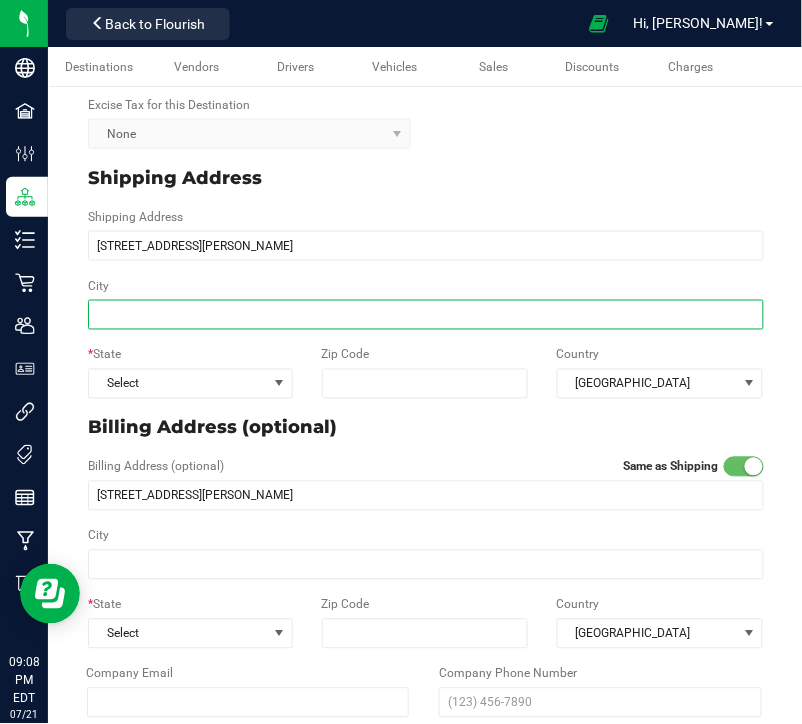 click on "City" at bounding box center (426, 315) 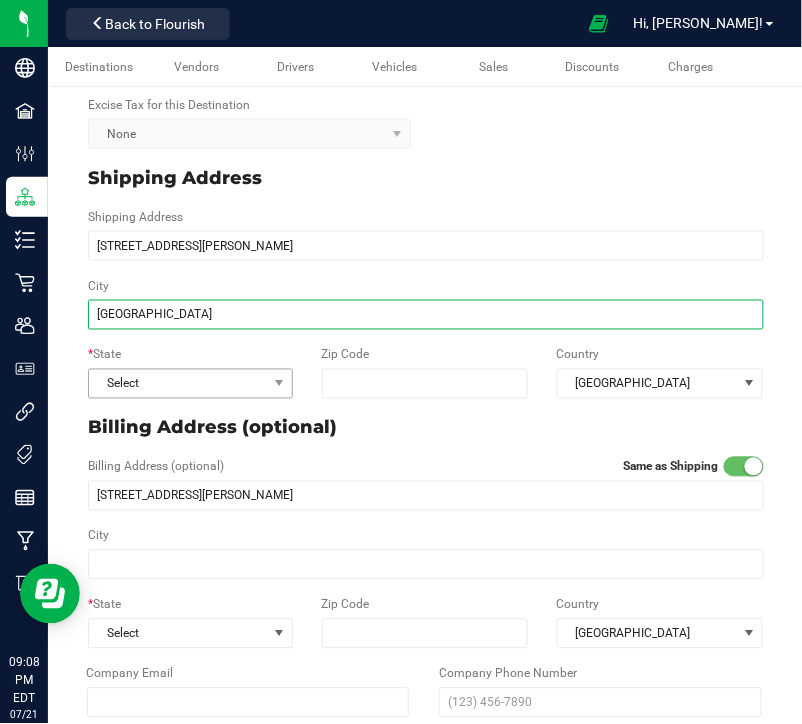 type on "[GEOGRAPHIC_DATA]" 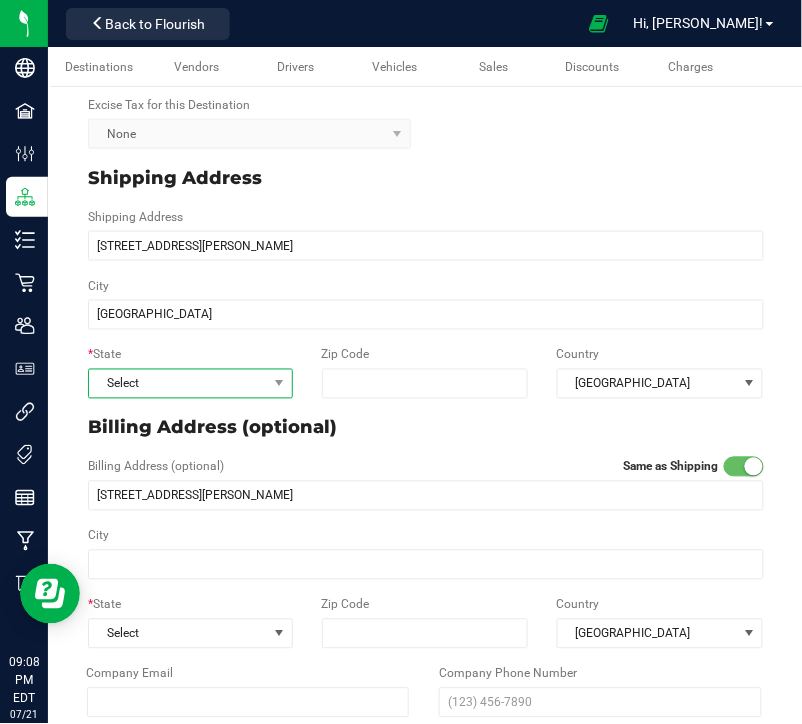 type on "[GEOGRAPHIC_DATA]" 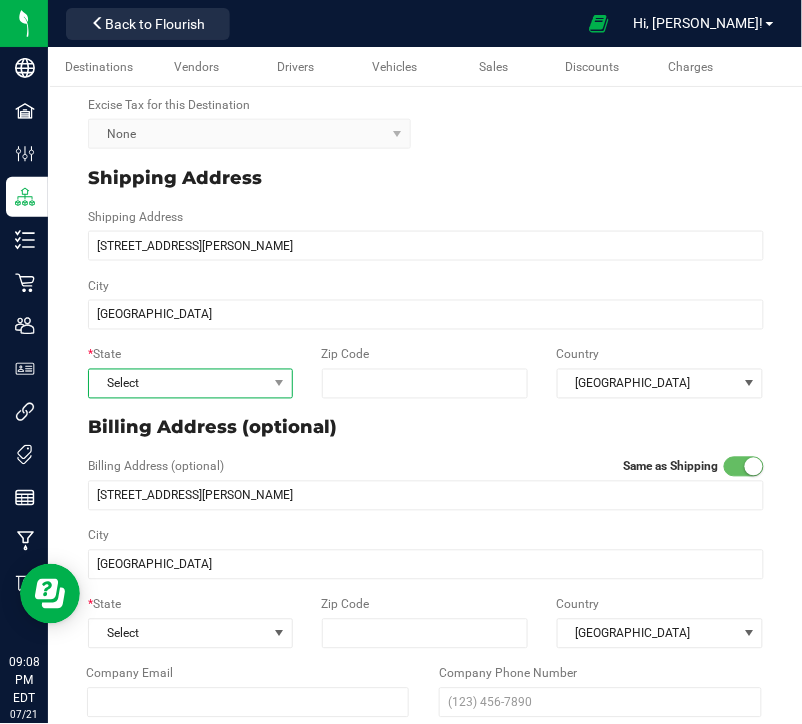 click on "Select" at bounding box center [178, 384] 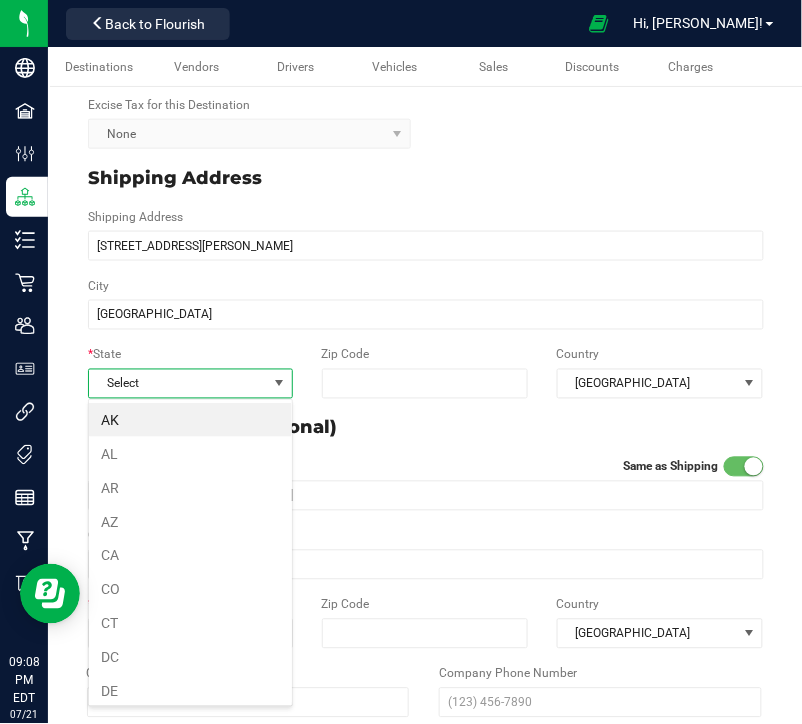 scroll, scrollTop: 99970, scrollLeft: 99794, axis: both 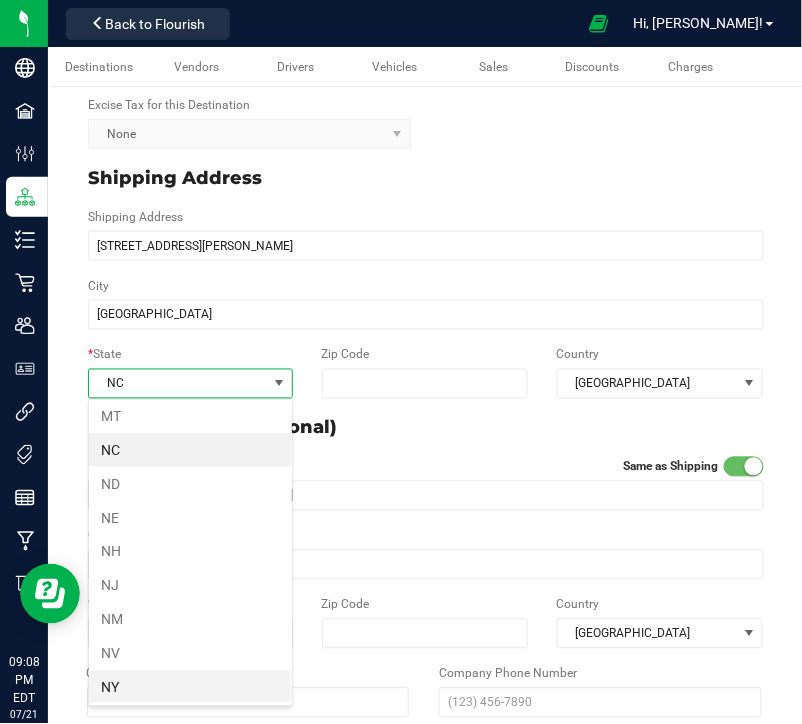 click on "NY" at bounding box center (190, 688) 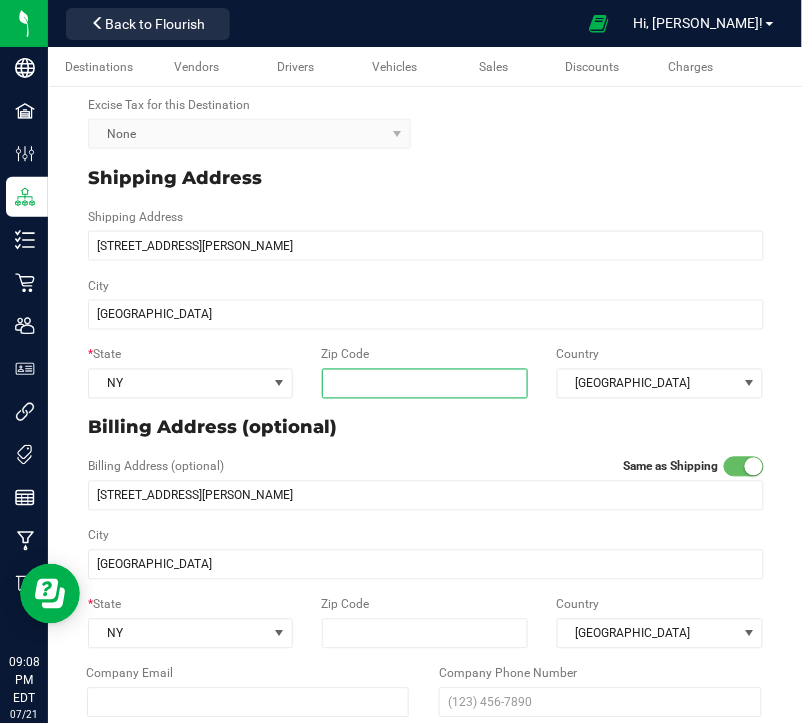 click on "Zip Code" at bounding box center (425, 384) 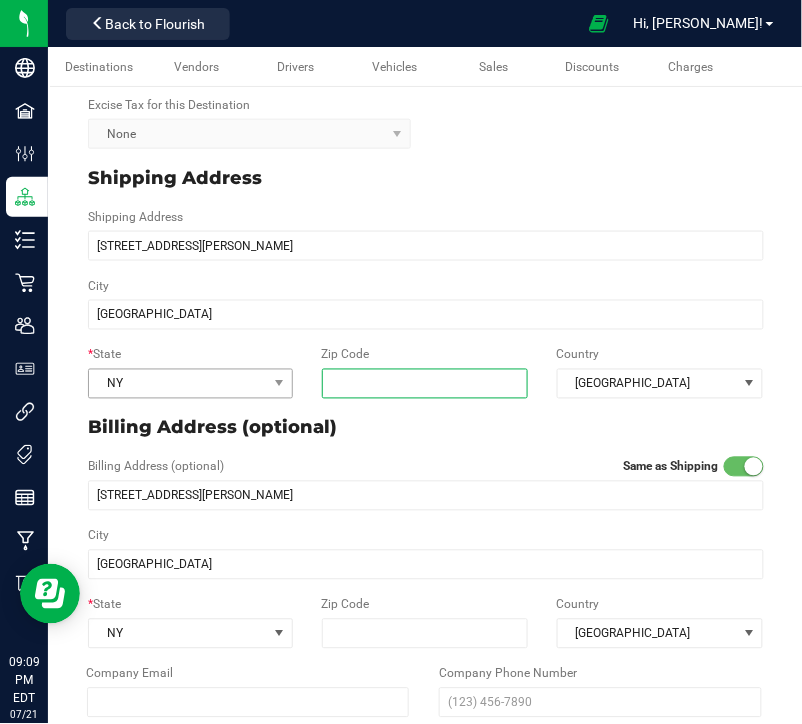 paste on "14623" 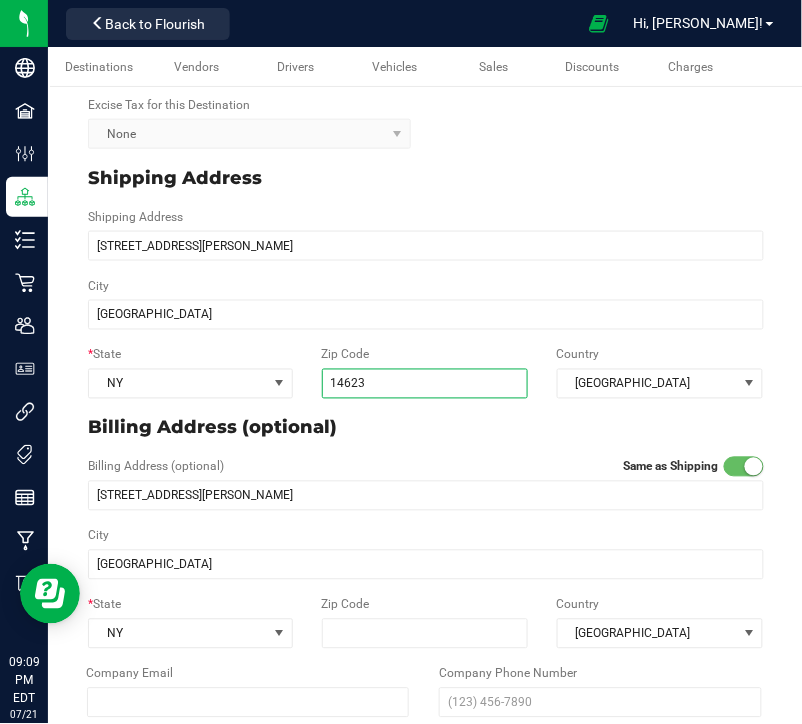 type on "14623" 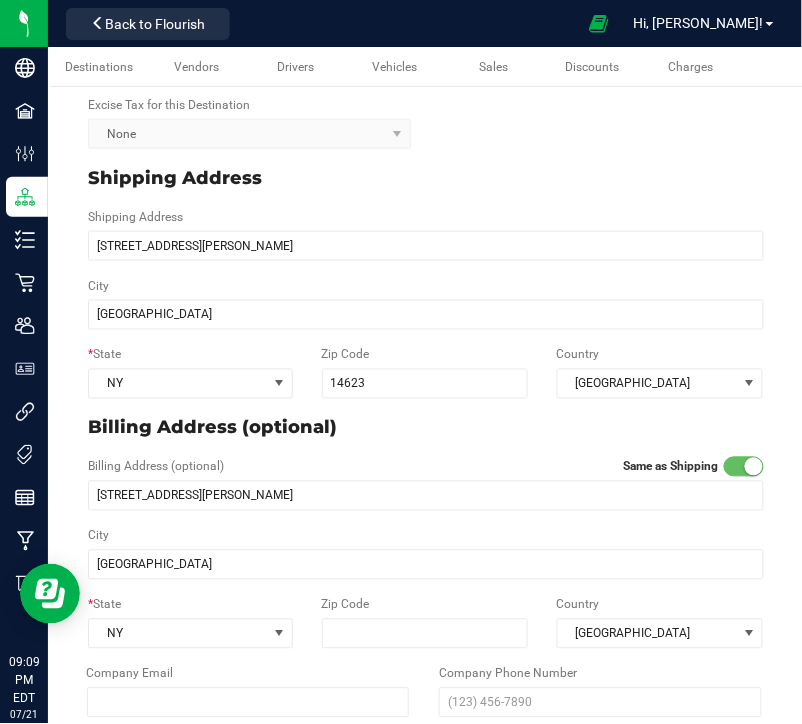 type on "14623" 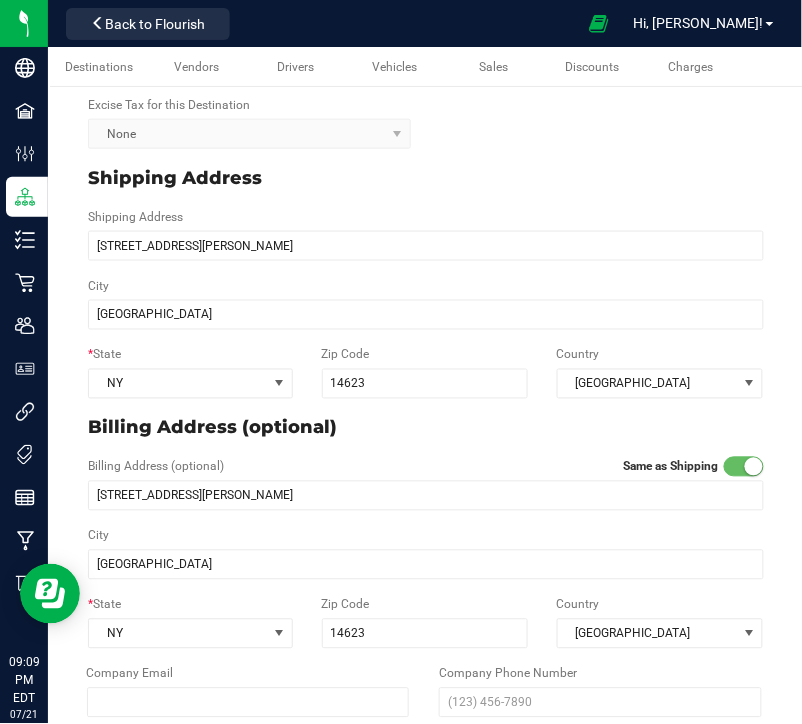 click on "Billing Address (optional)" at bounding box center [426, 428] 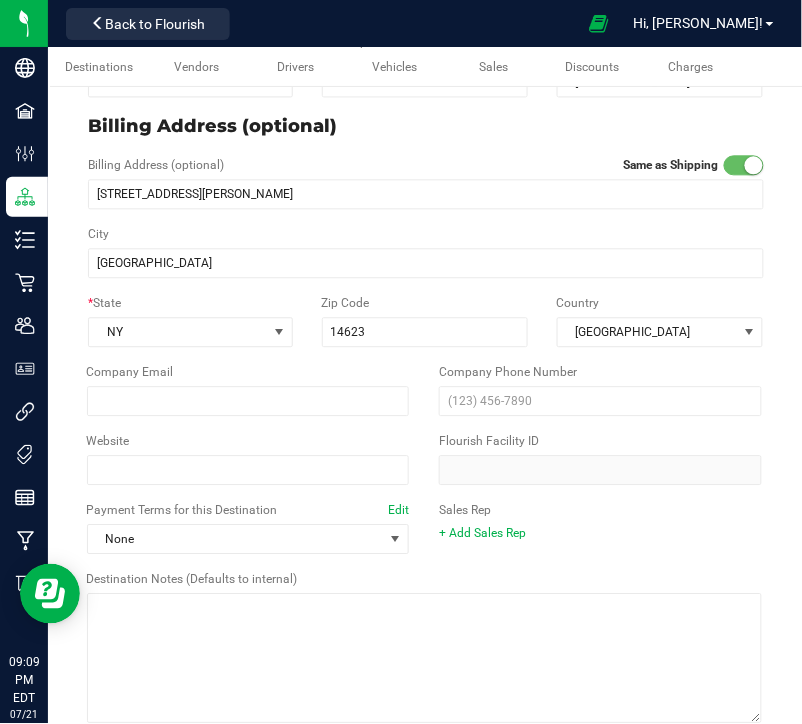 scroll, scrollTop: 604, scrollLeft: 0, axis: vertical 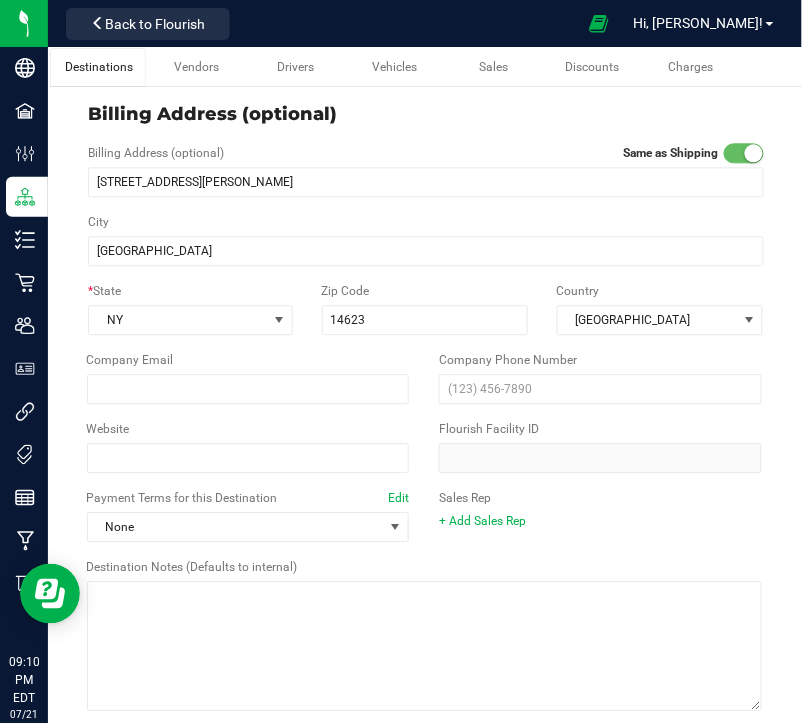 click on "Destinations" at bounding box center (100, 67) 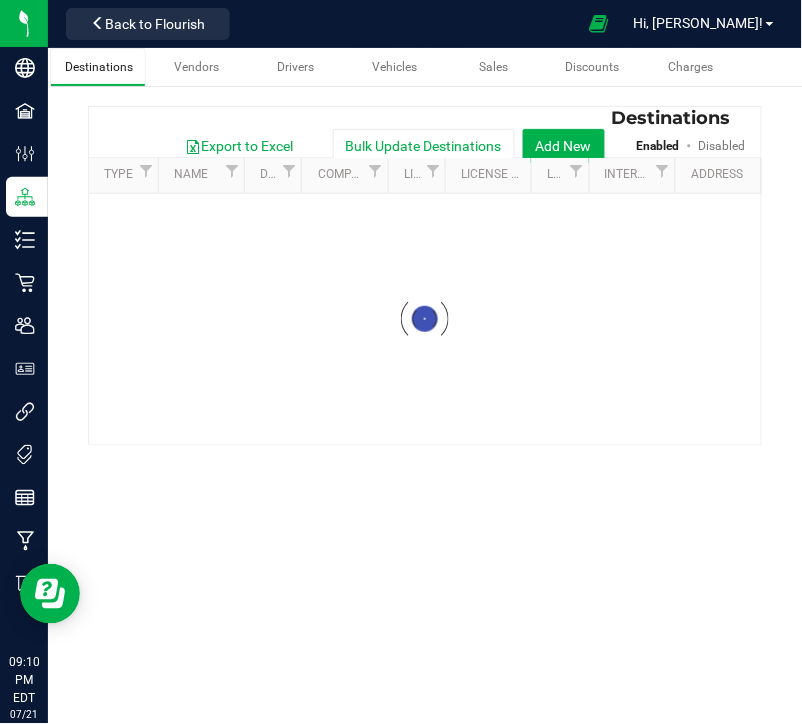 scroll, scrollTop: 0, scrollLeft: 0, axis: both 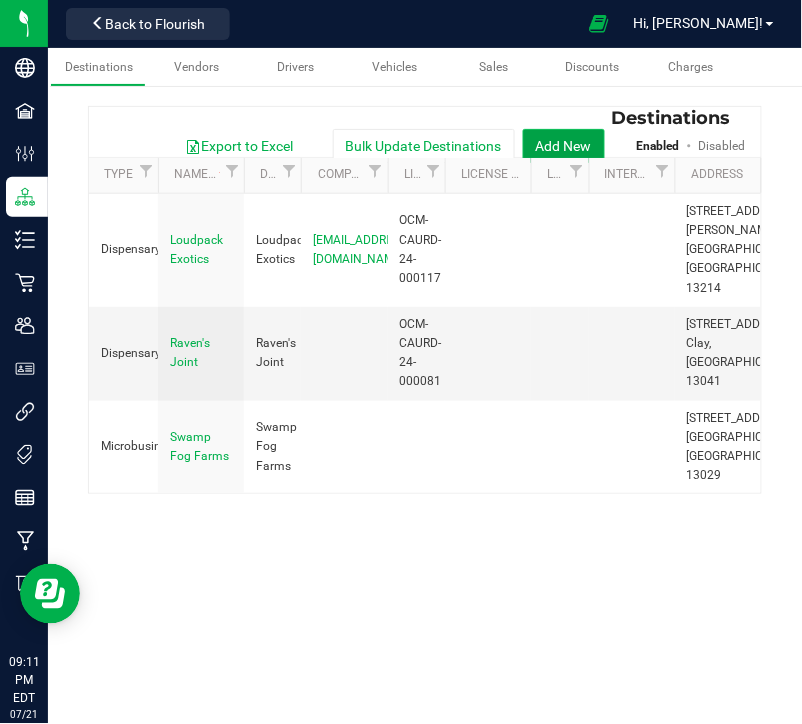 click on "Add New" at bounding box center (564, 146) 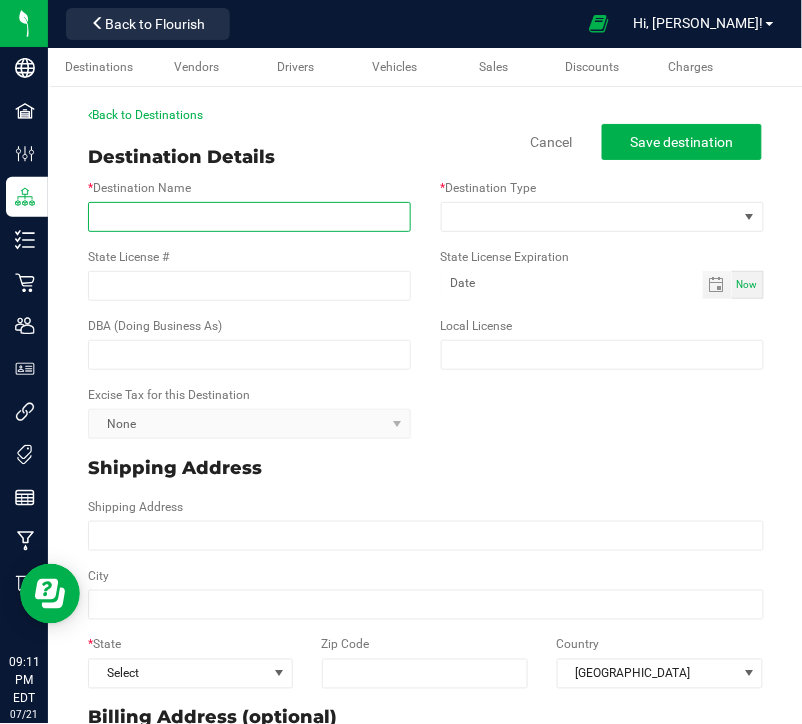 click on "*  Destination Name" at bounding box center (249, 217) 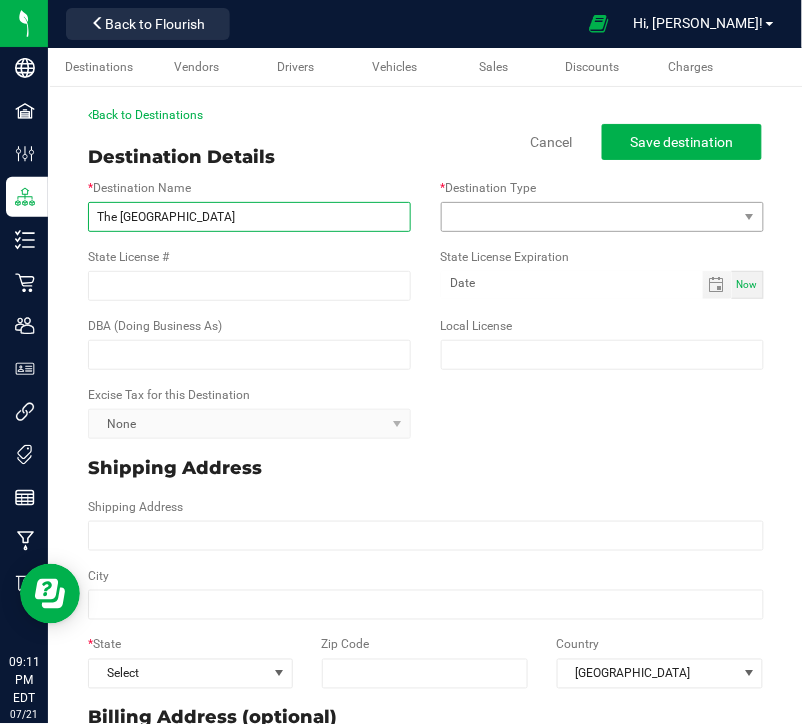 type on "The [GEOGRAPHIC_DATA]" 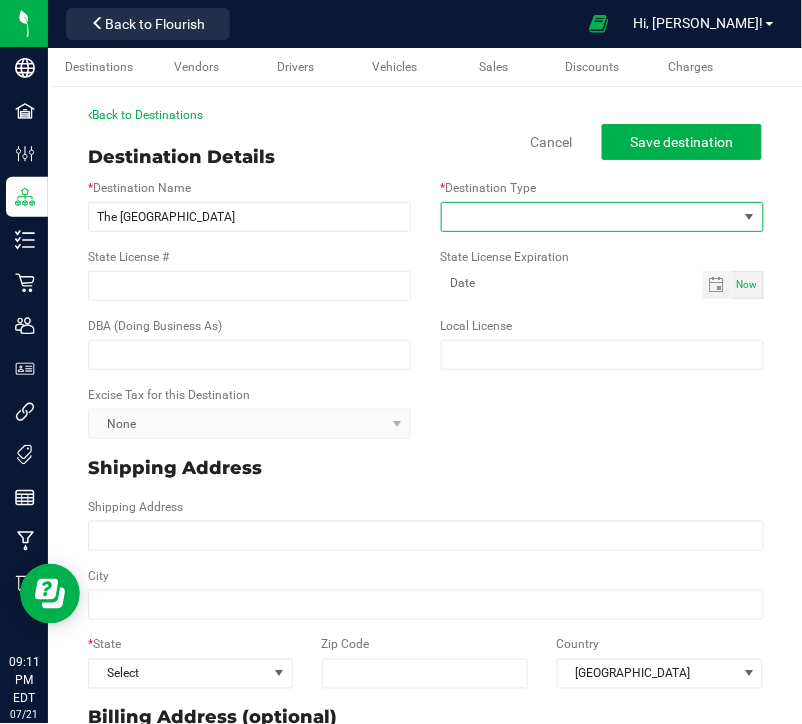 click at bounding box center (590, 217) 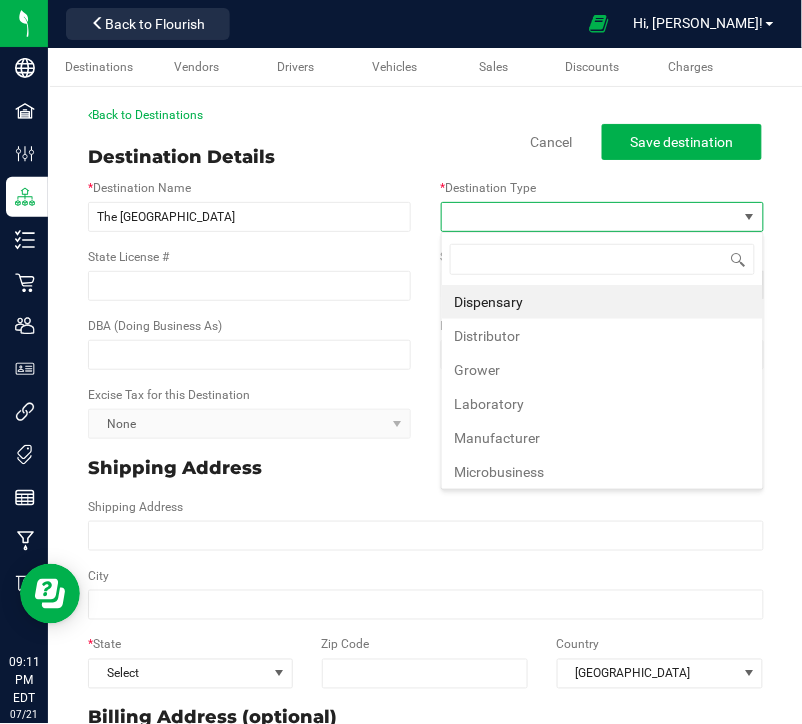 scroll, scrollTop: 99970, scrollLeft: 99676, axis: both 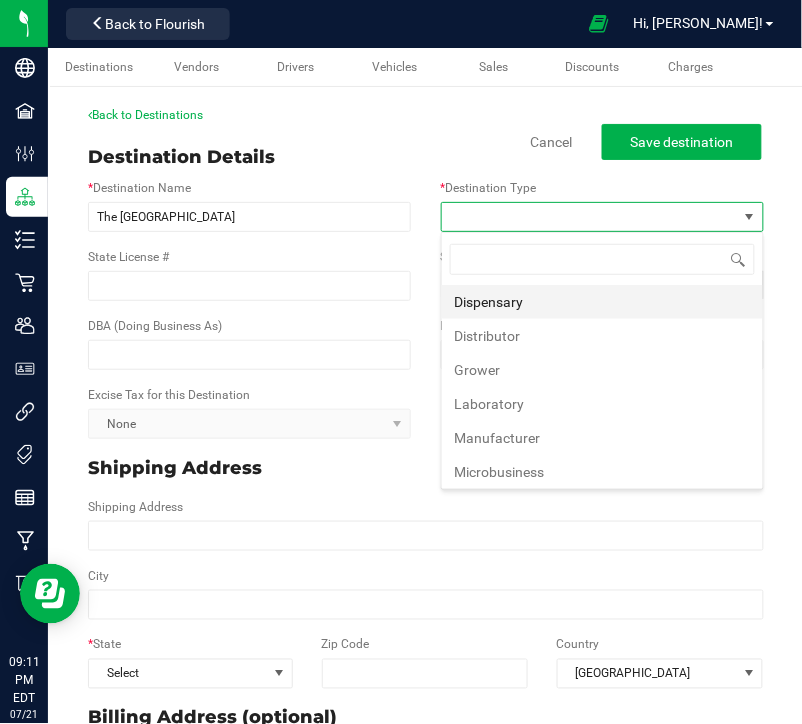 click on "Dispensary" at bounding box center (602, 302) 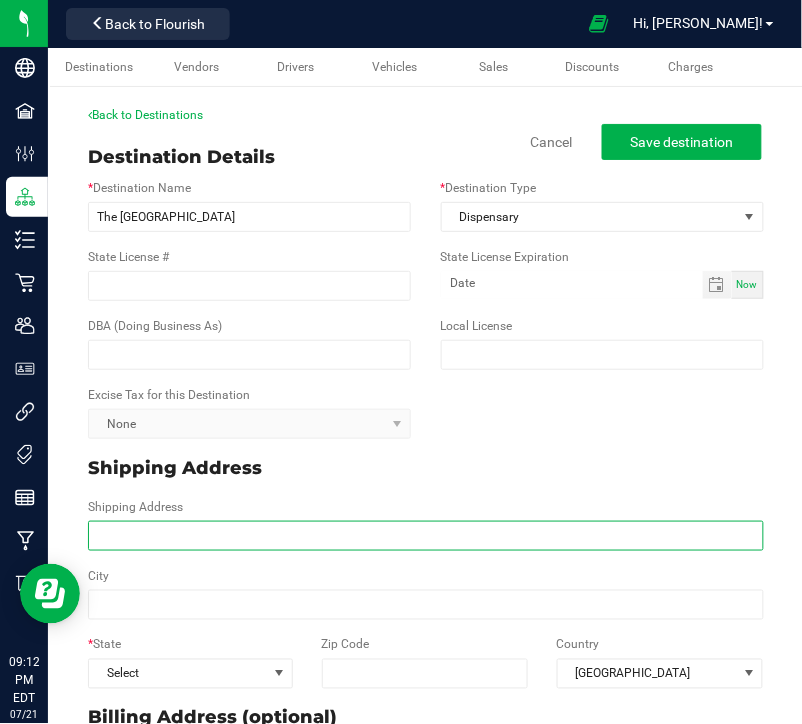 click on "Shipping Address" at bounding box center [426, 536] 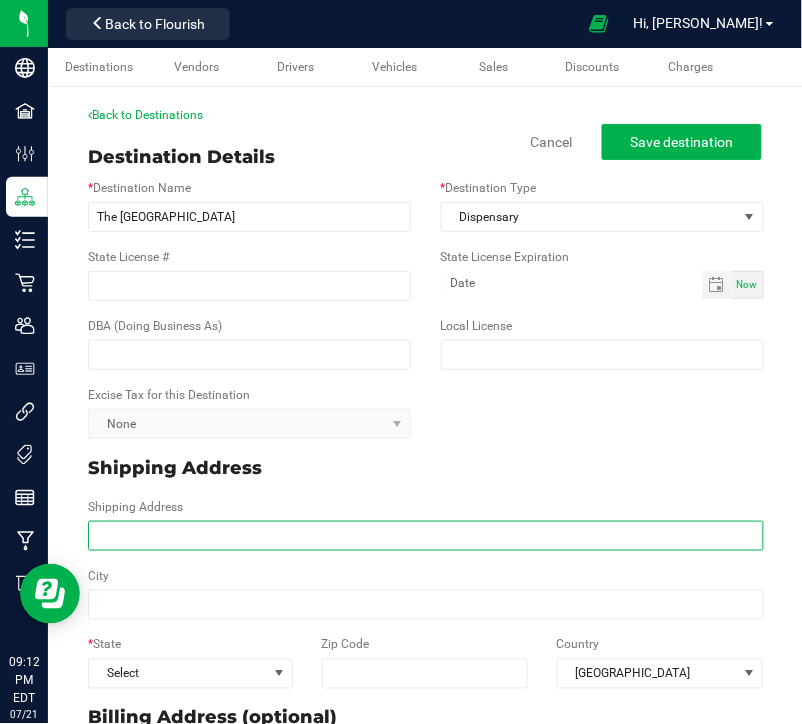 paste on "[STREET_ADDRESS][PERSON_NAME]" 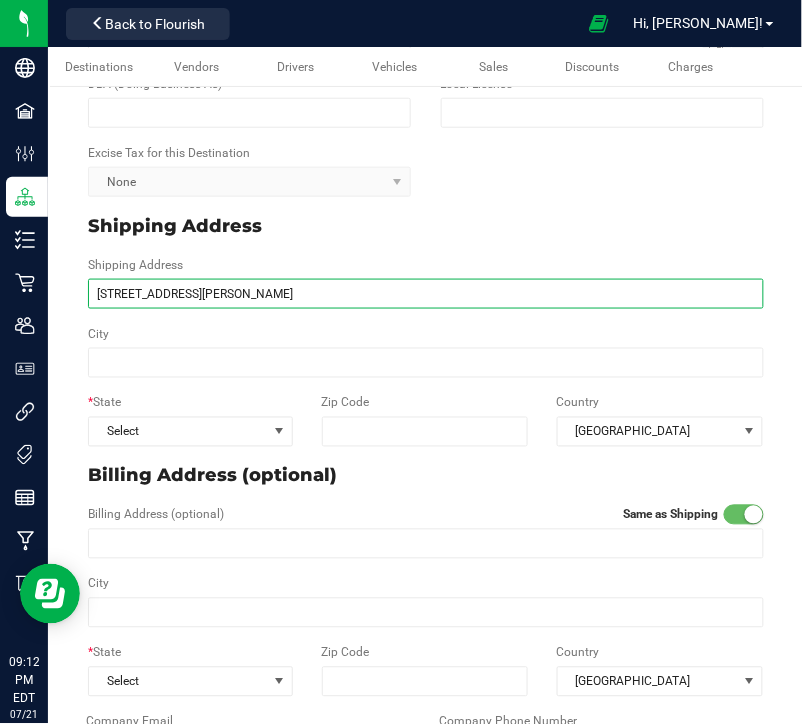scroll, scrollTop: 244, scrollLeft: 0, axis: vertical 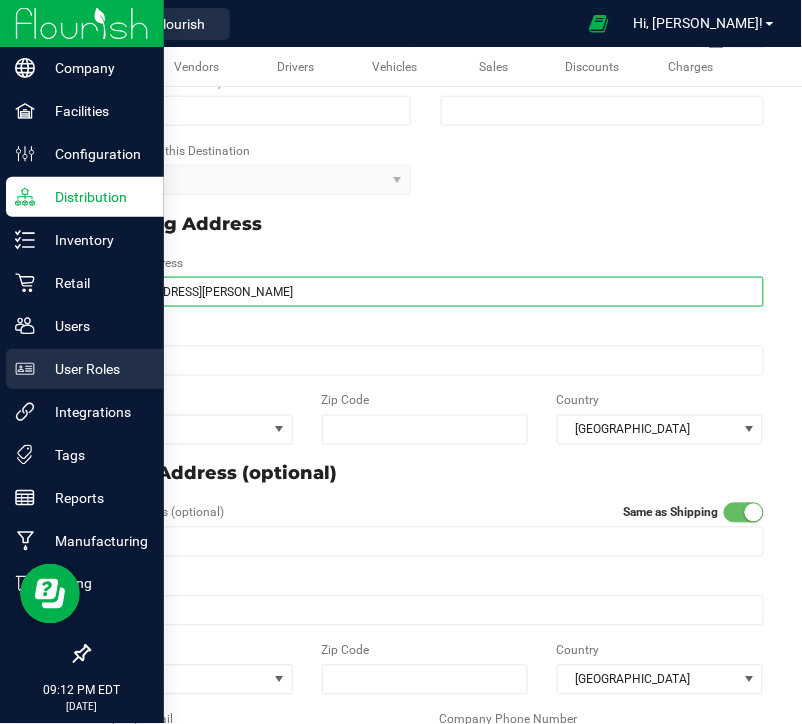 type on "[STREET_ADDRESS][PERSON_NAME]" 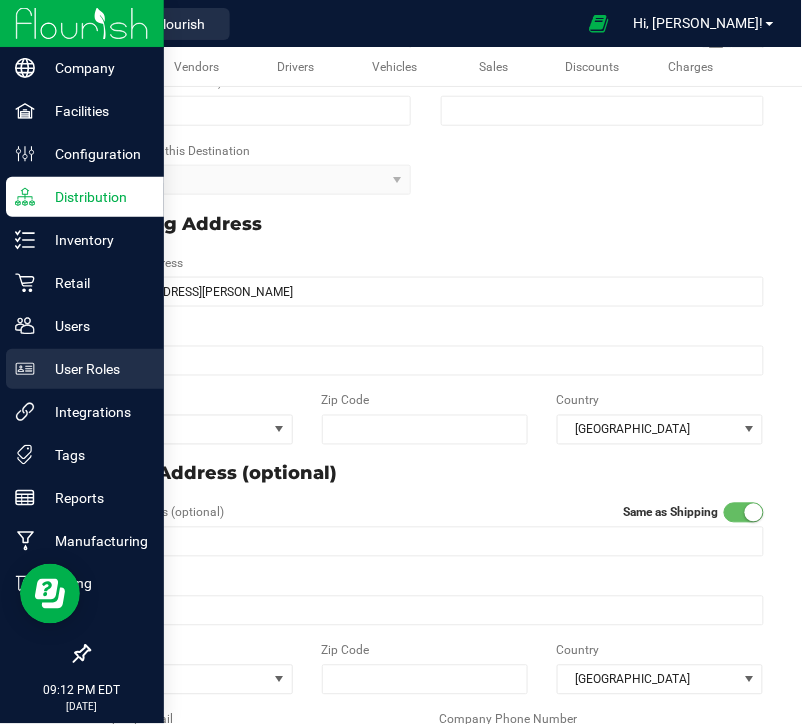 type on "[STREET_ADDRESS][PERSON_NAME]" 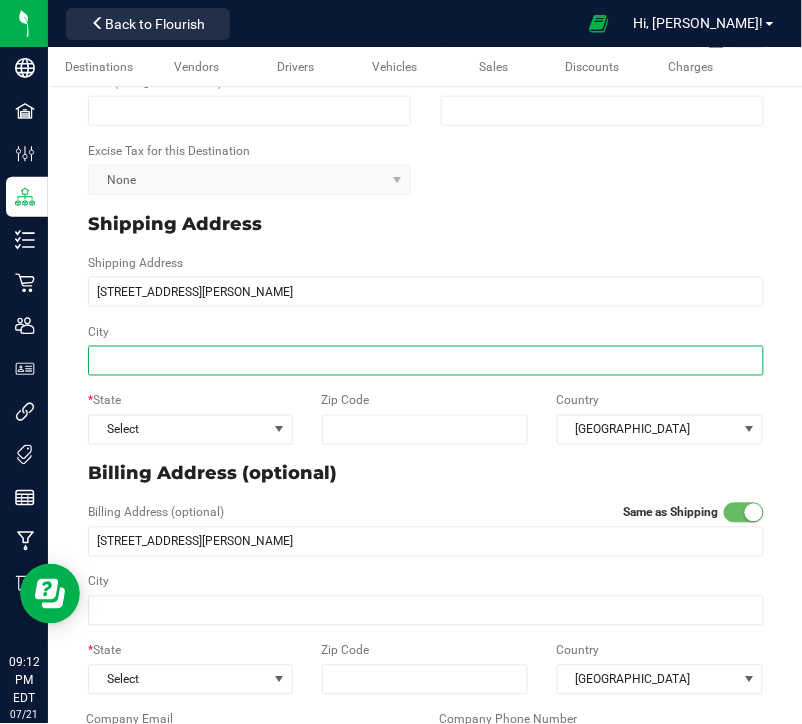 click on "City" at bounding box center [426, 361] 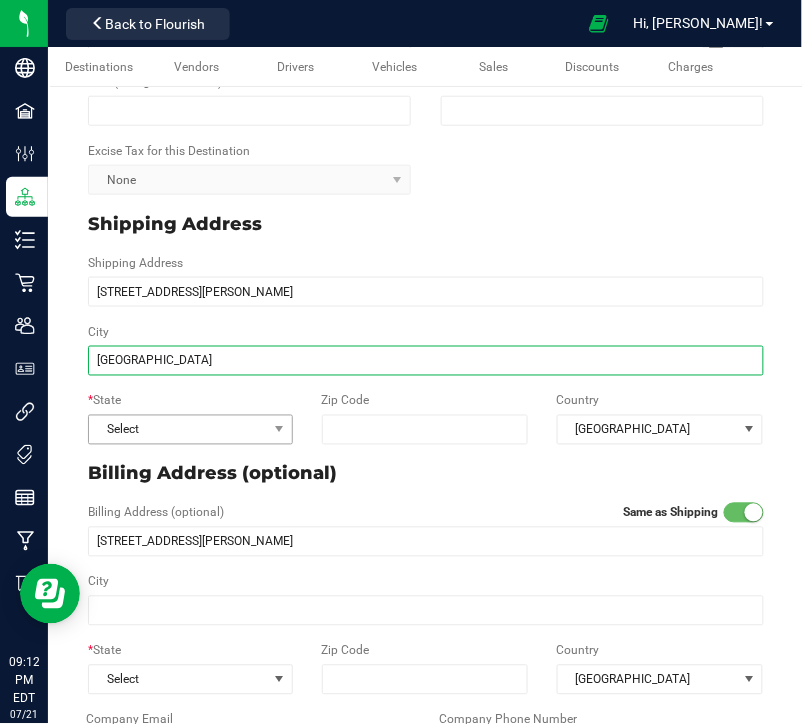 type on "[GEOGRAPHIC_DATA]" 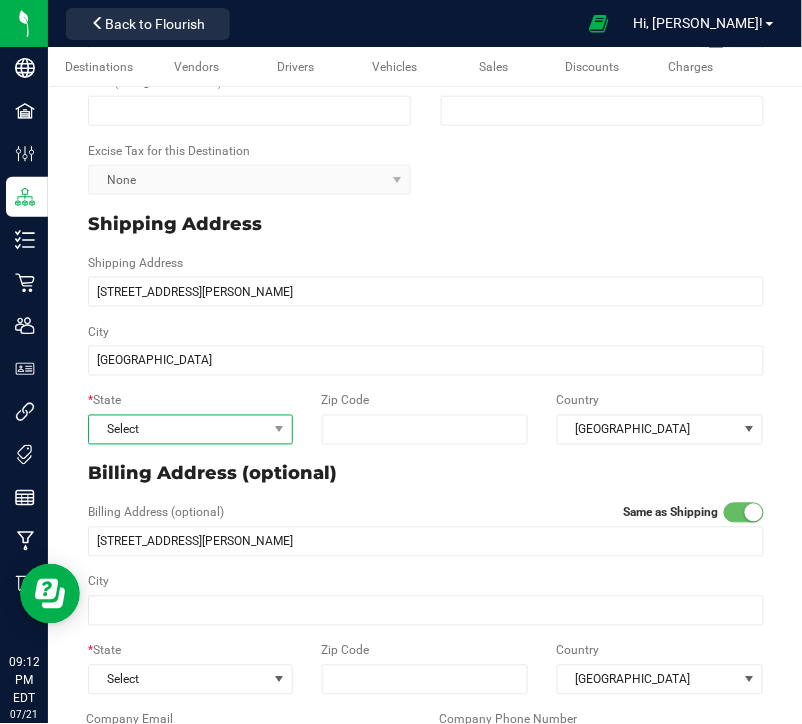 type on "[GEOGRAPHIC_DATA]" 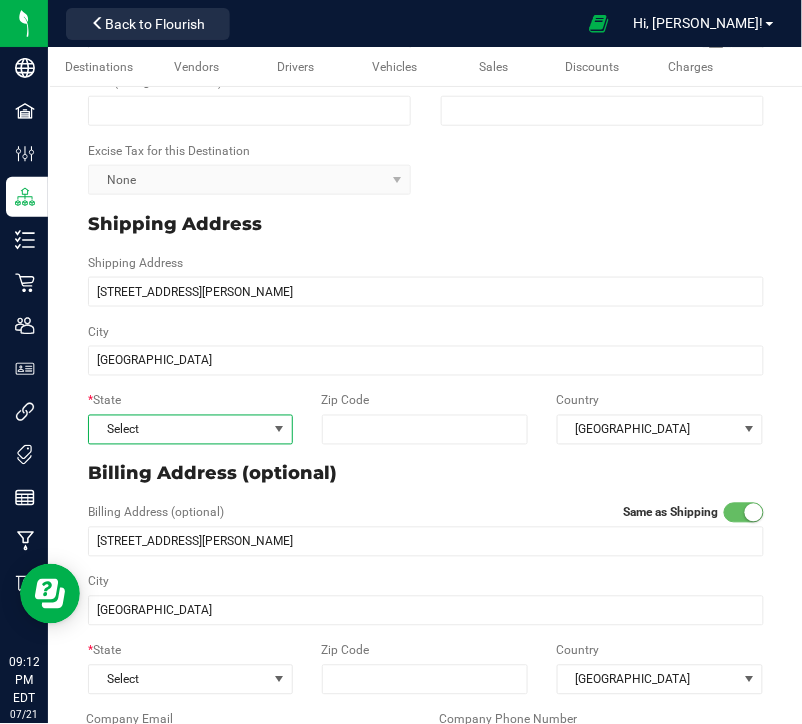 click on "Select" at bounding box center [178, 430] 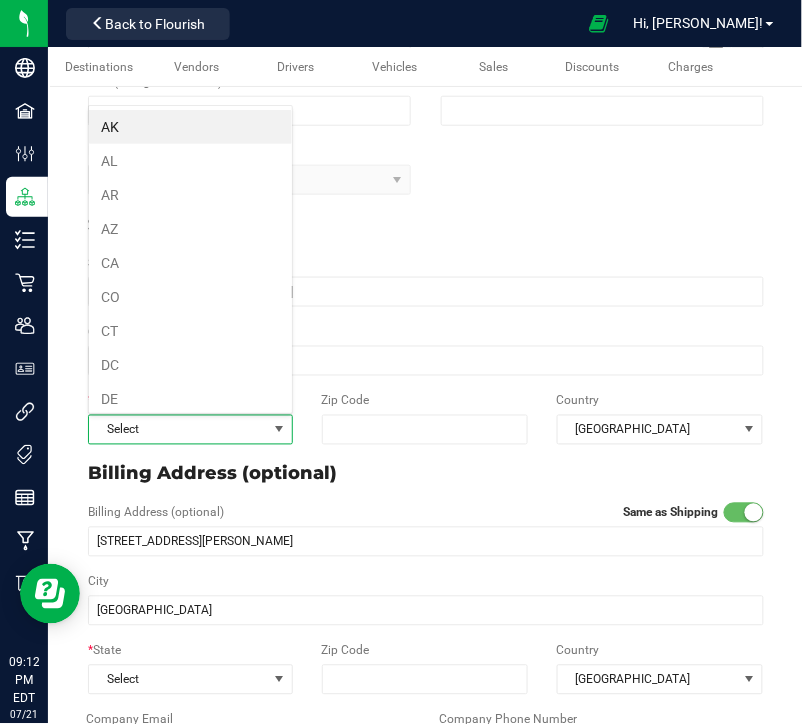 scroll, scrollTop: 99970, scrollLeft: 99794, axis: both 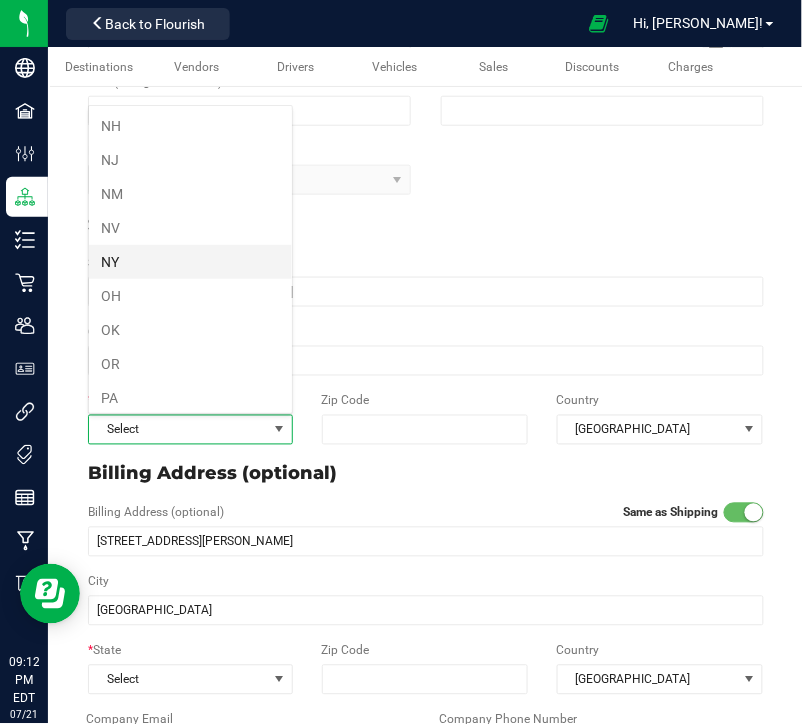 click on "NY" at bounding box center (190, 262) 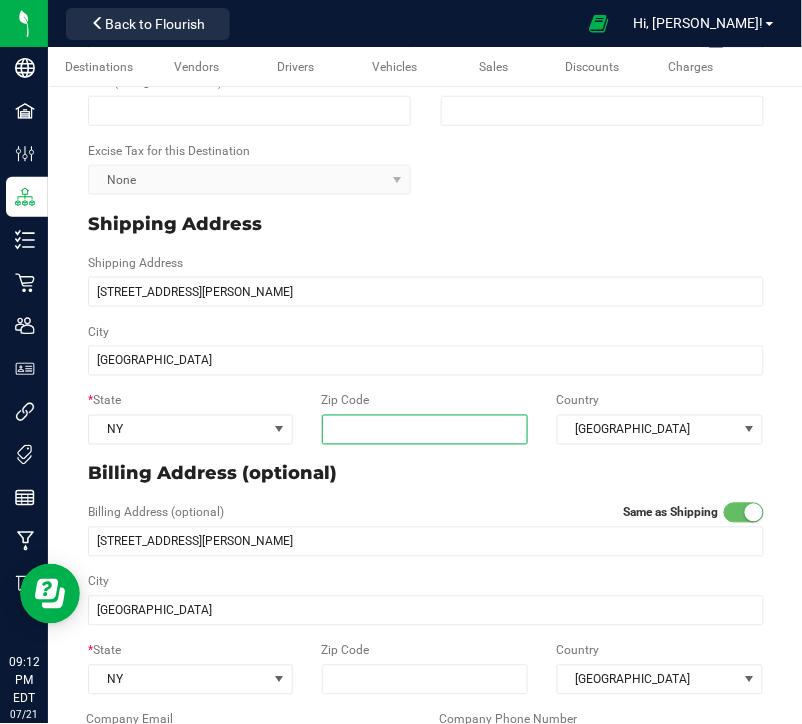 click on "Zip Code" at bounding box center (425, 430) 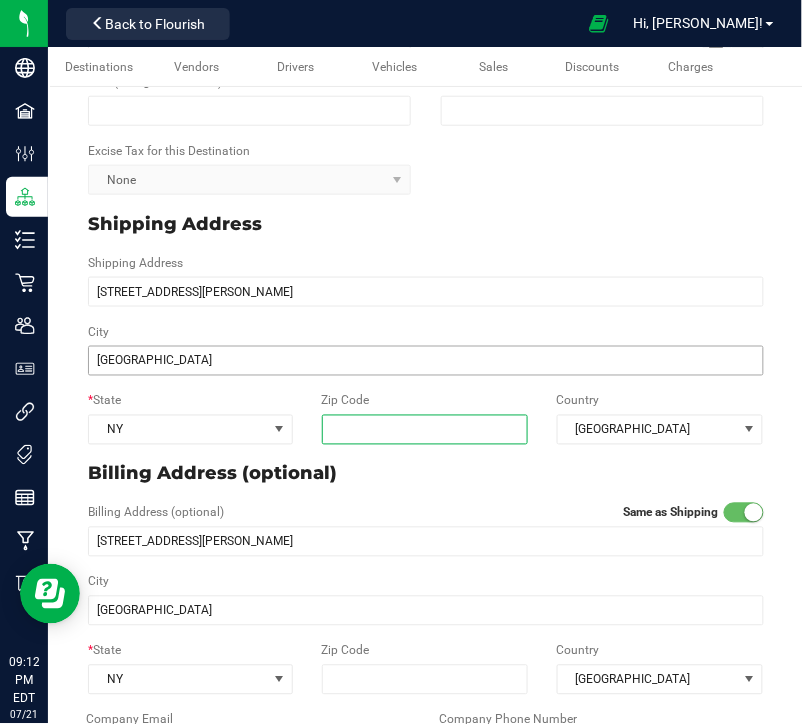 paste on "14623" 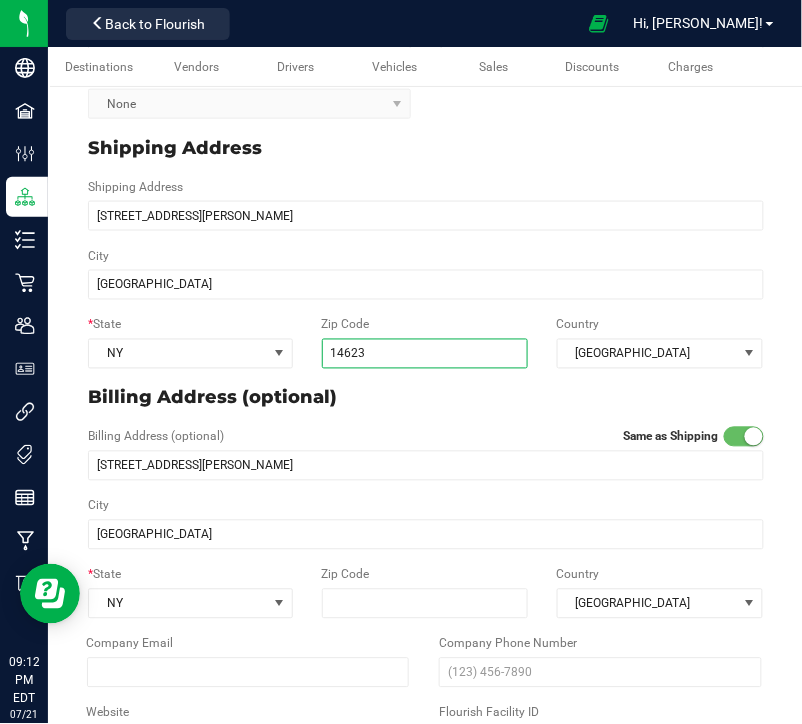 scroll, scrollTop: 326, scrollLeft: 0, axis: vertical 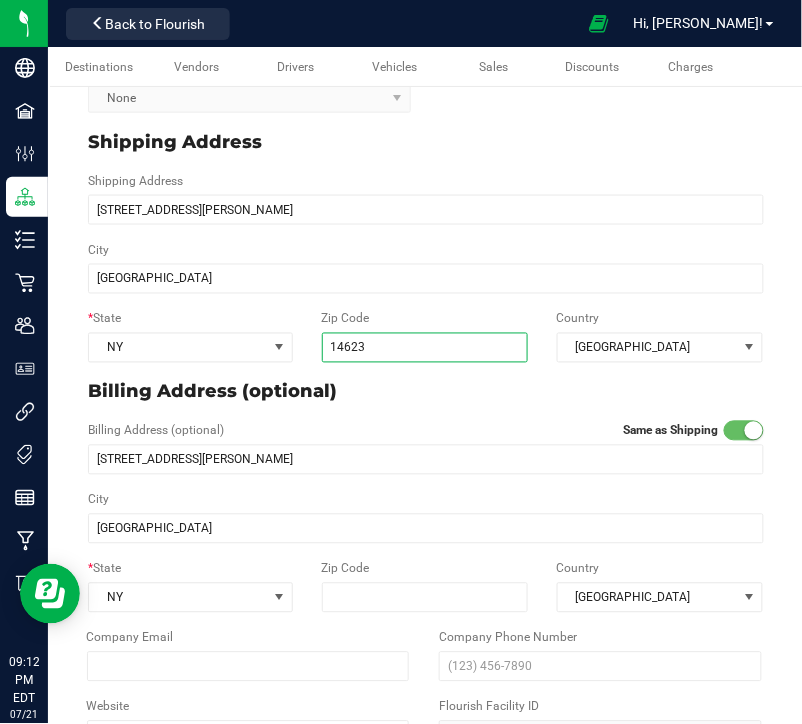 type on "14623" 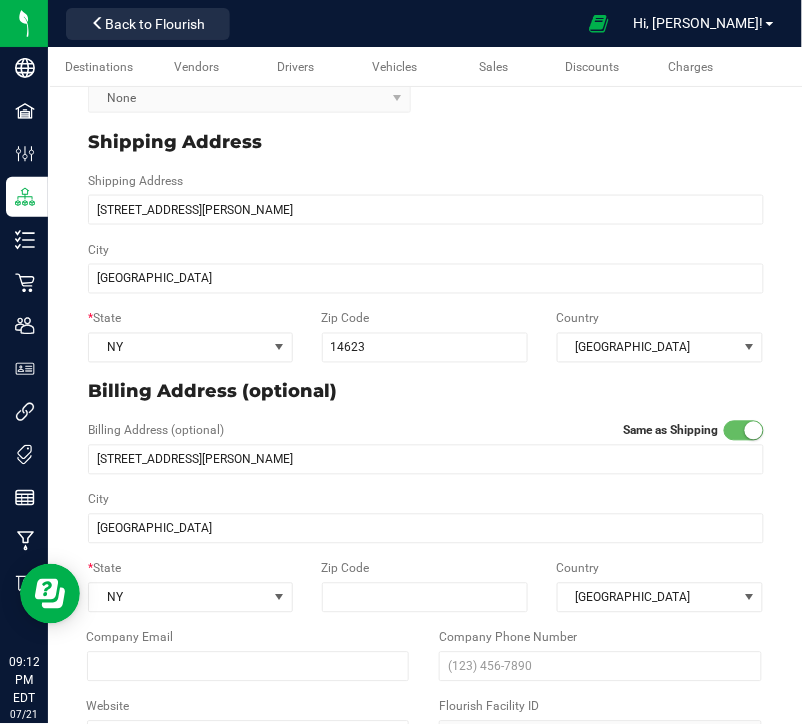 type on "14623" 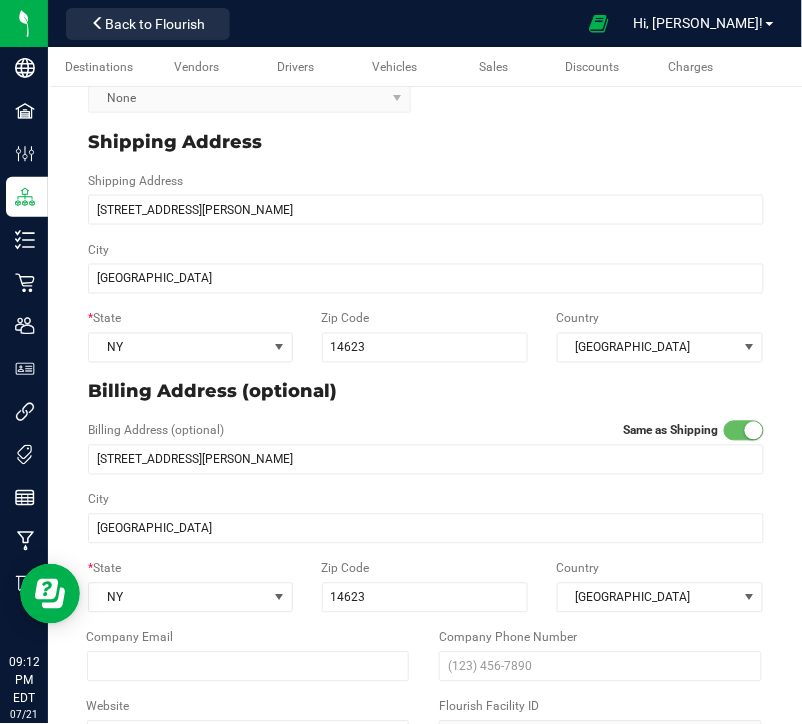 click on "Billing Address (optional)" at bounding box center (426, 392) 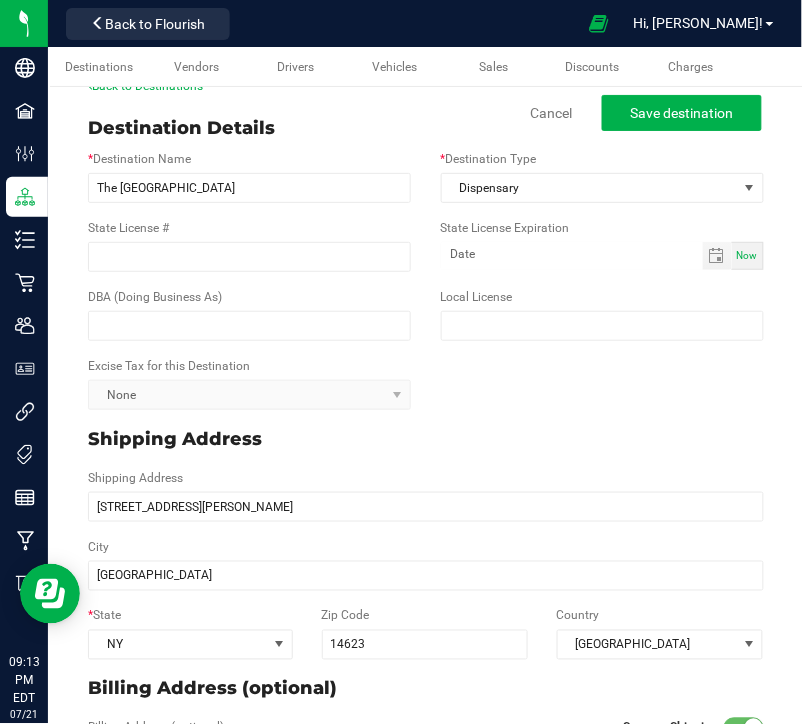 scroll, scrollTop: 16, scrollLeft: 0, axis: vertical 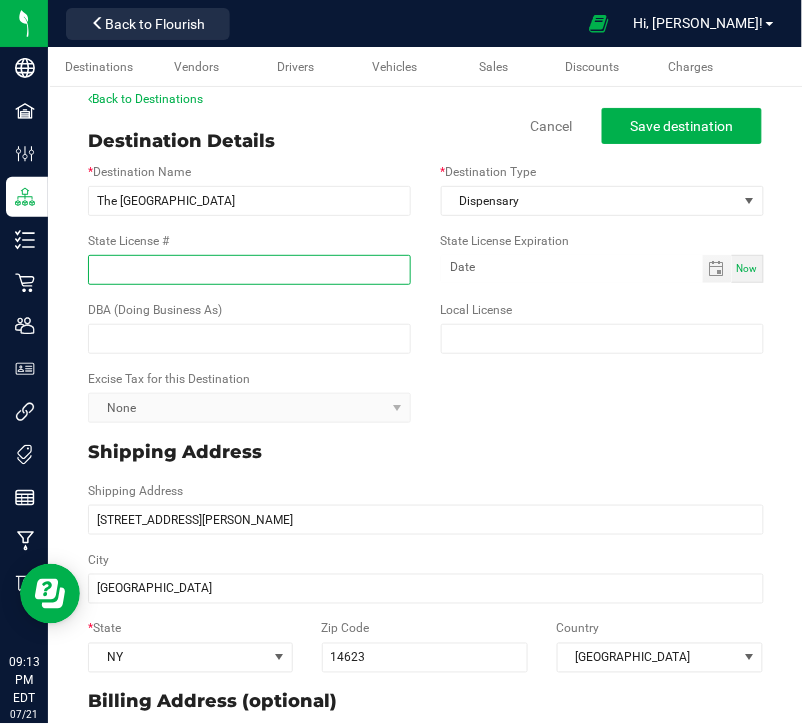 click on "State License #" at bounding box center (249, 270) 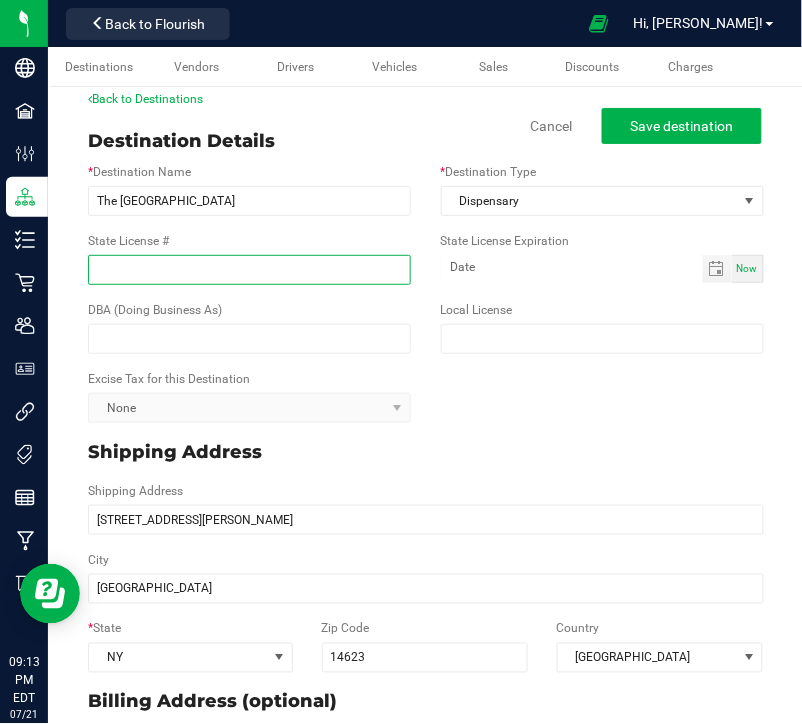 paste on "OCM-CAURD-25-000247" 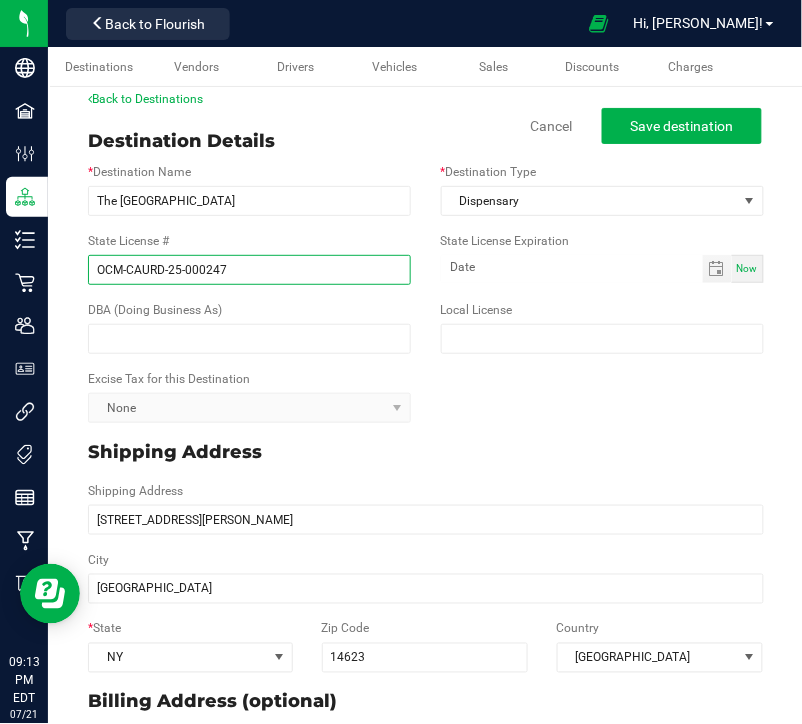 type on "OCM-CAURD-25-000247" 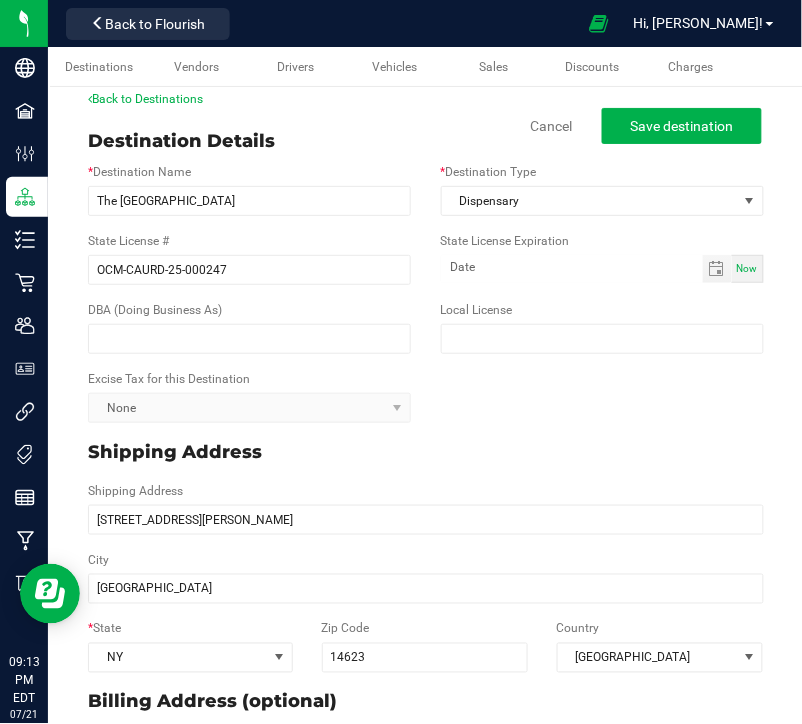 click on "Excise Tax for this Destination    None" at bounding box center [426, 396] 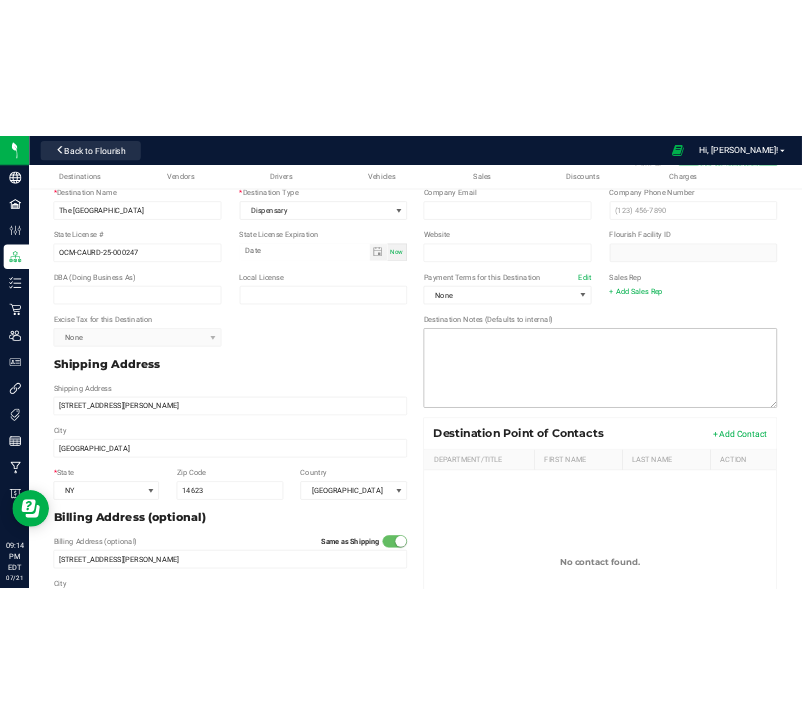 scroll, scrollTop: 0, scrollLeft: 0, axis: both 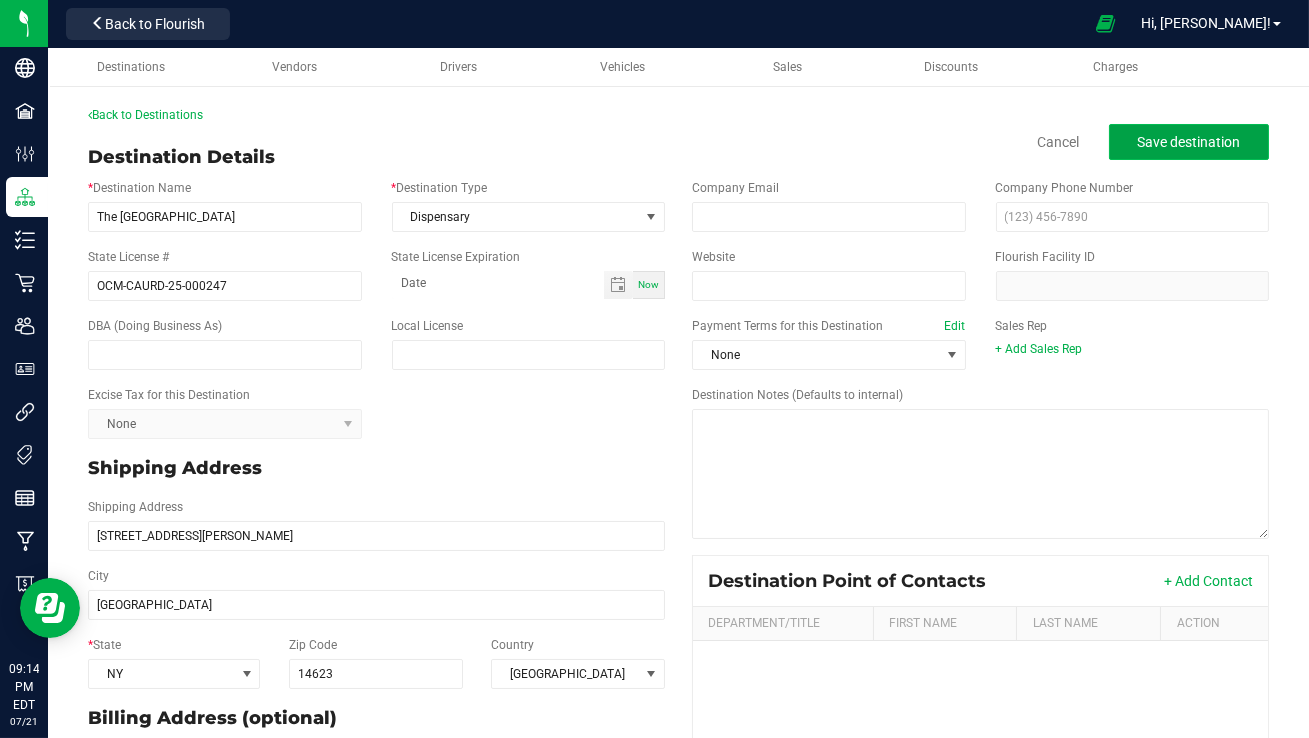 click on "Save destination" 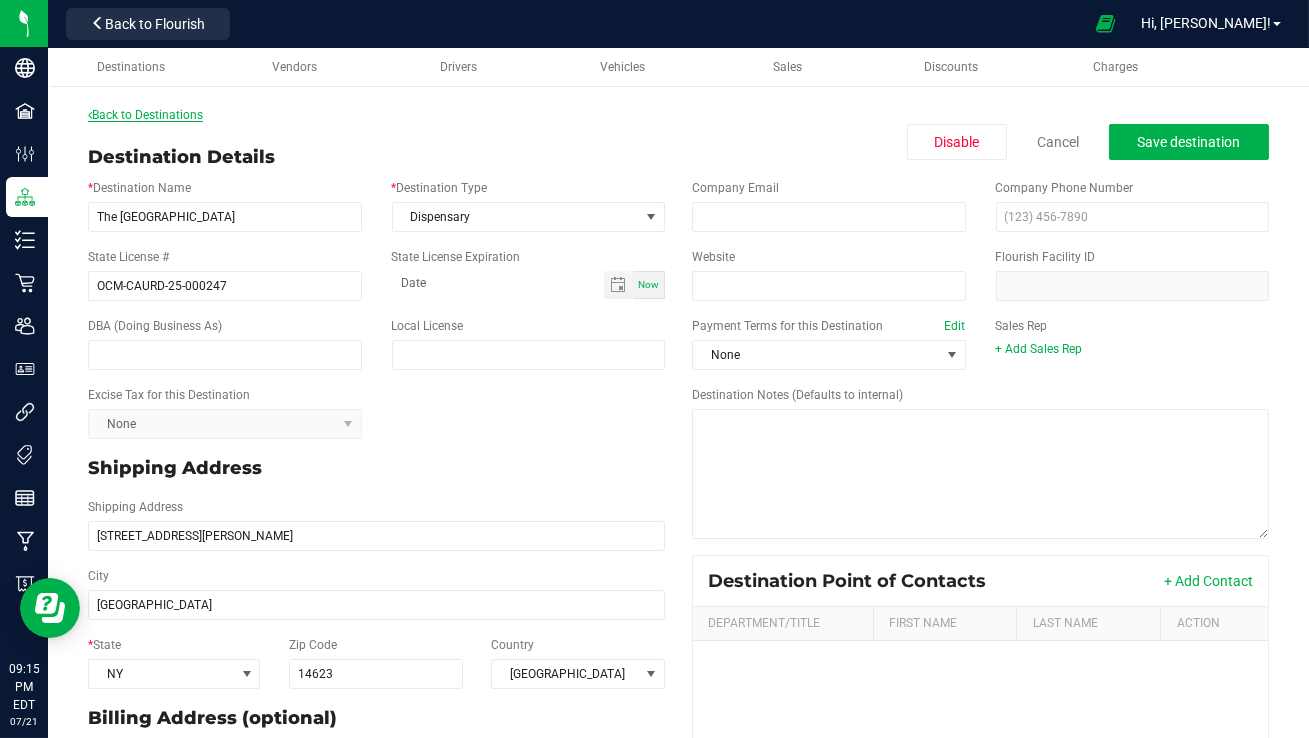 click on "Back to Destinations" at bounding box center [145, 115] 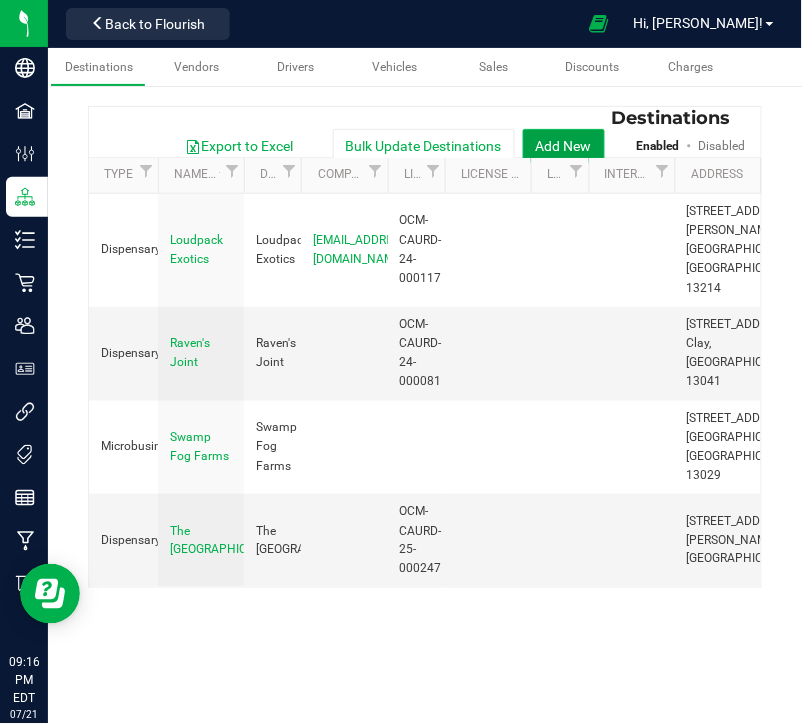 click on "Add New" at bounding box center [564, 146] 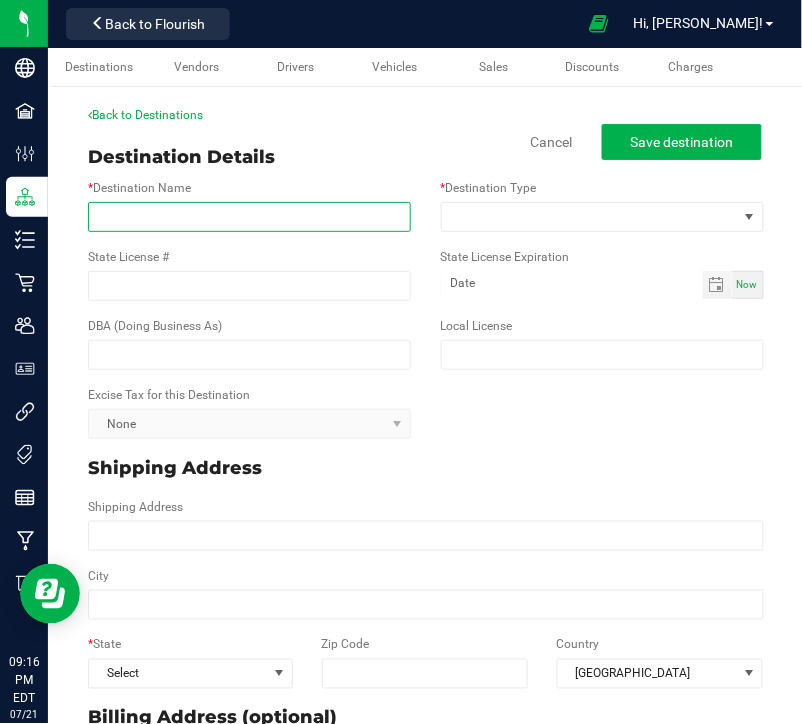 click on "*  Destination Name" at bounding box center (249, 217) 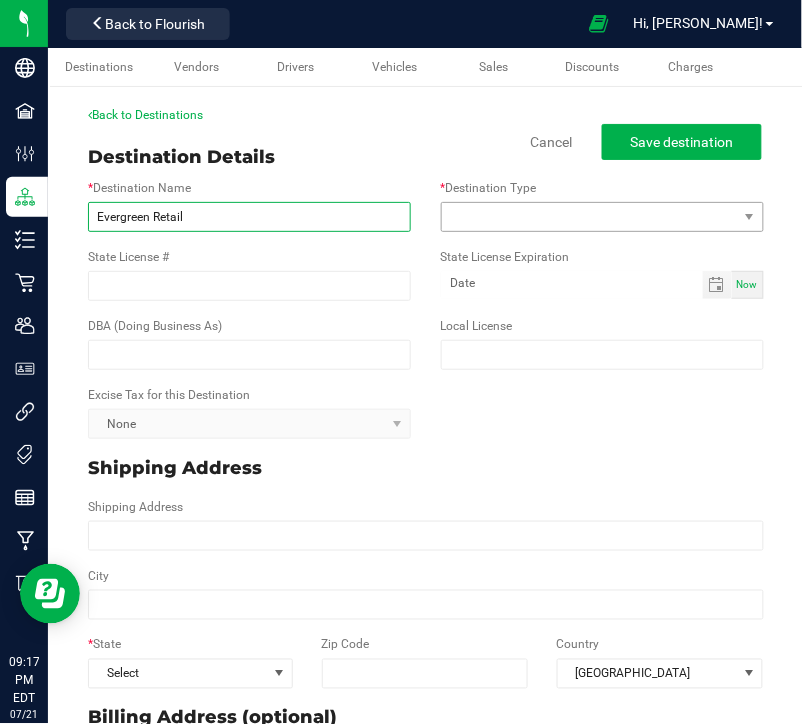 type on "Evergreen Retail" 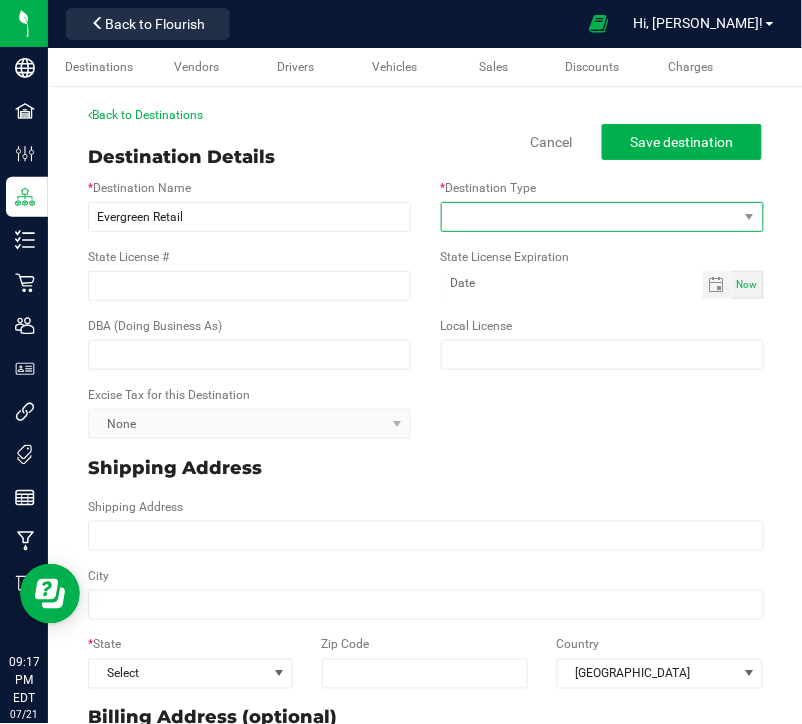 click at bounding box center (590, 217) 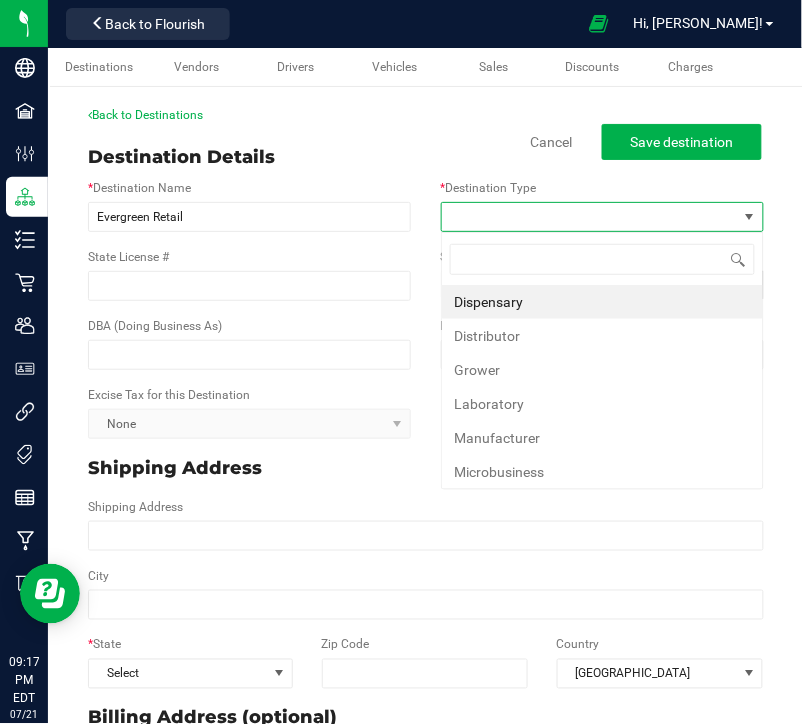 scroll, scrollTop: 99970, scrollLeft: 99676, axis: both 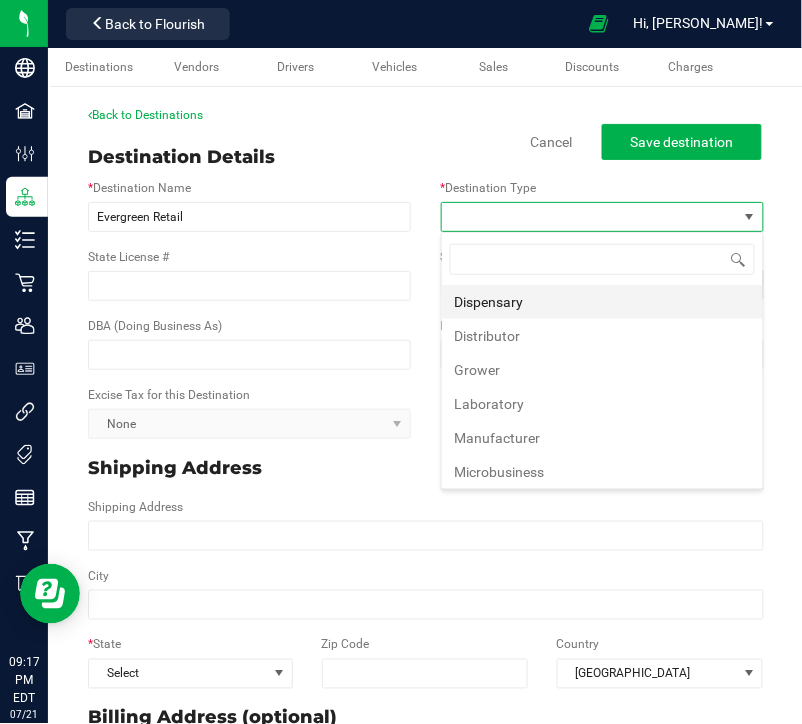 click on "Dispensary" at bounding box center [602, 302] 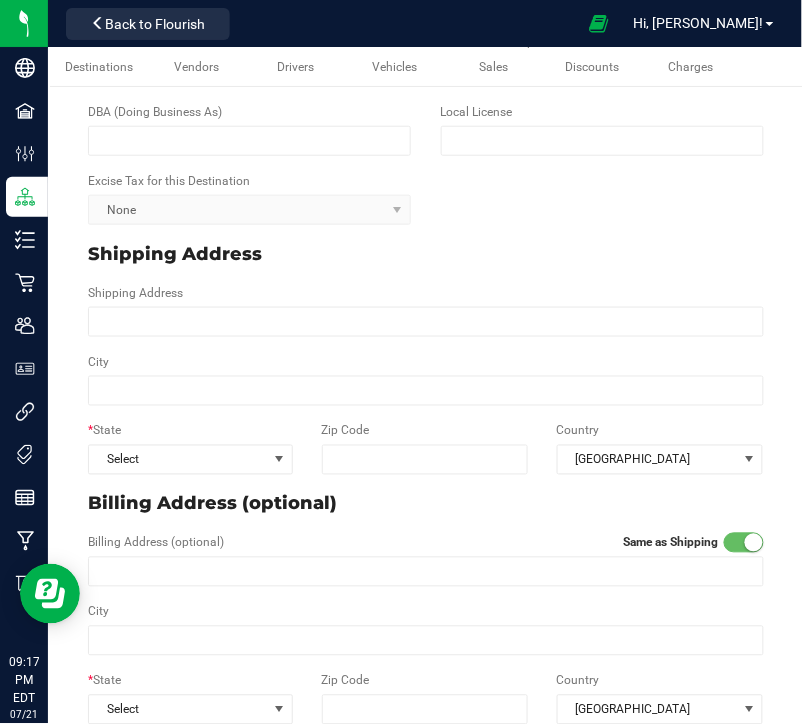 scroll, scrollTop: 217, scrollLeft: 0, axis: vertical 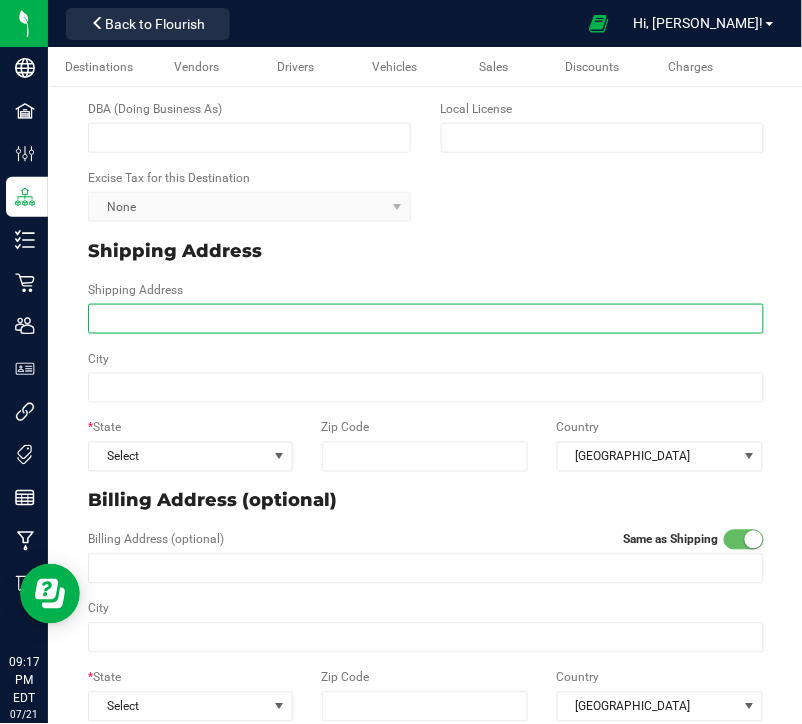 click on "Shipping Address" at bounding box center (426, 319) 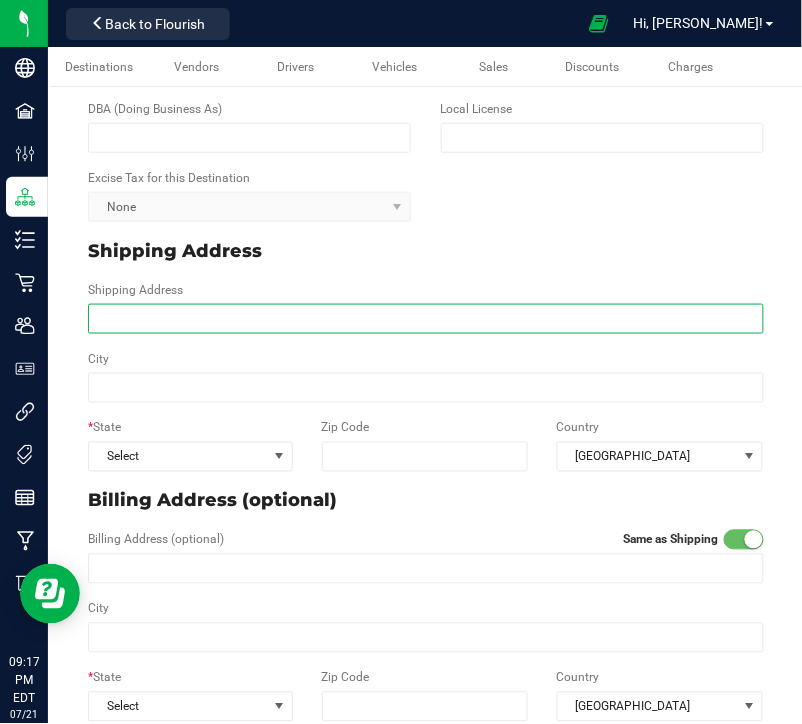 paste on "[STREET_ADDRESS]" 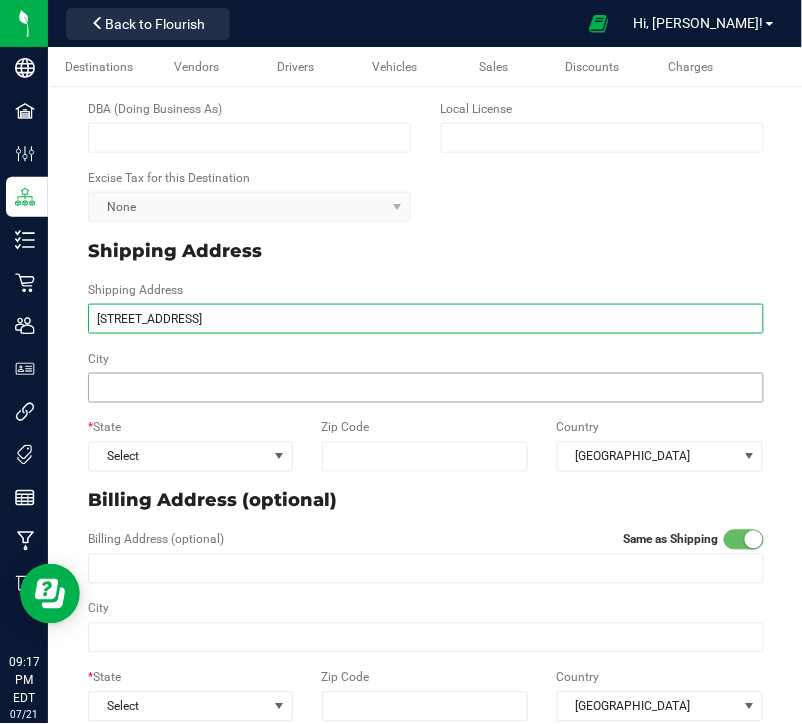 type on "[STREET_ADDRESS]" 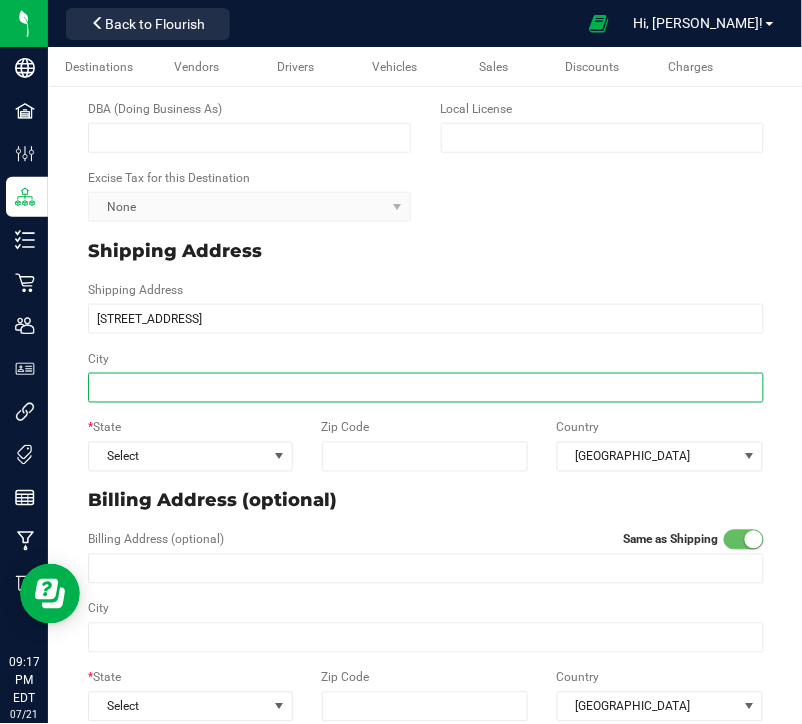 type on "[STREET_ADDRESS]" 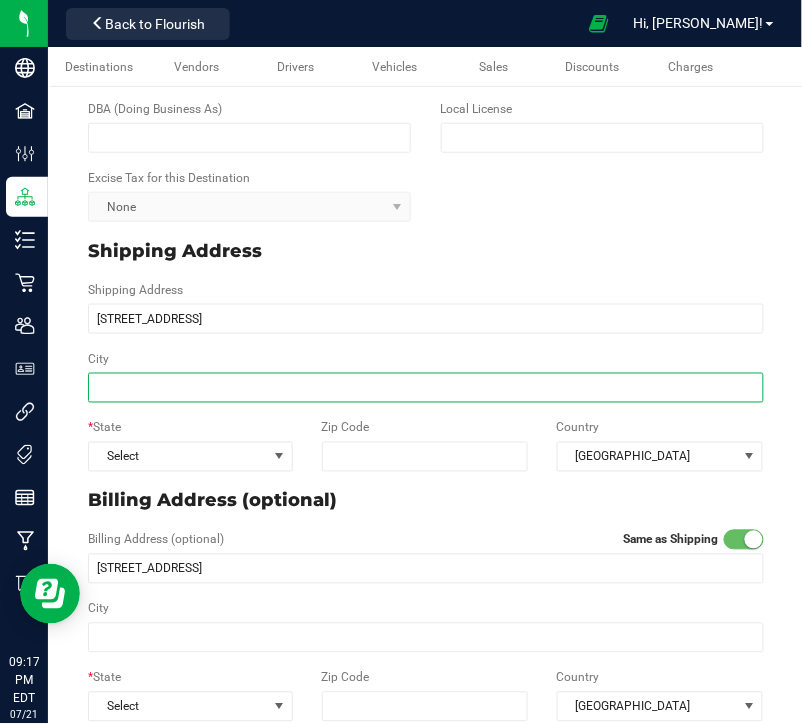 click on "City" at bounding box center [426, 388] 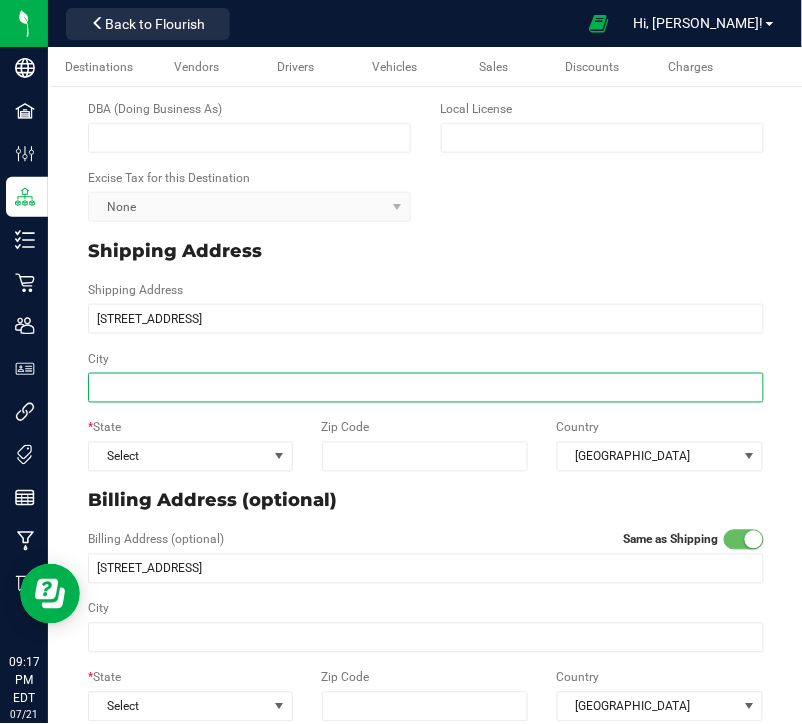 paste on "Brockport" 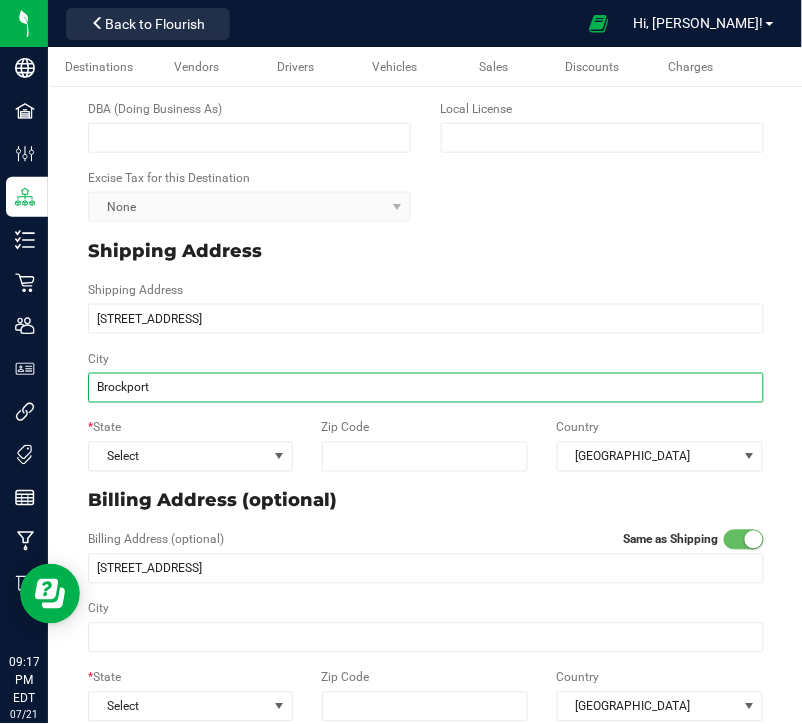 type on "Brockport" 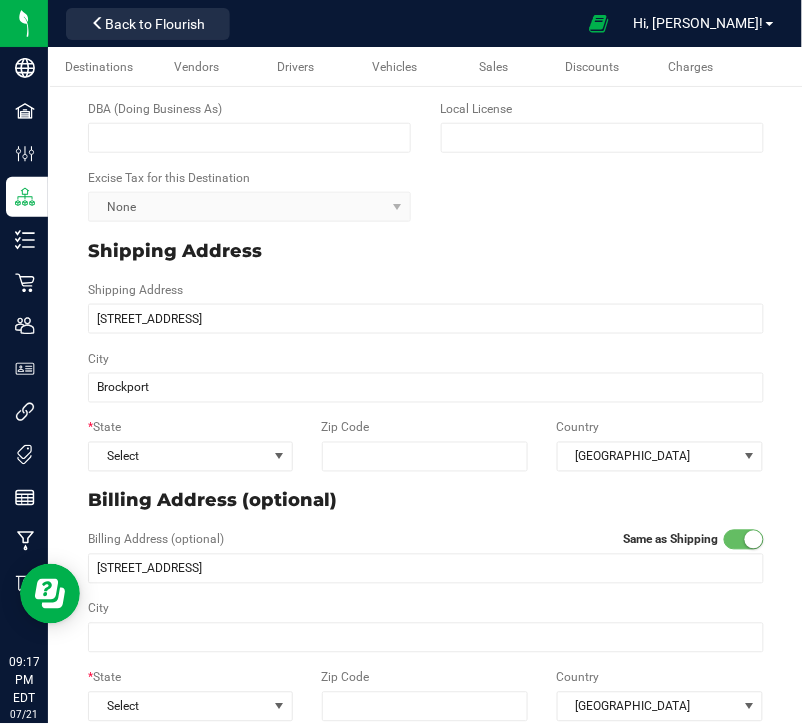 type on "Brockport" 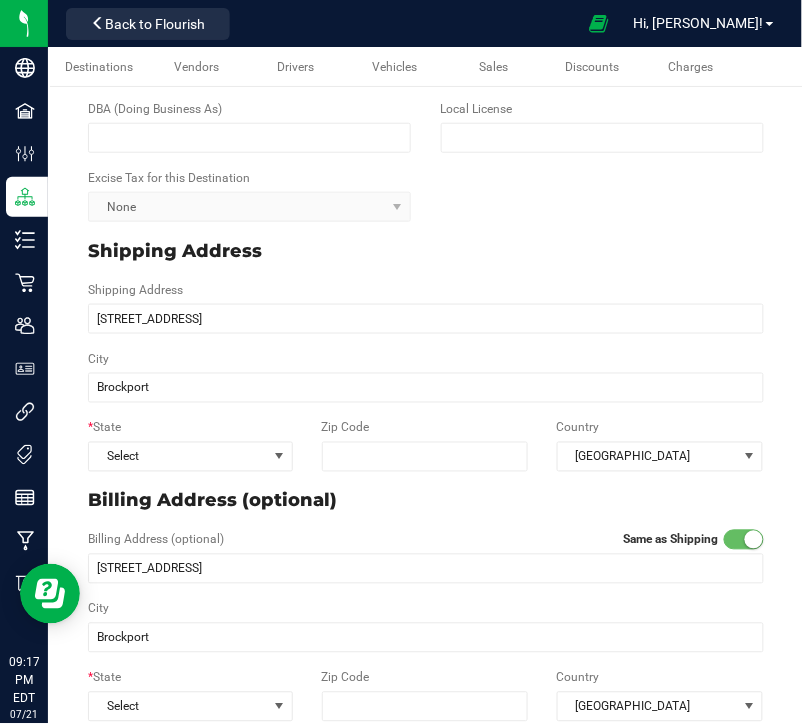 click on "*  State  Select" at bounding box center (190, 445) 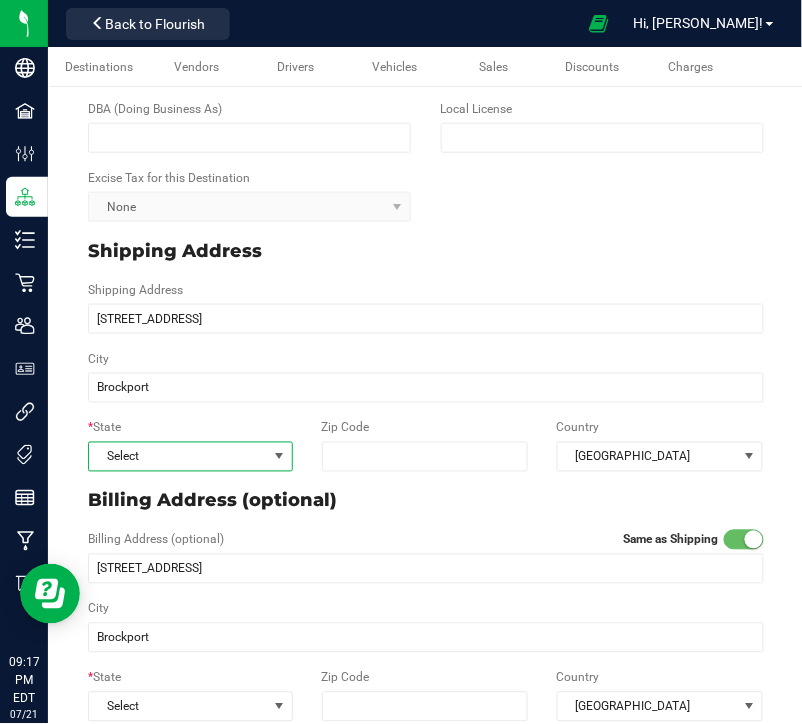 click on "Select" at bounding box center (178, 457) 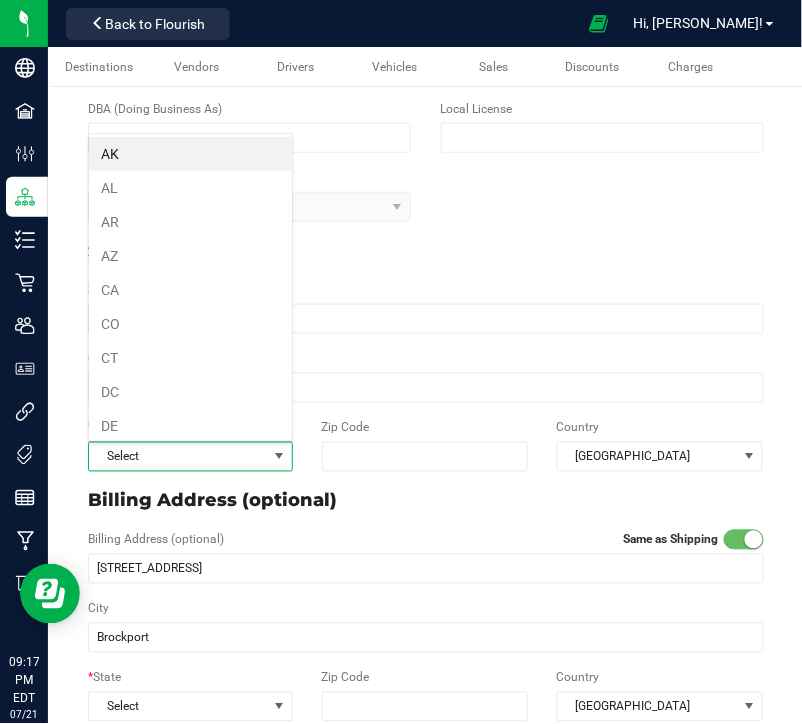 scroll, scrollTop: 99970, scrollLeft: 99794, axis: both 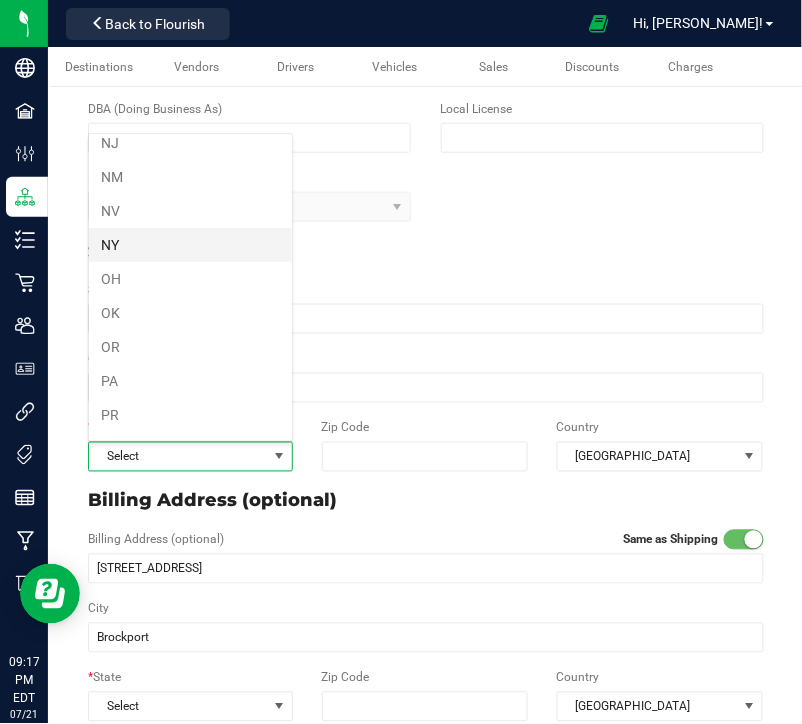 click on "NY" at bounding box center [190, 245] 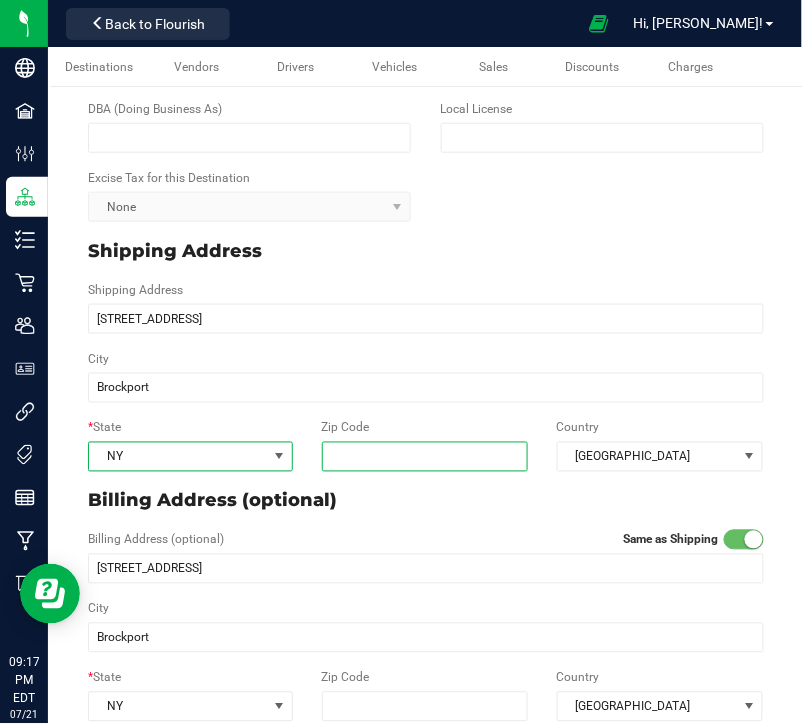 click on "Zip Code" at bounding box center [425, 457] 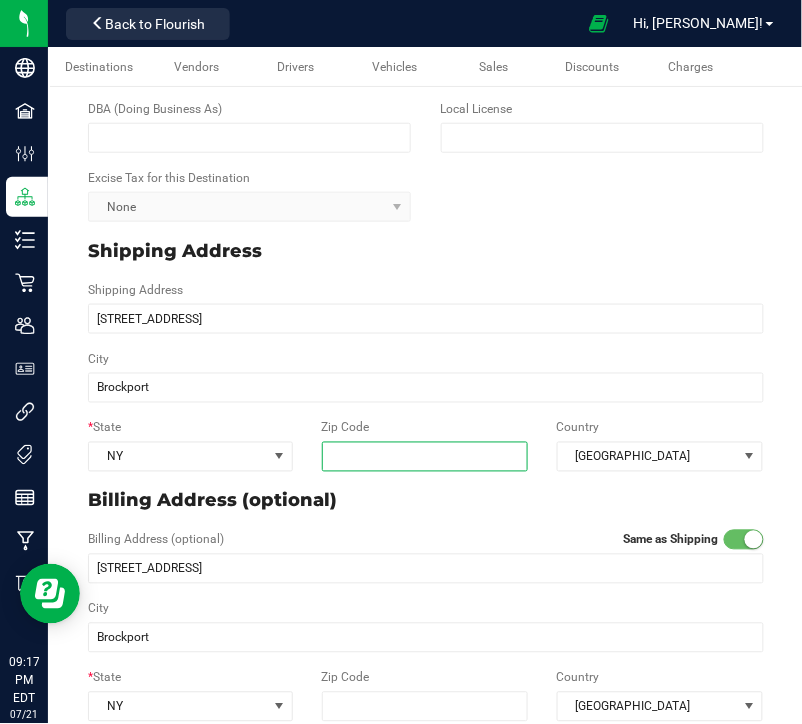 paste on "14420" 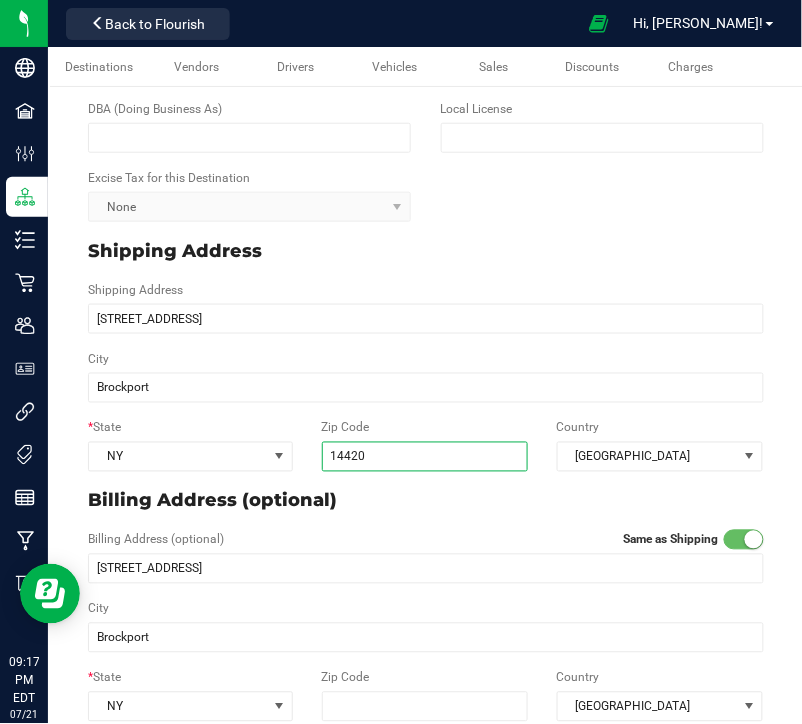 type on "14420" 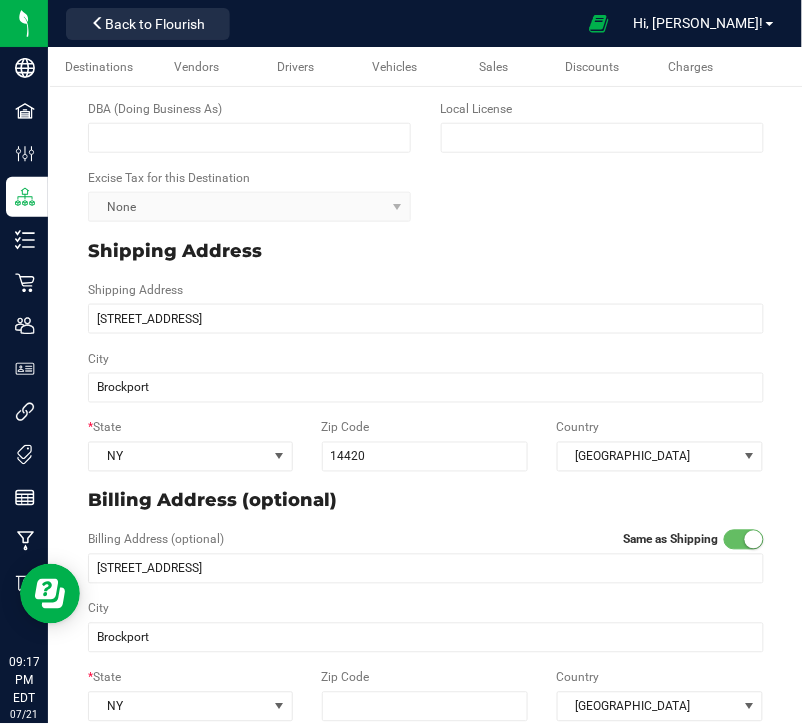 type on "14420" 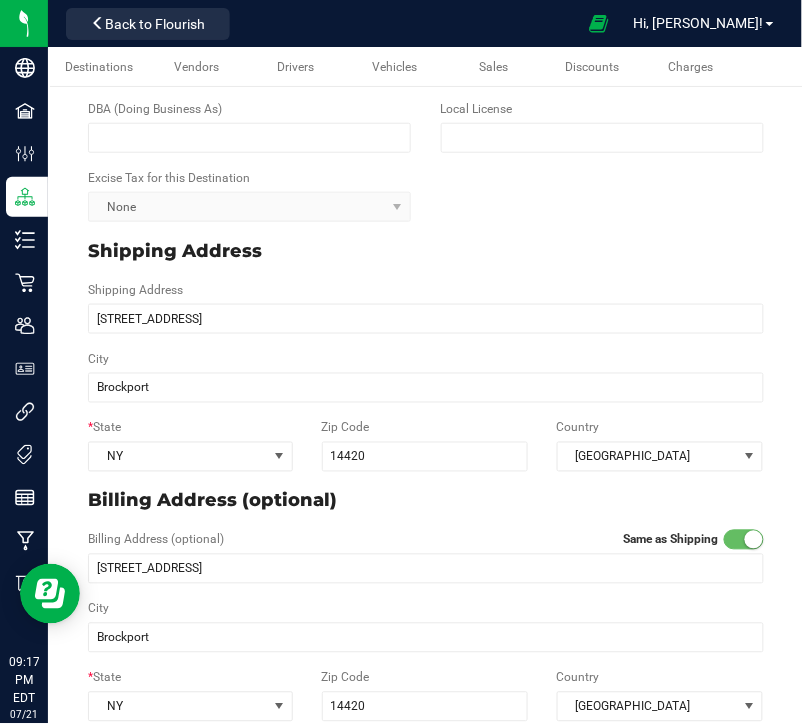 click on "Billing Address (optional)   Same as Shipping  [STREET_ADDRESS]" at bounding box center [426, 557] 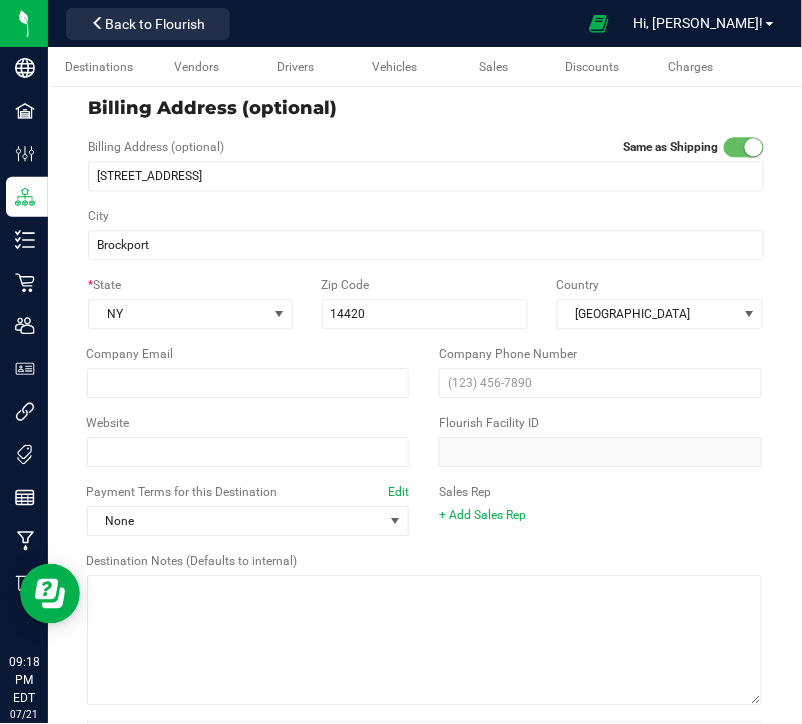 scroll, scrollTop: 619, scrollLeft: 0, axis: vertical 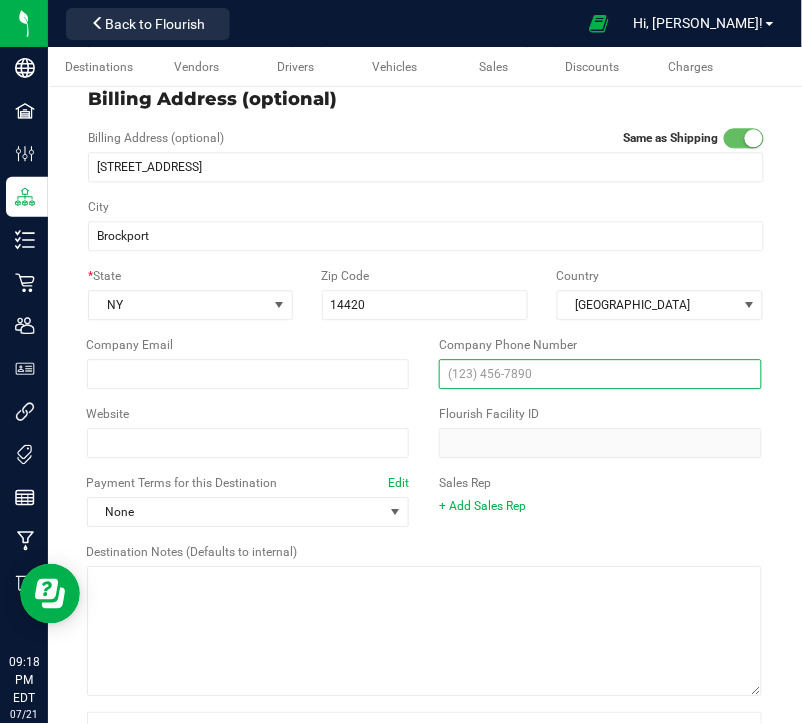 click at bounding box center [600, 374] 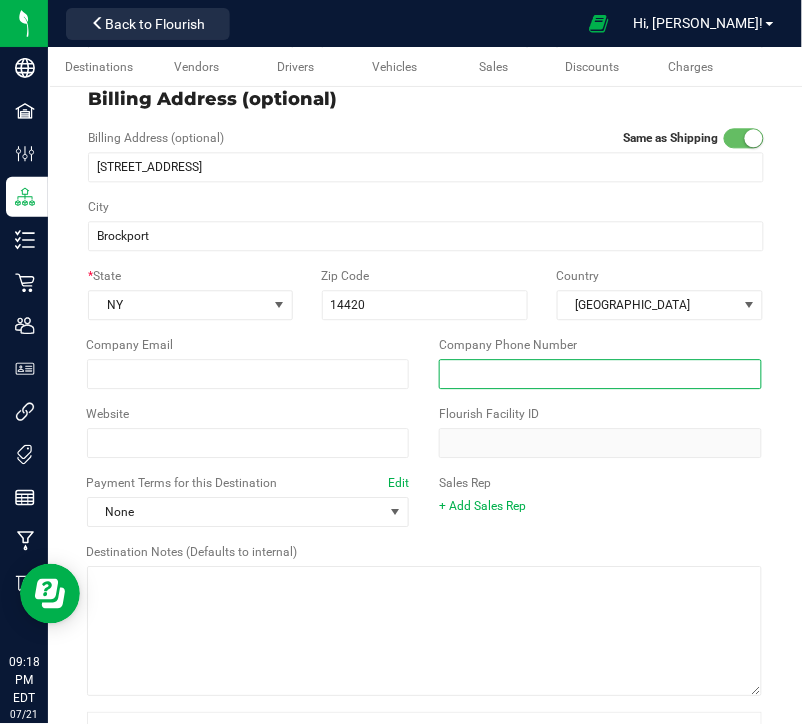 paste on "[PHONE_NUMBER]" 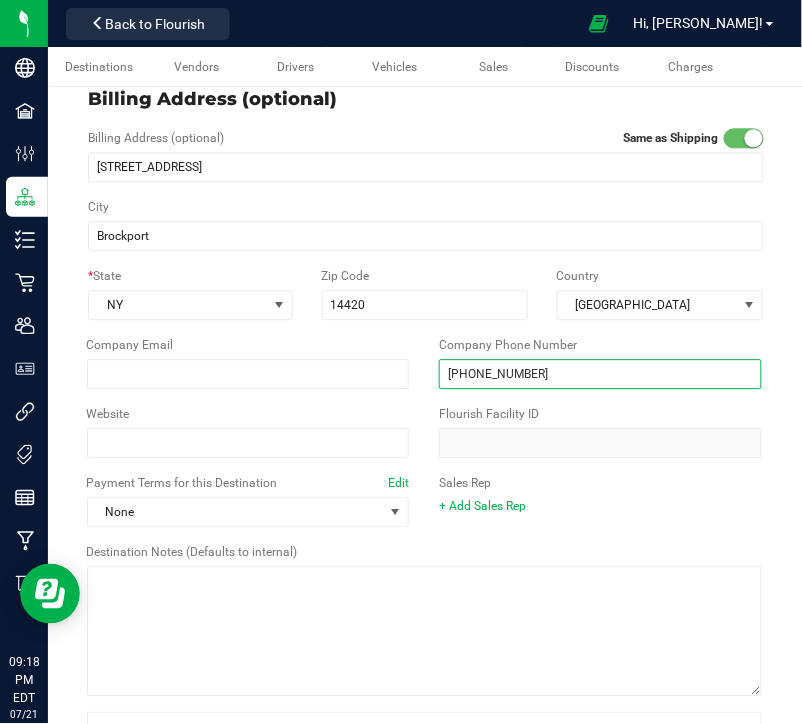 type on "[PHONE_NUMBER]" 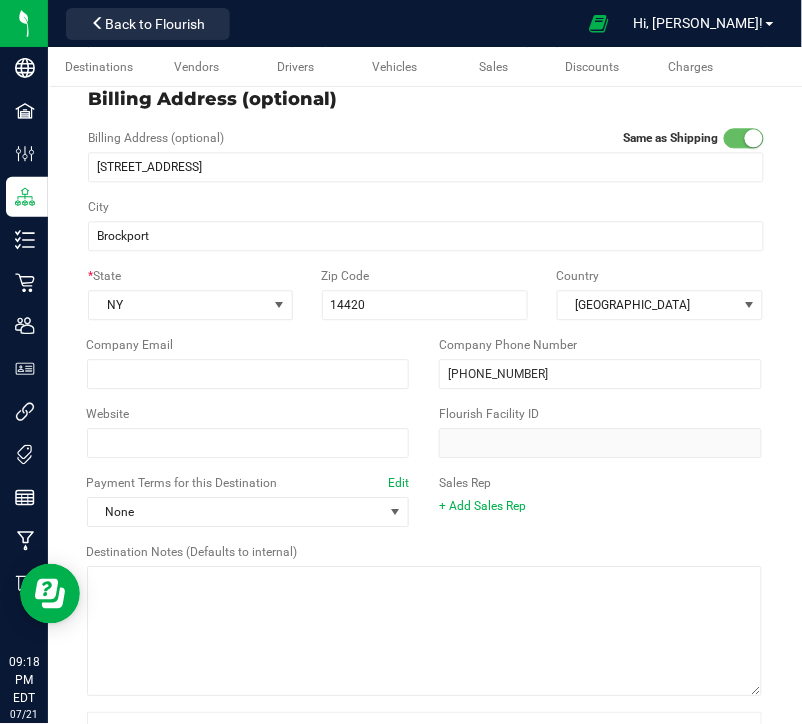 click on "Website" at bounding box center (248, 431) 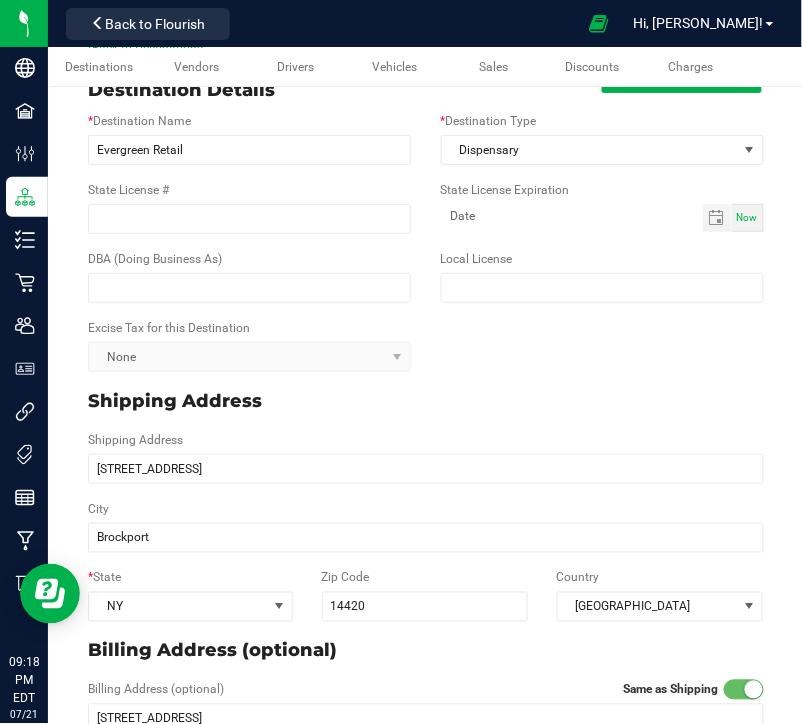 scroll, scrollTop: 0, scrollLeft: 0, axis: both 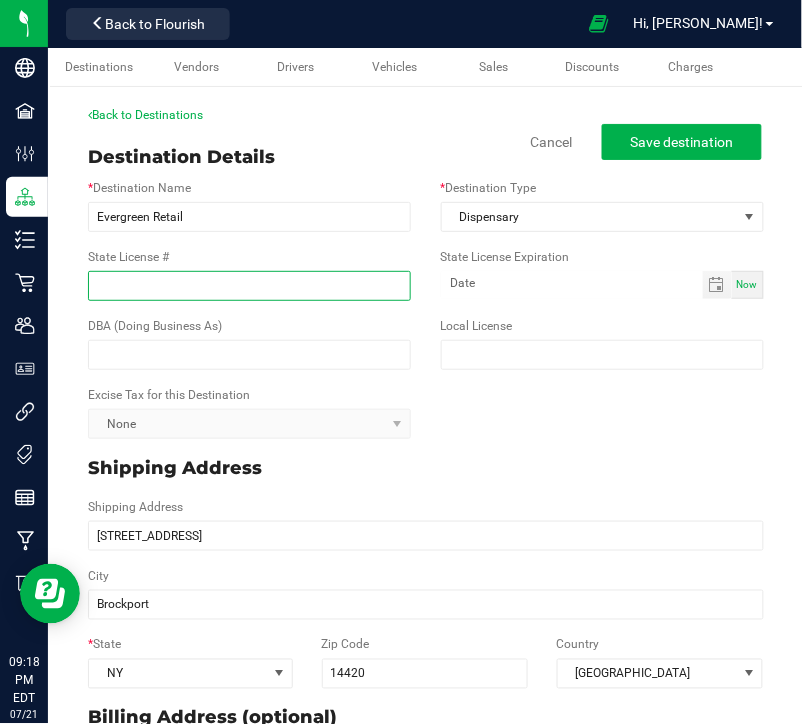 click on "State License #" at bounding box center (249, 286) 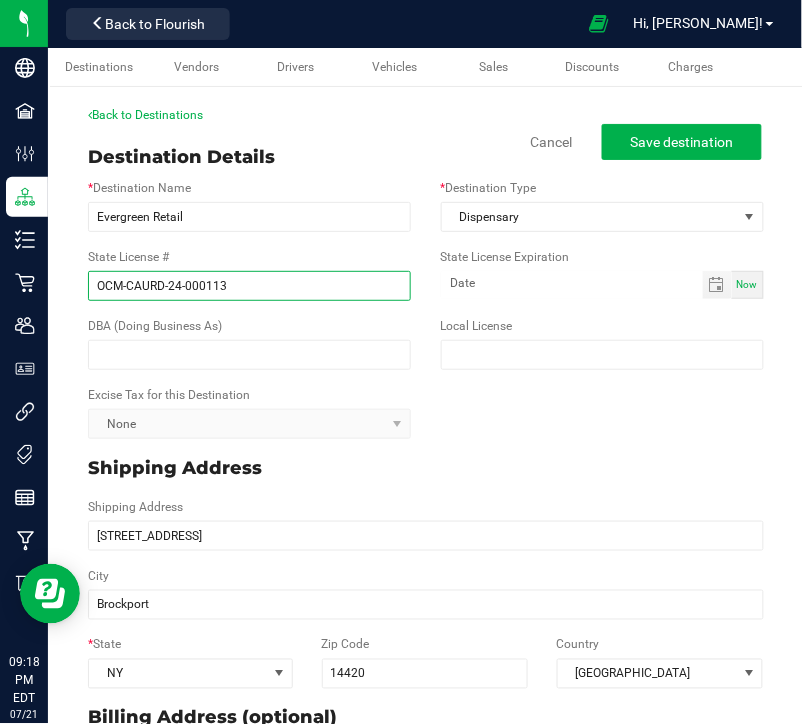 type on "OCM-CAURD-24-000113" 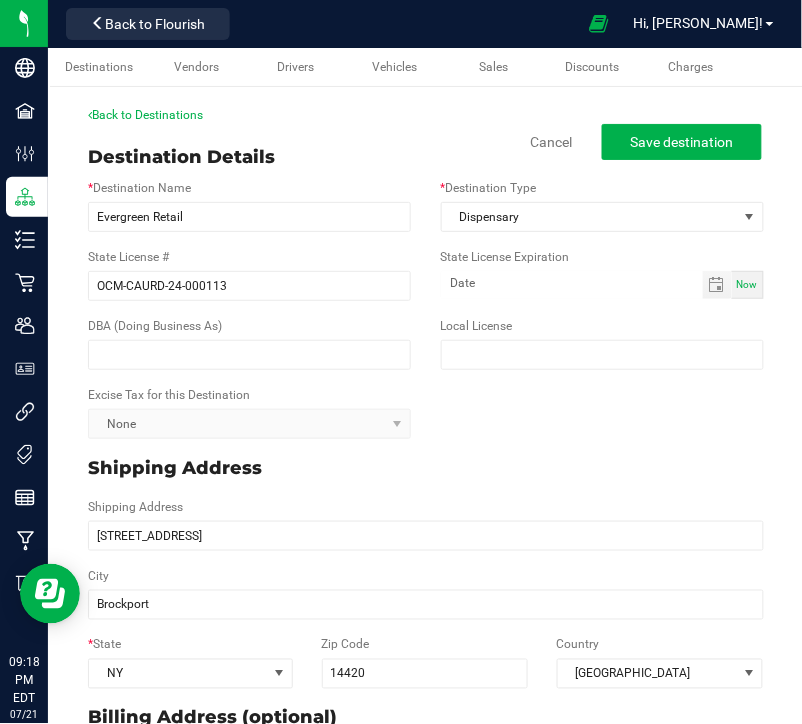 click on "DBA (Doing Business As)" at bounding box center (249, 343) 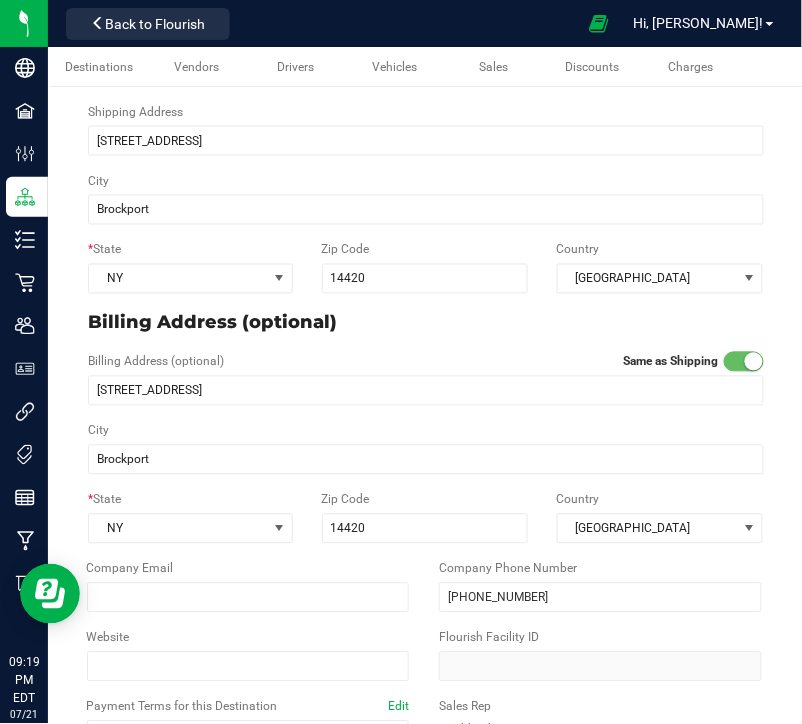 scroll, scrollTop: 0, scrollLeft: 0, axis: both 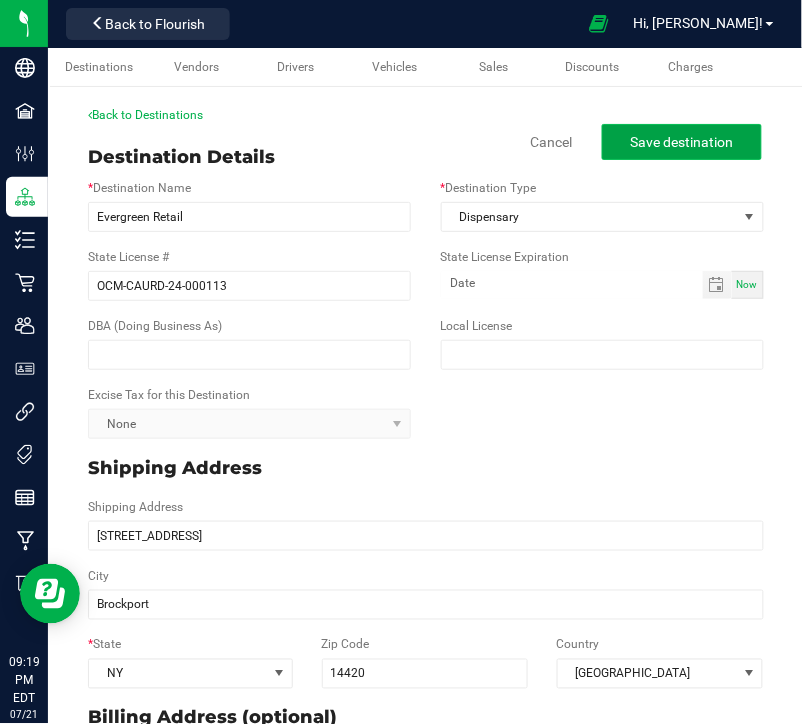 click on "Save destination" 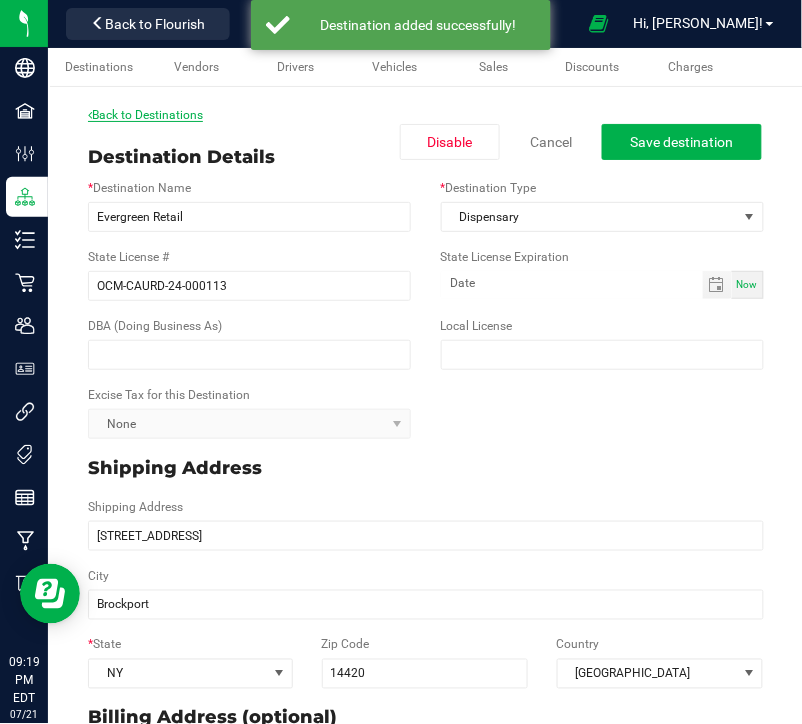 click on "Back to Destinations" at bounding box center [145, 115] 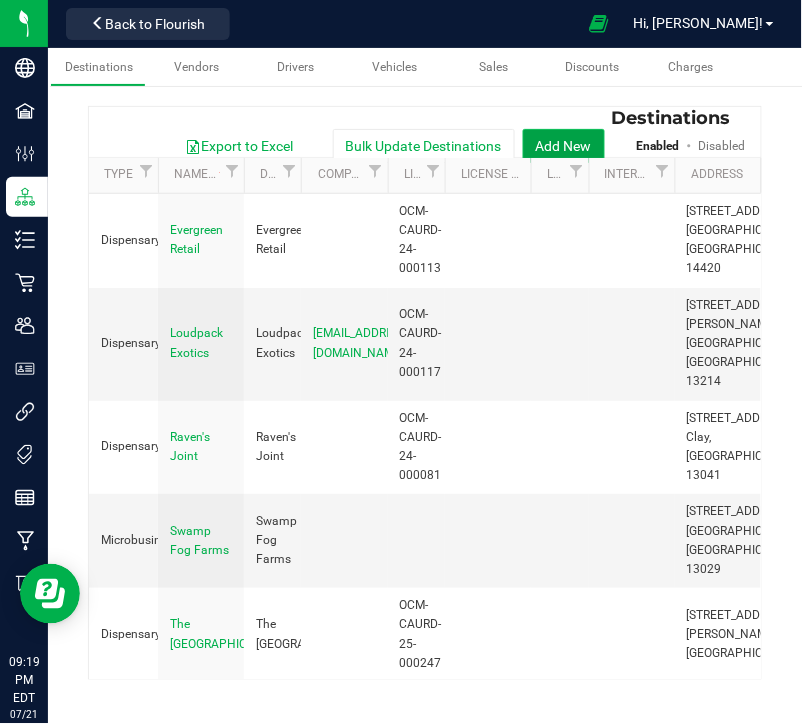 click on "Add New" at bounding box center (564, 146) 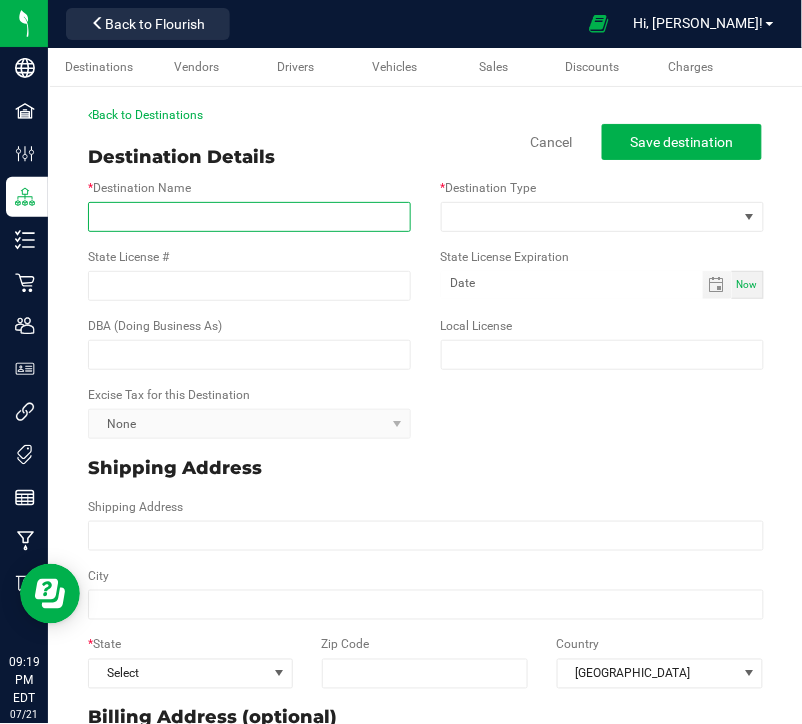 click on "*  Destination Name" at bounding box center [249, 217] 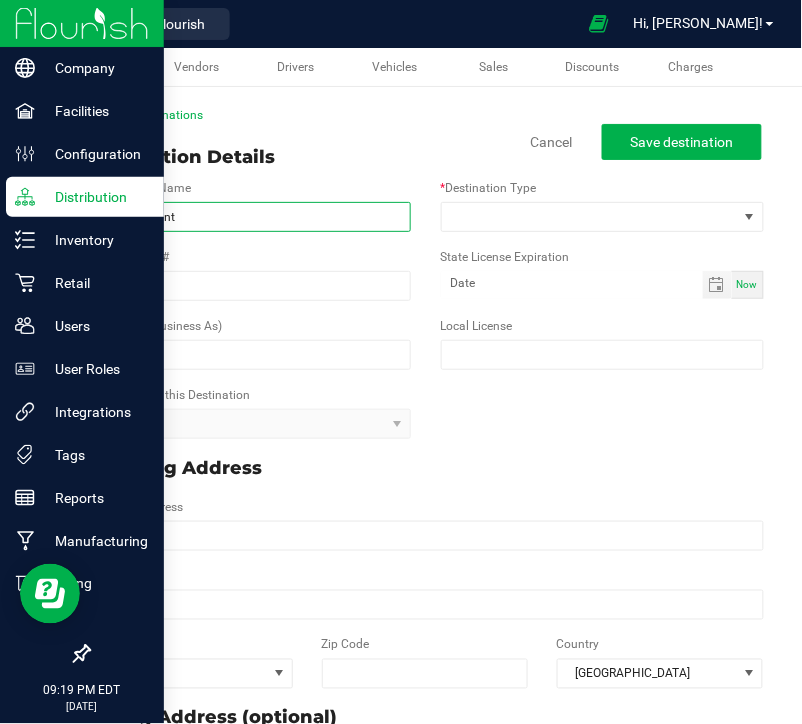 type on "A Classy Joint" 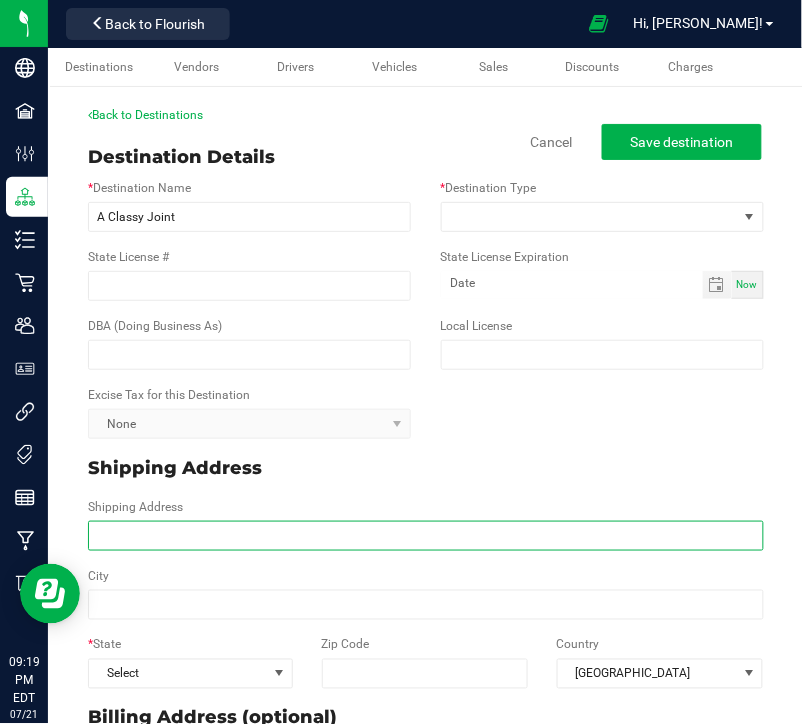 click on "Shipping Address" at bounding box center (426, 536) 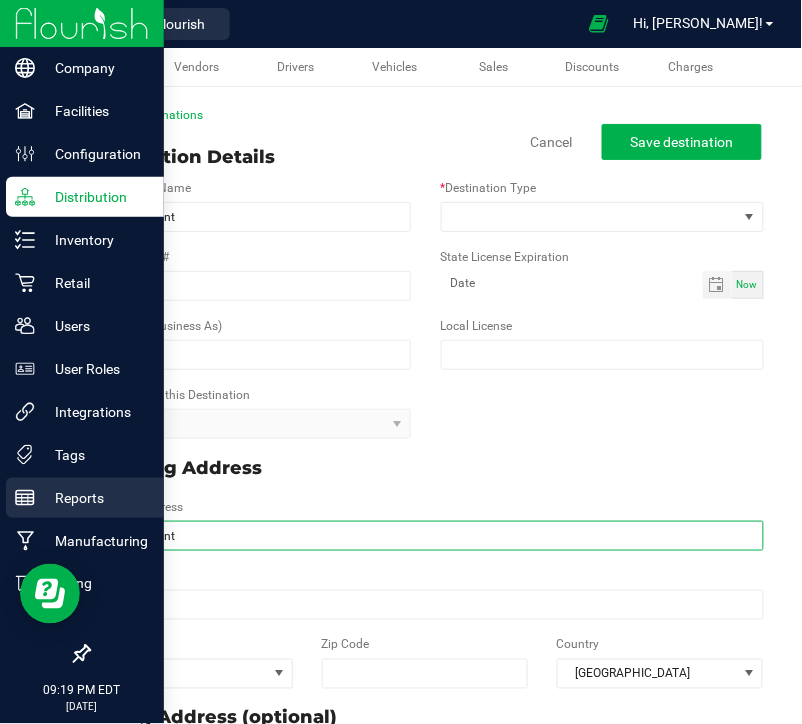 type on "A Classy Joint" 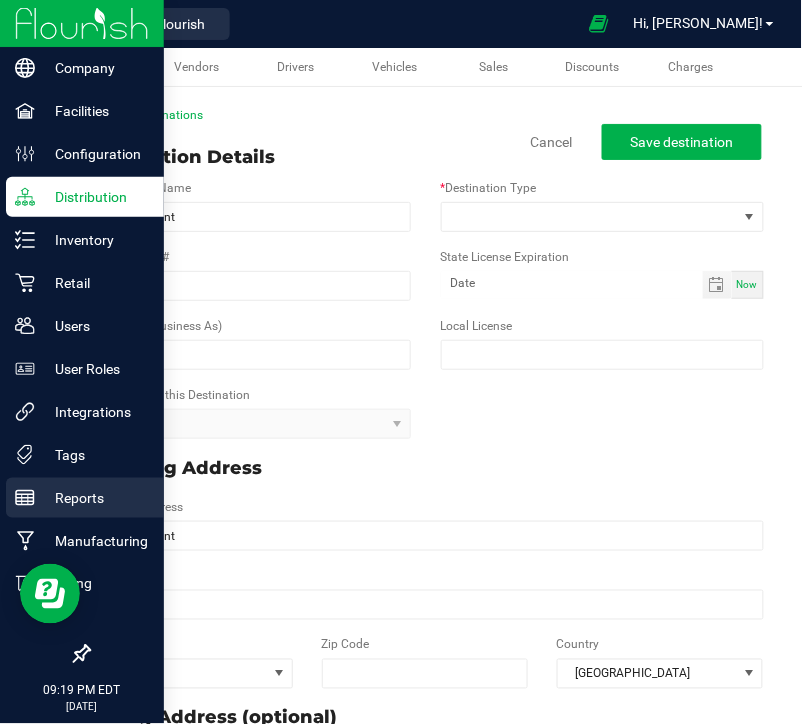 type on "A Classy Joint" 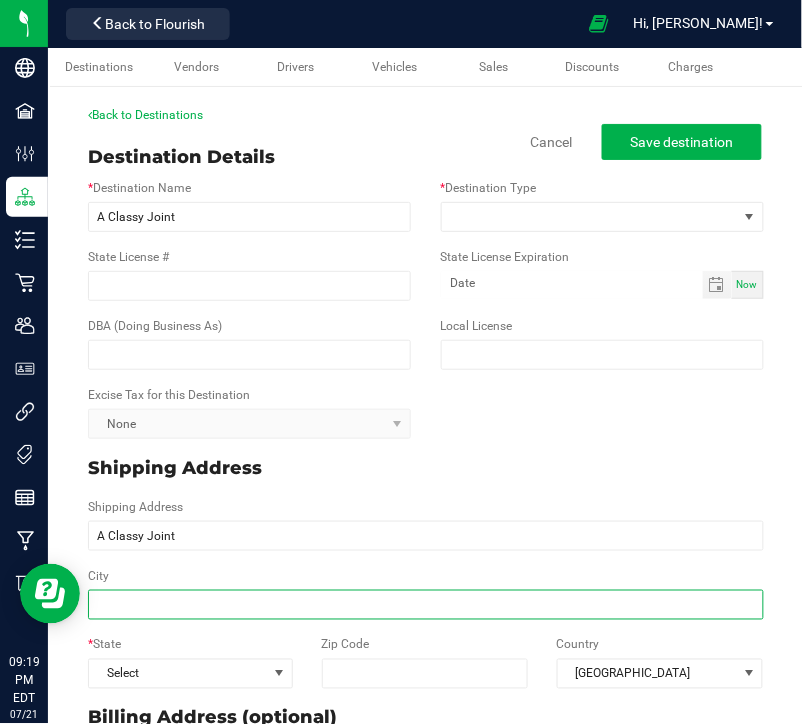 click on "City" at bounding box center (426, 605) 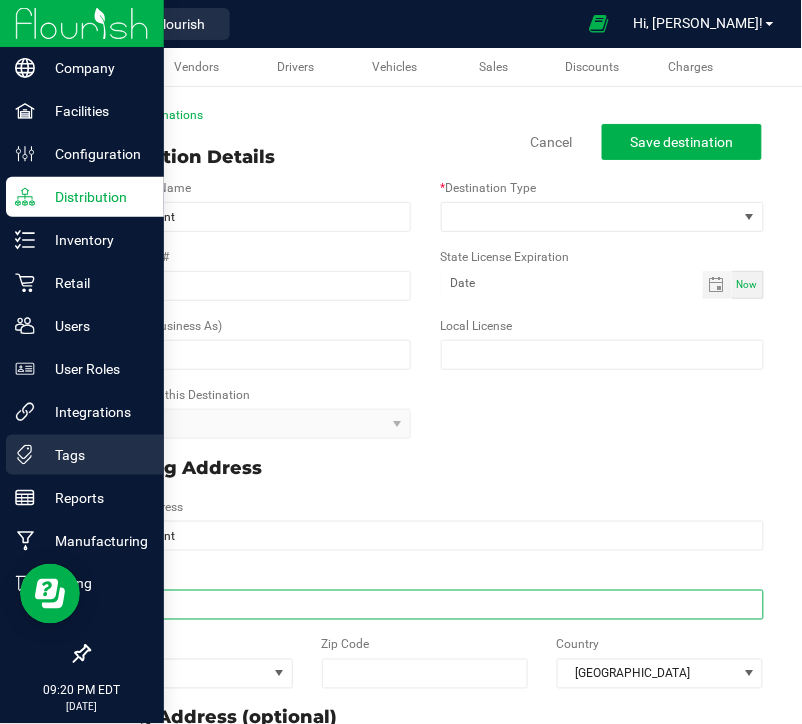 type on "Warwick" 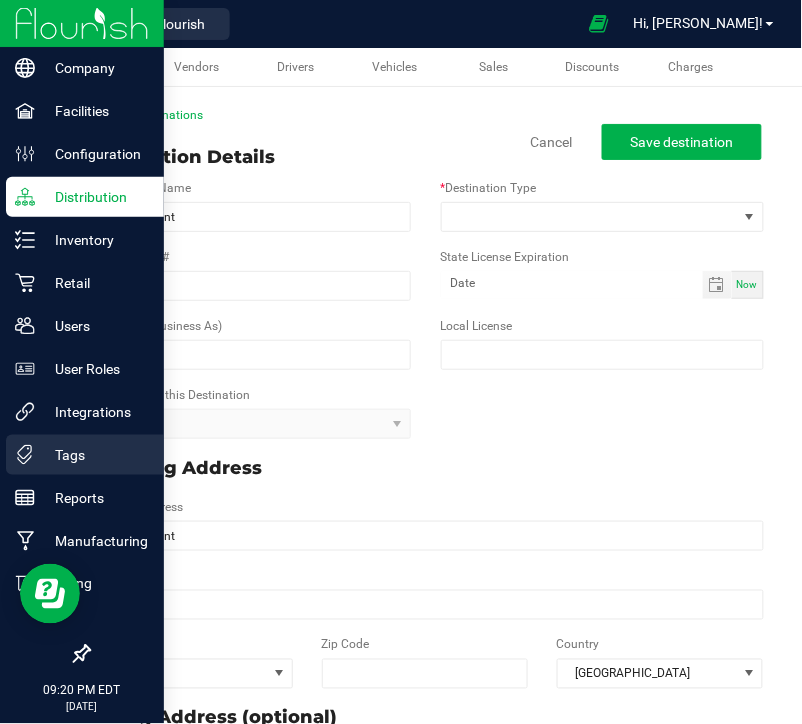 type on "Warwick" 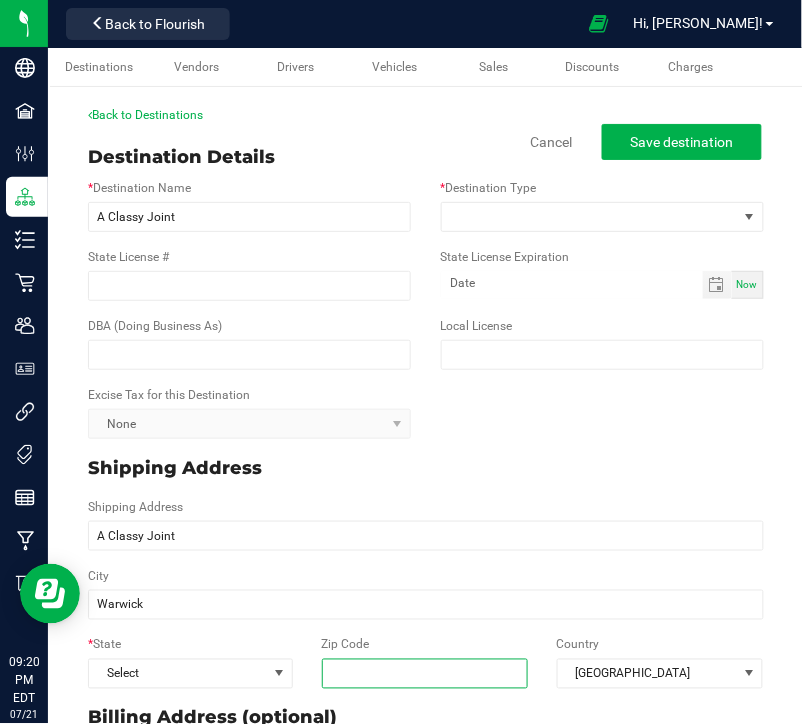 click on "Zip Code" at bounding box center [425, 674] 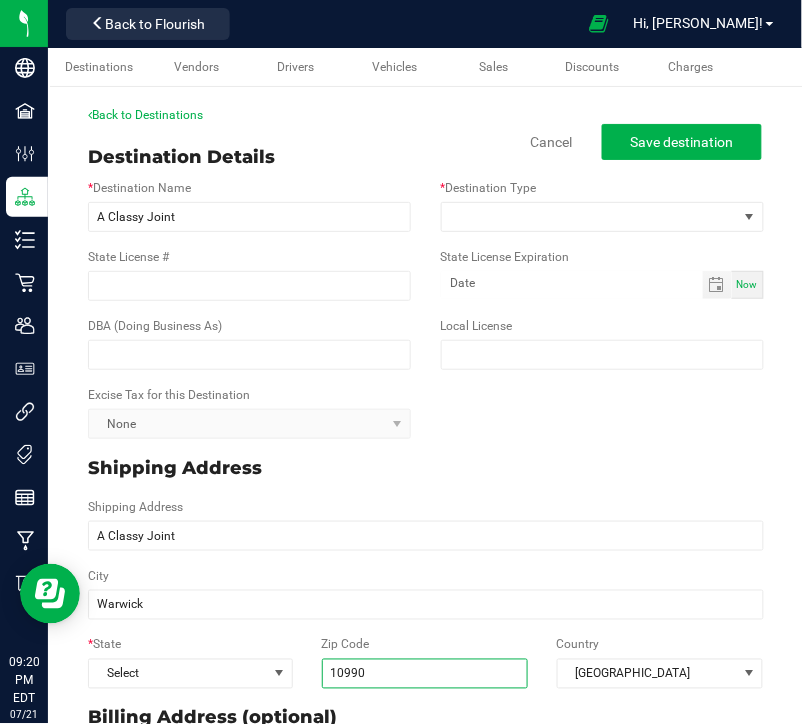type on "10990" 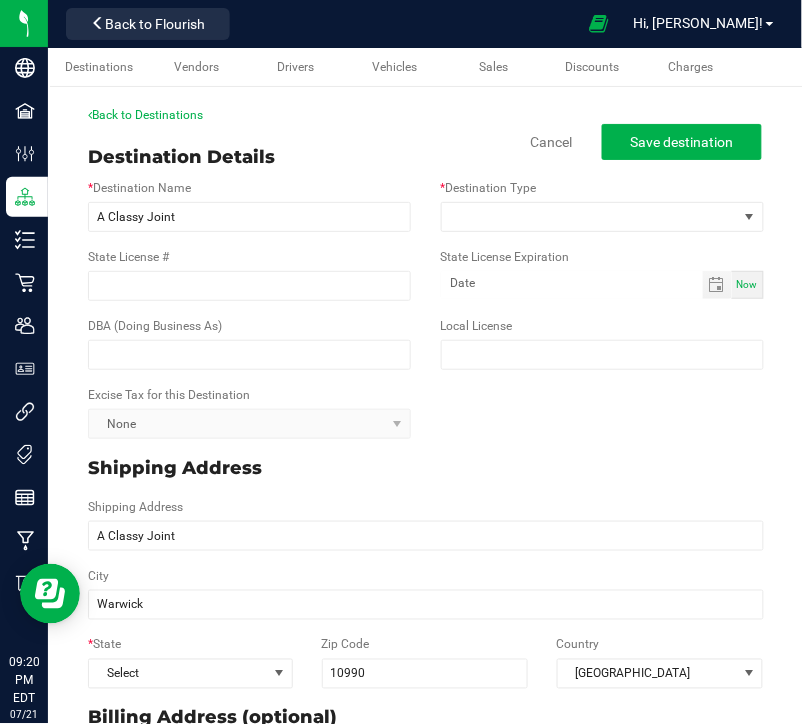 type on "10990" 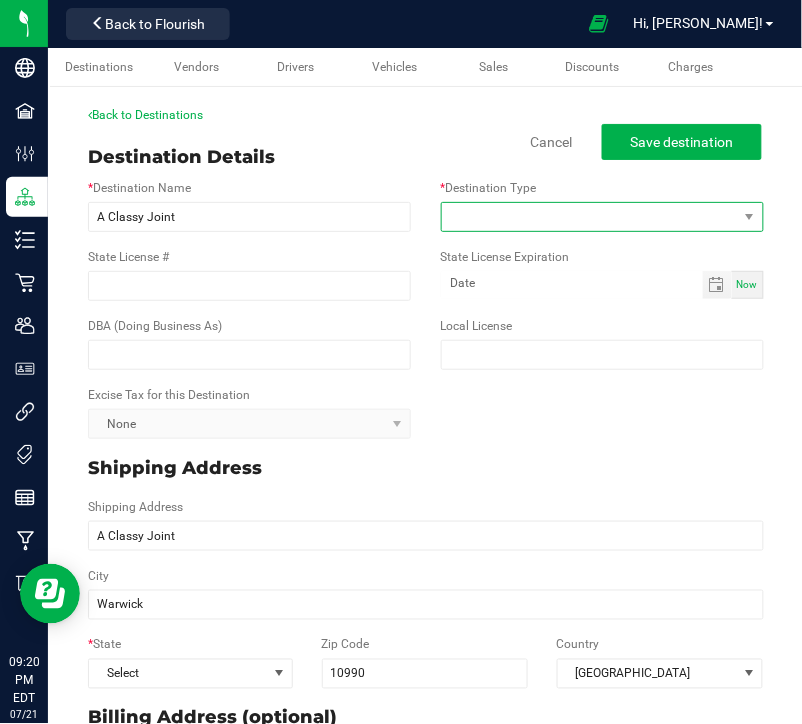 click at bounding box center (590, 217) 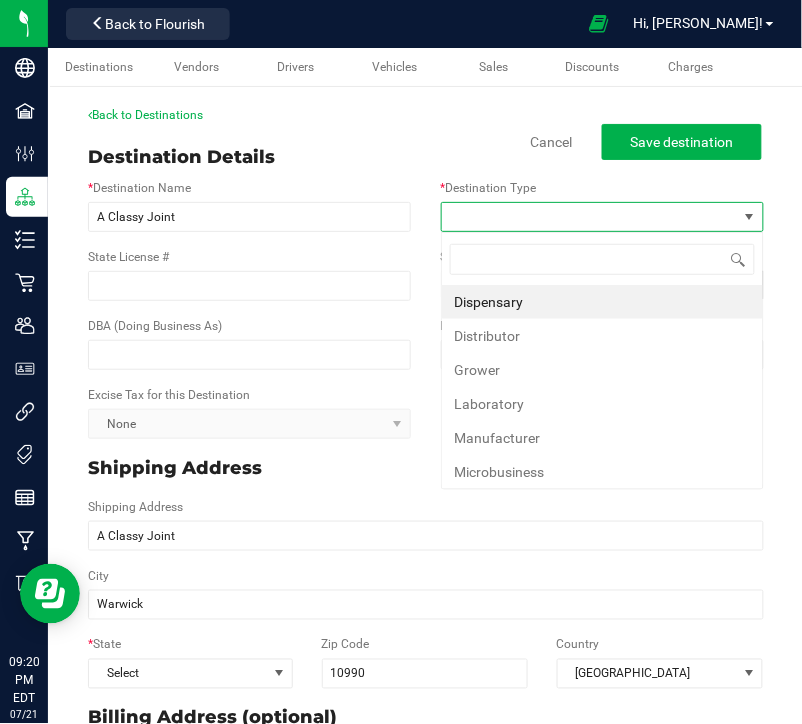 scroll, scrollTop: 99970, scrollLeft: 99676, axis: both 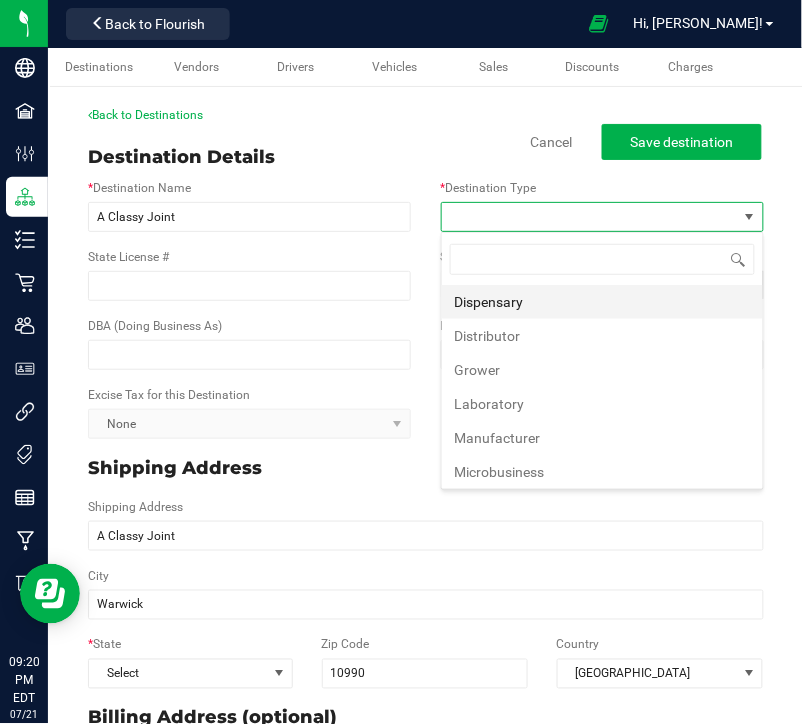 click on "Dispensary" at bounding box center [602, 302] 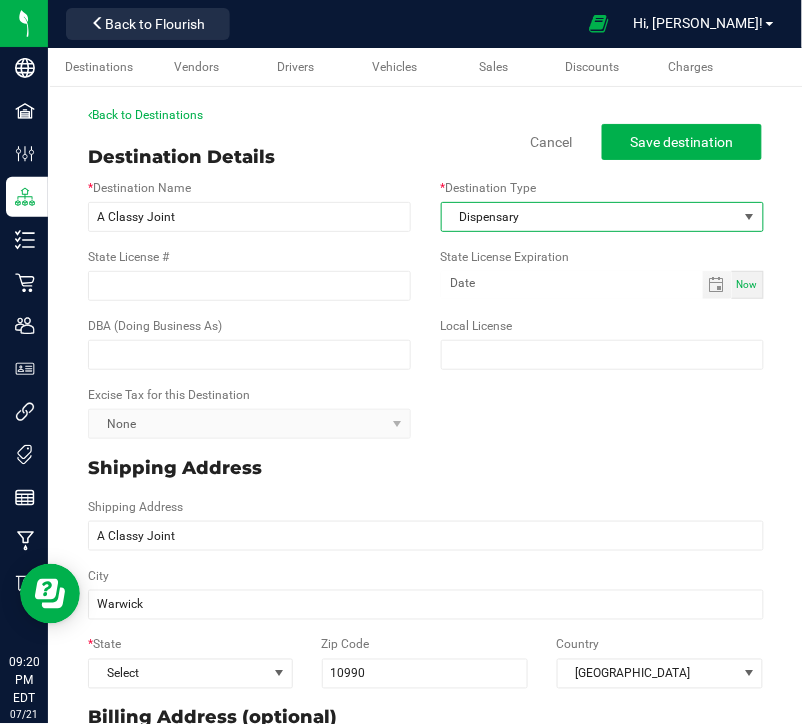 click on "Excise Tax for this Destination    None" at bounding box center [426, 412] 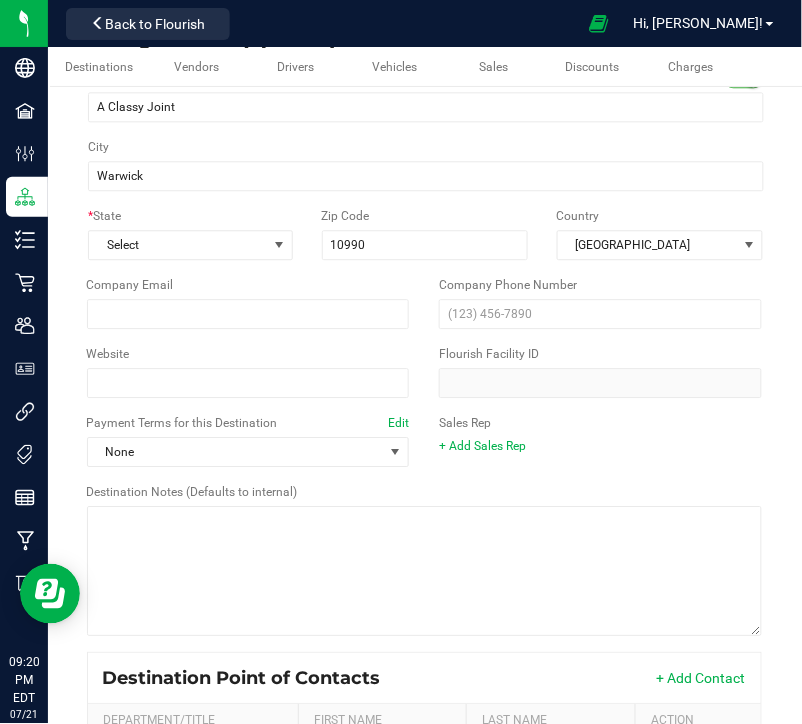scroll, scrollTop: 680, scrollLeft: 0, axis: vertical 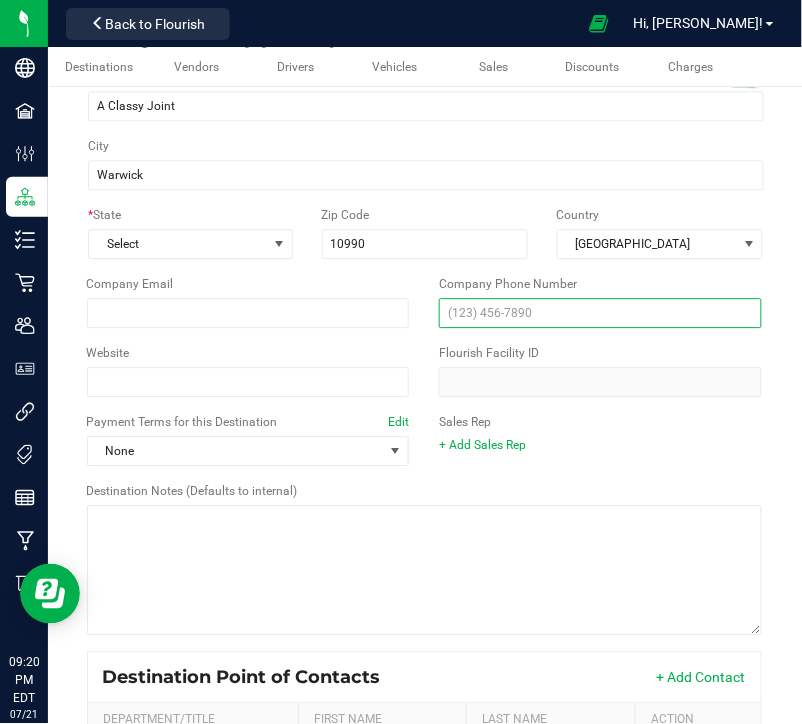 click at bounding box center (600, 313) 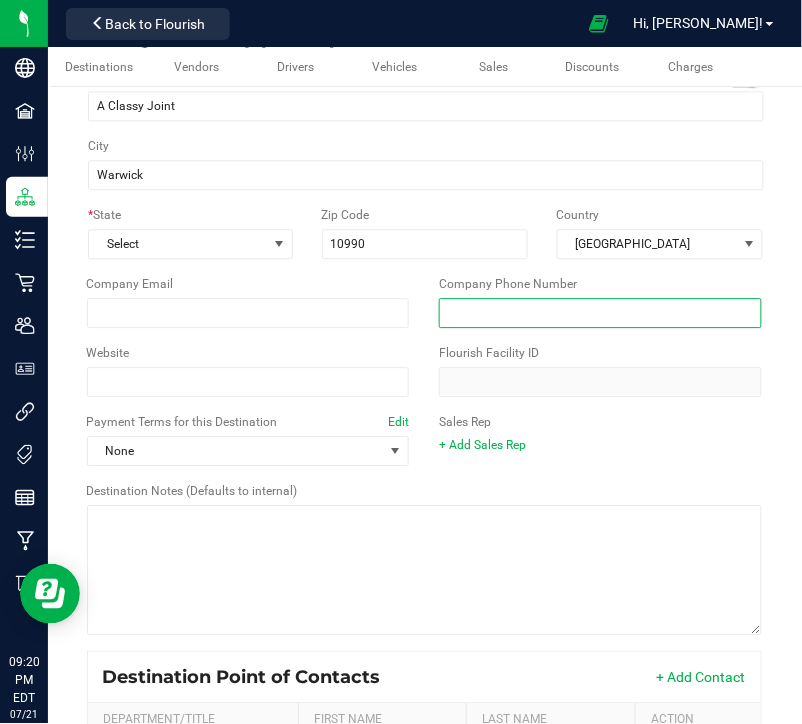 paste on "[PHONE_NUMBER]" 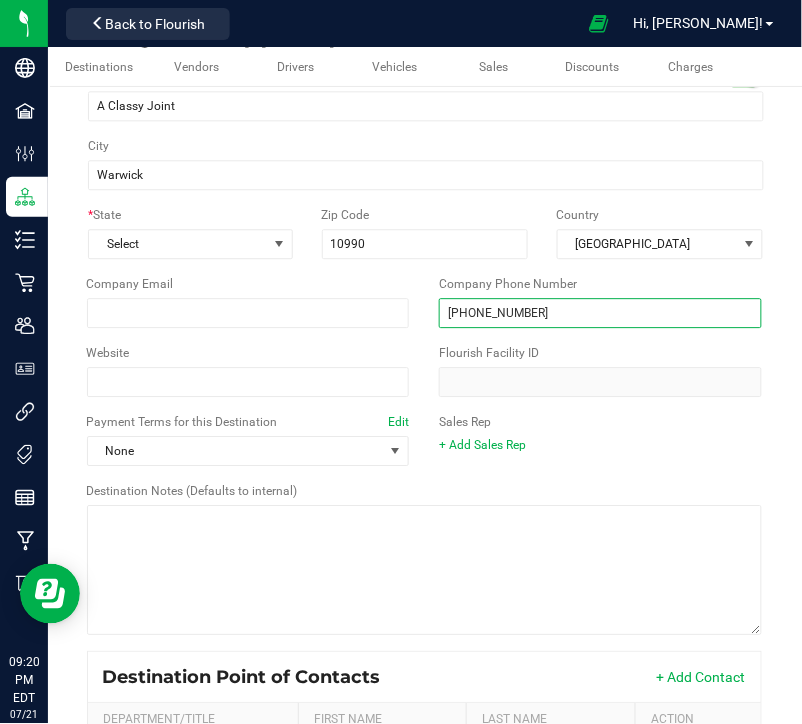 type on "[PHONE_NUMBER]" 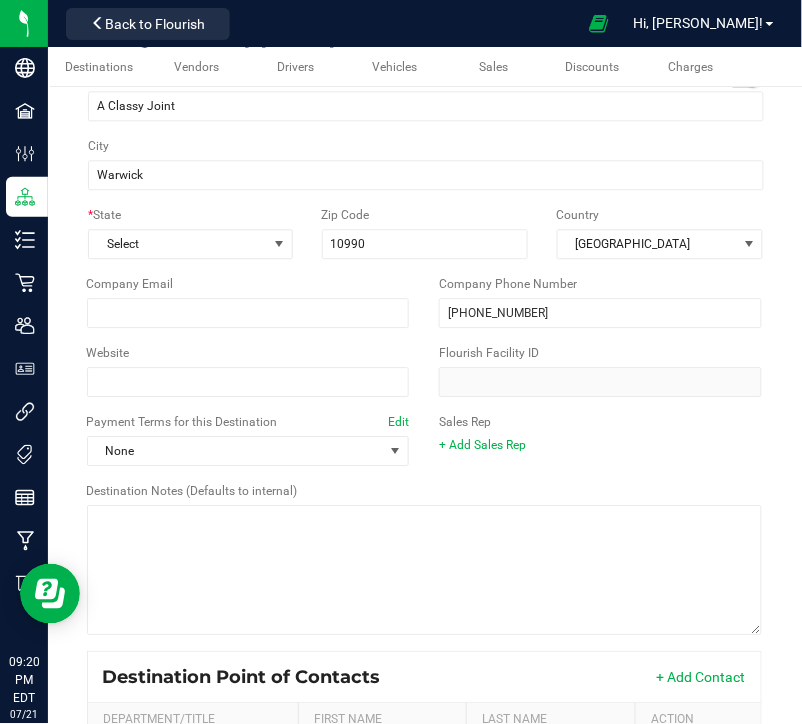 click on "Sales Rep   + Add Sales Rep" at bounding box center [600, 433] 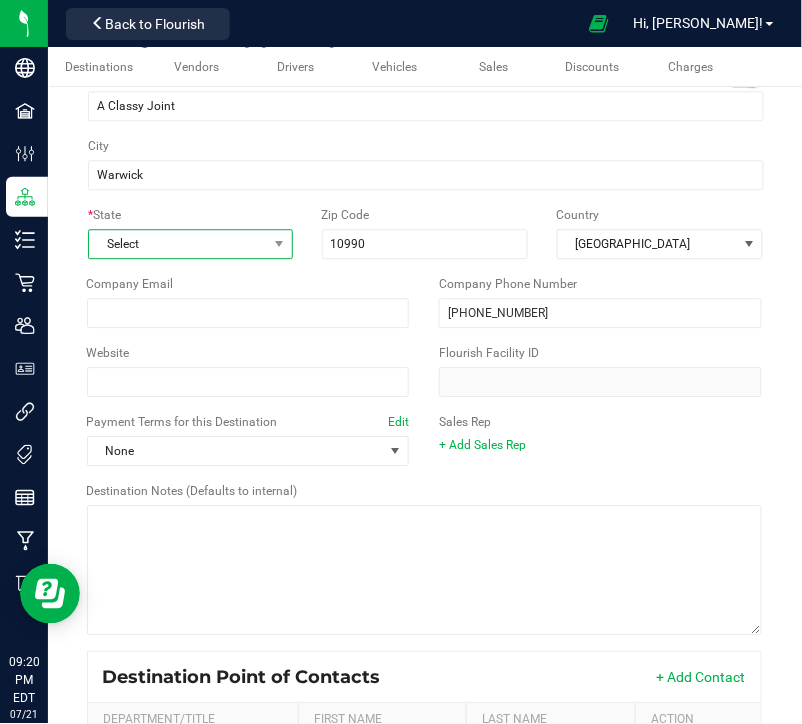 click on "Select" at bounding box center (178, 244) 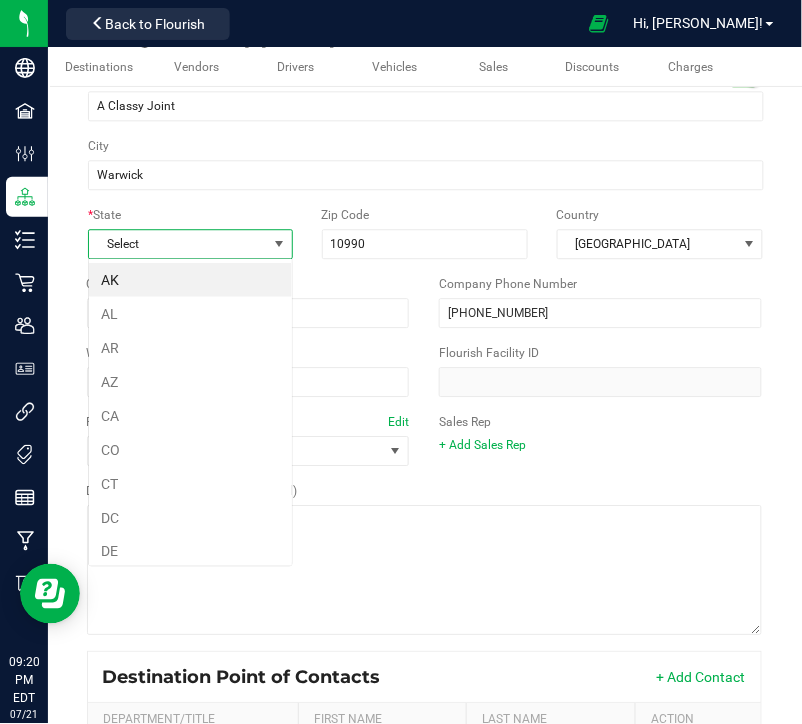 scroll, scrollTop: 99970, scrollLeft: 99794, axis: both 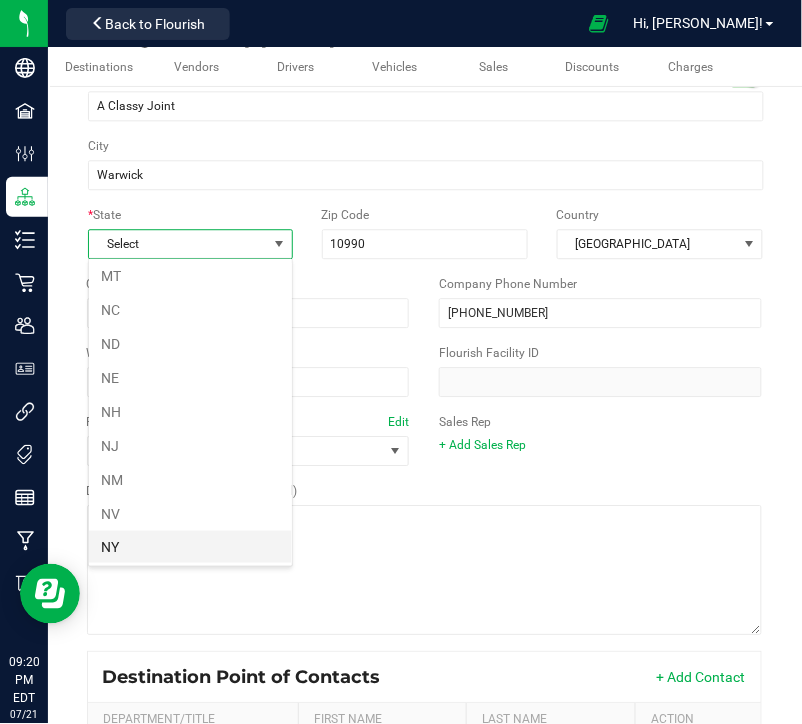 click on "NY" at bounding box center (190, 548) 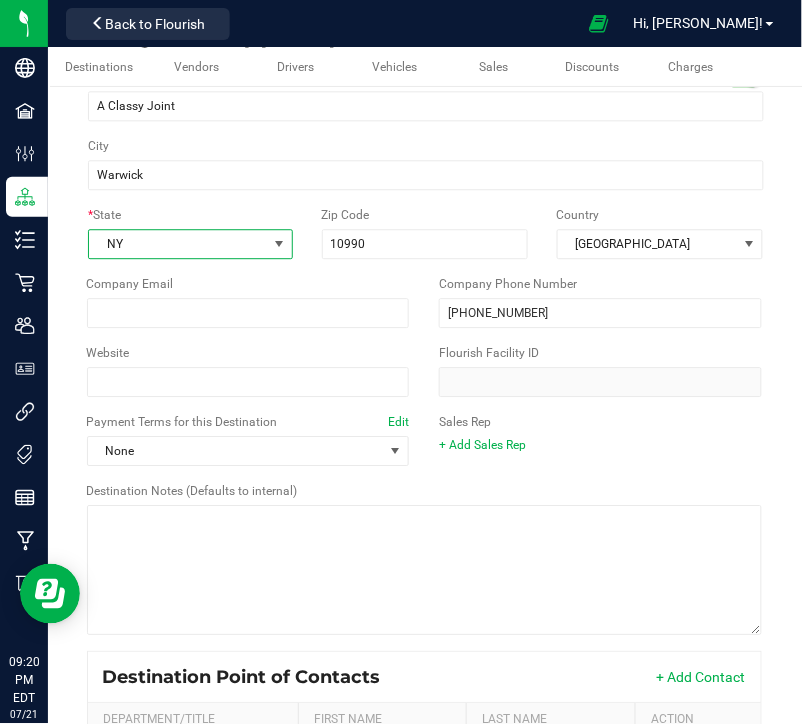 click on "Destination Notes (Defaults to internal)" at bounding box center (425, 558) 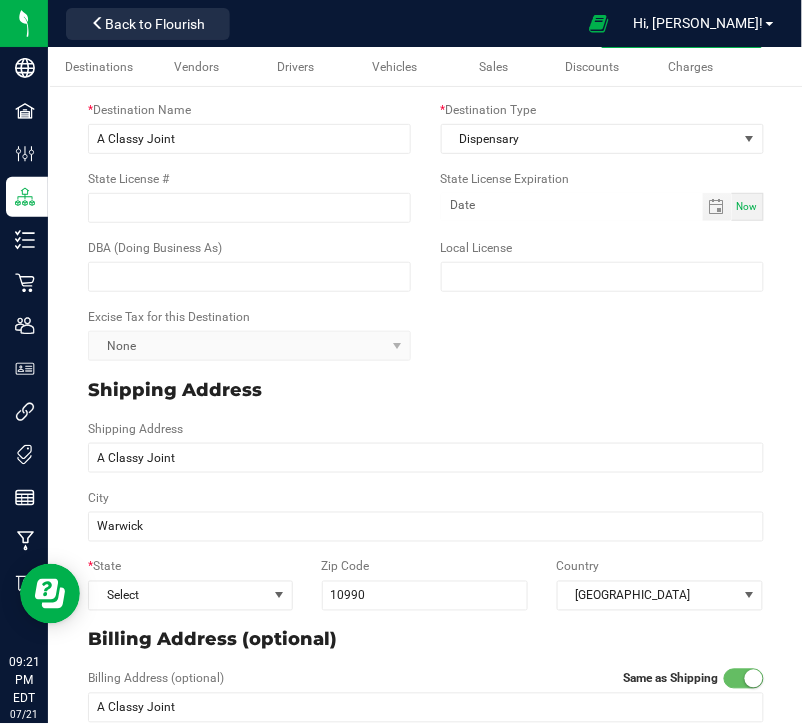 scroll, scrollTop: 0, scrollLeft: 0, axis: both 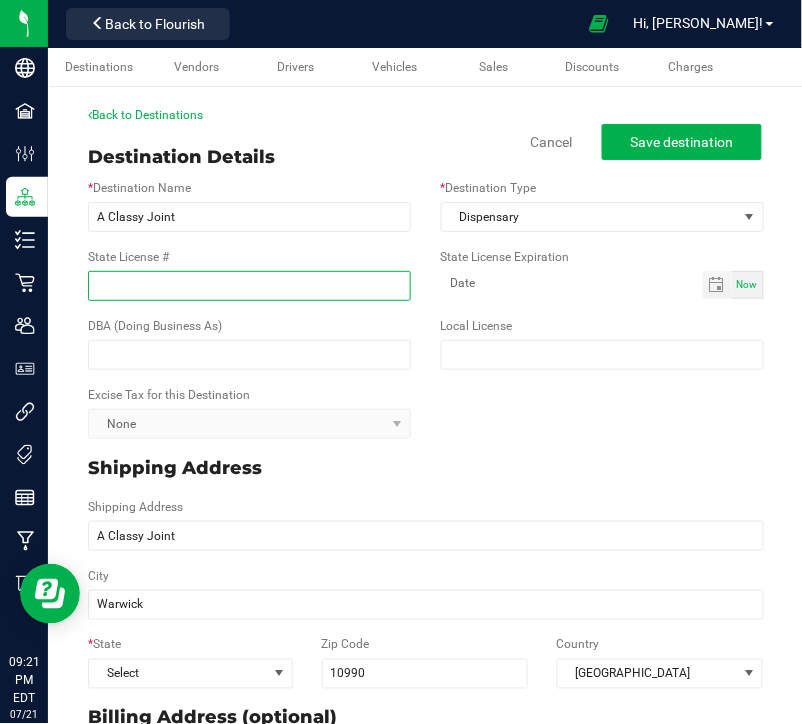 click on "State License #" at bounding box center (249, 286) 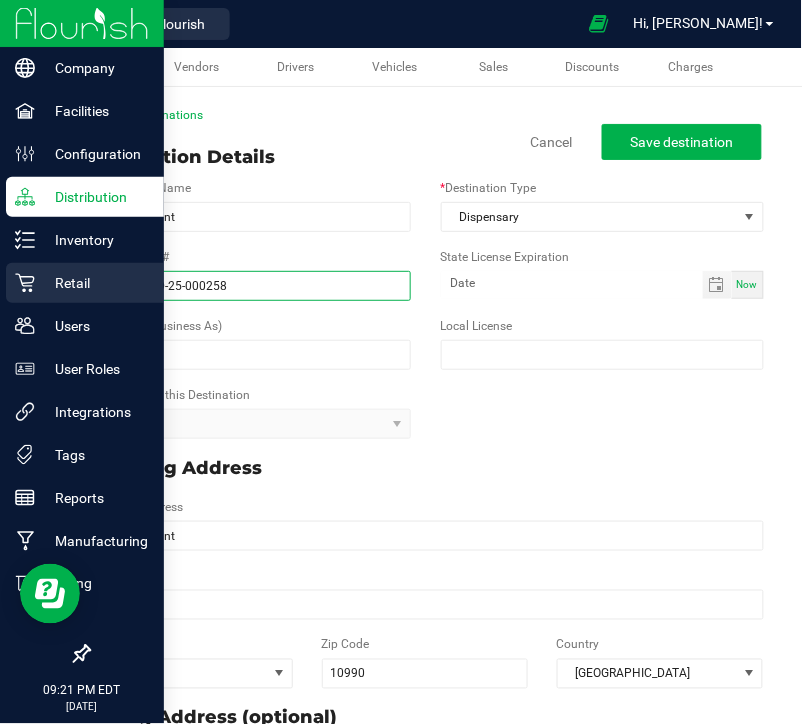 type on "OCM-CAURD-25-000258" 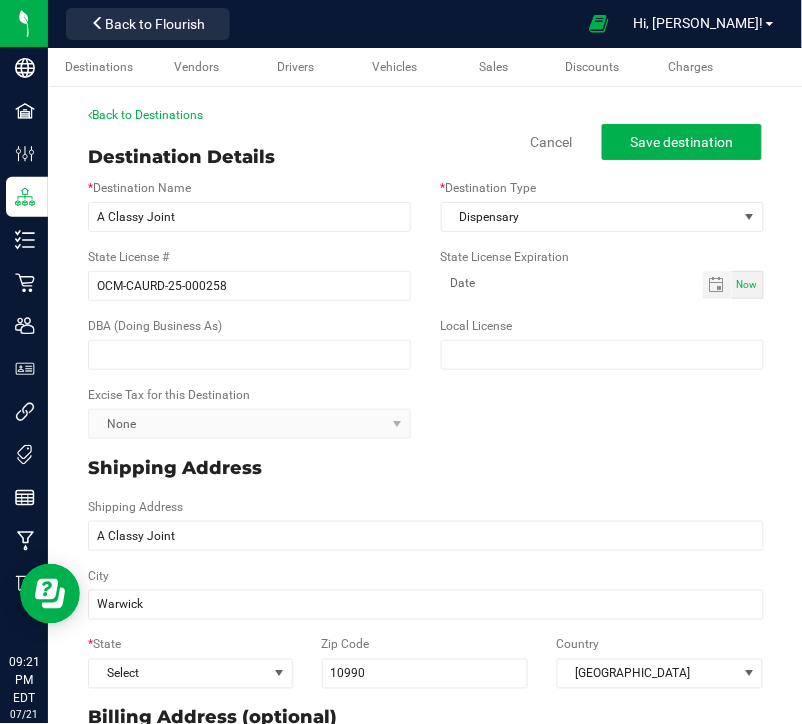 click on "Destination Details   Cancel   Save destination" at bounding box center [425, 157] 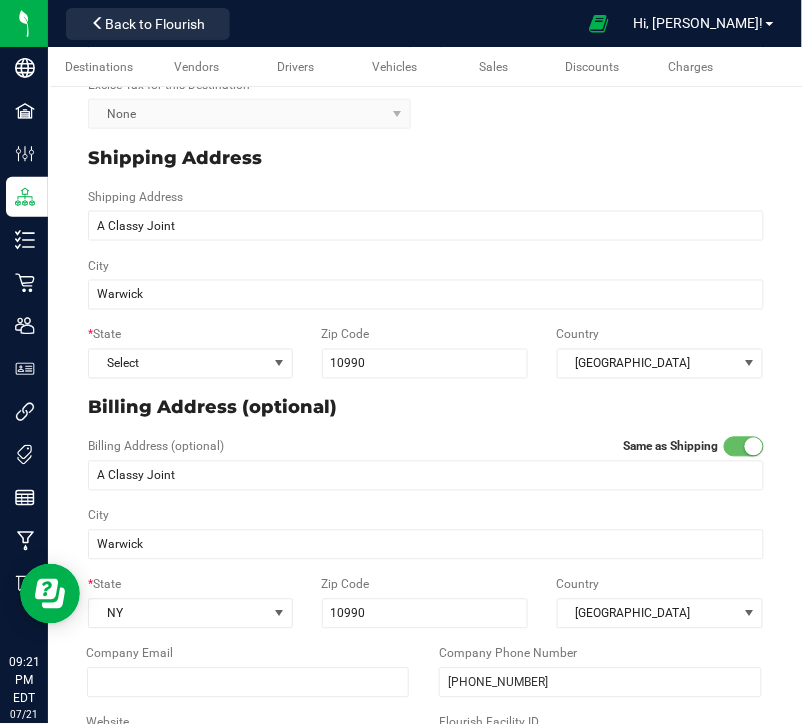 scroll, scrollTop: 320, scrollLeft: 0, axis: vertical 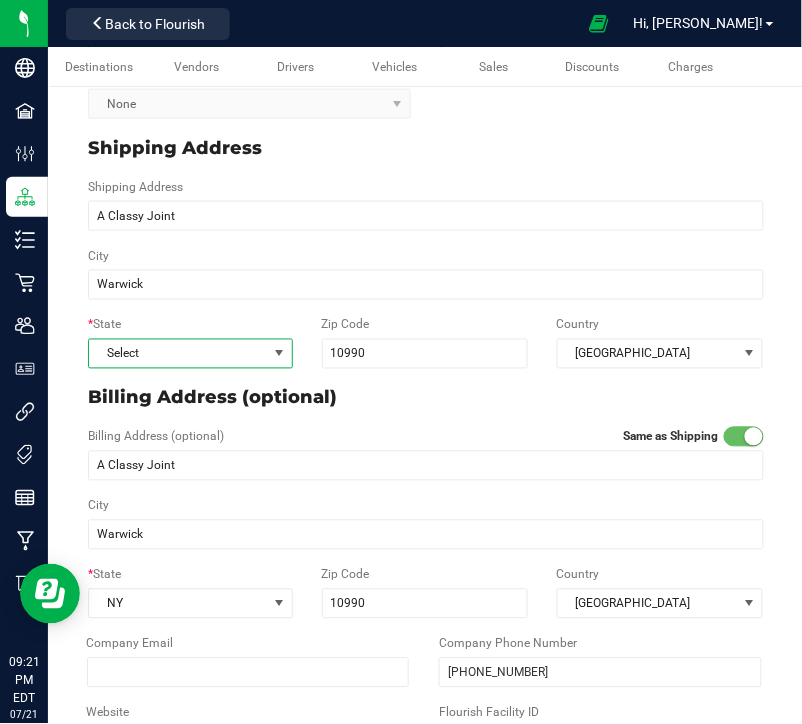click at bounding box center [279, 354] 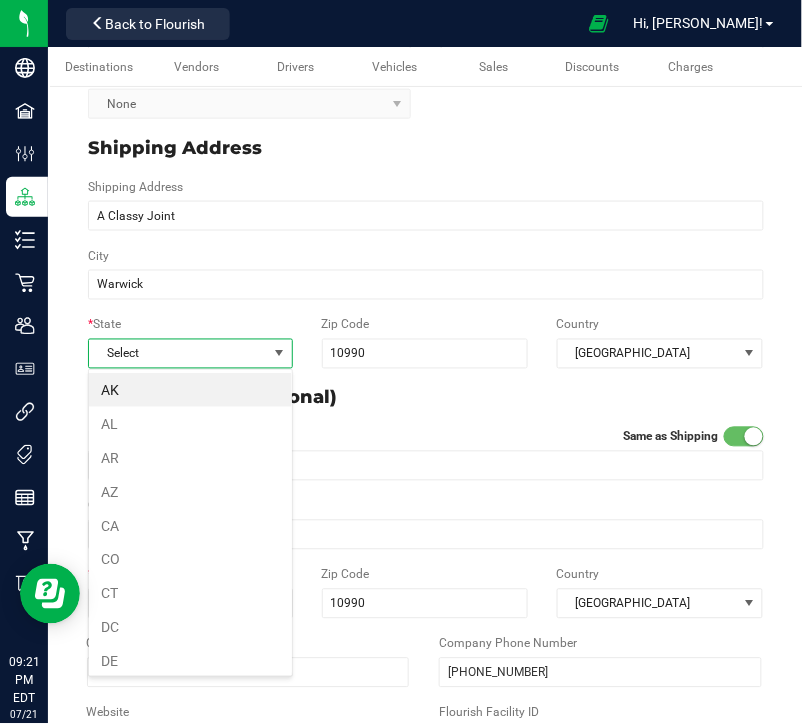 scroll, scrollTop: 99970, scrollLeft: 99794, axis: both 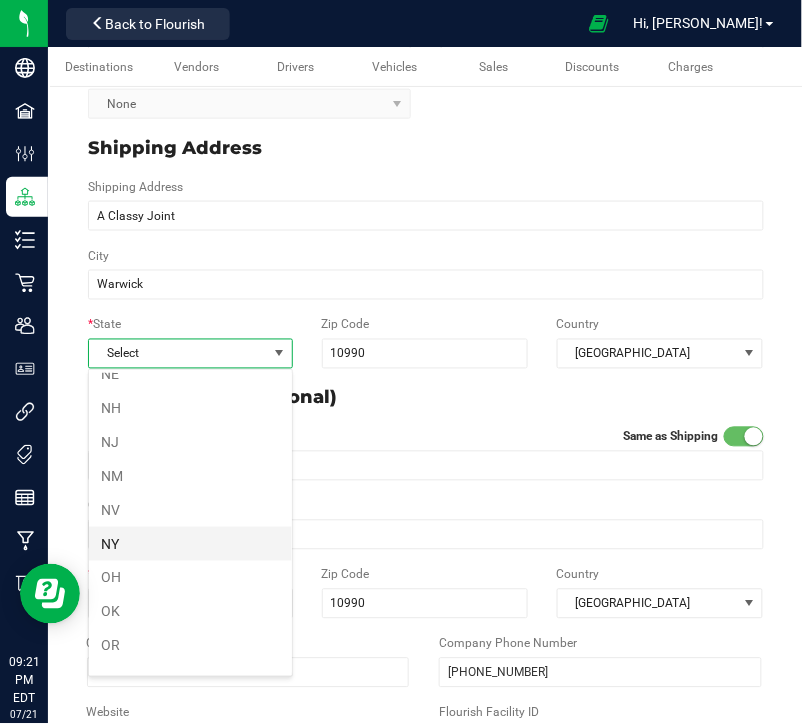 click on "NY" at bounding box center [190, 544] 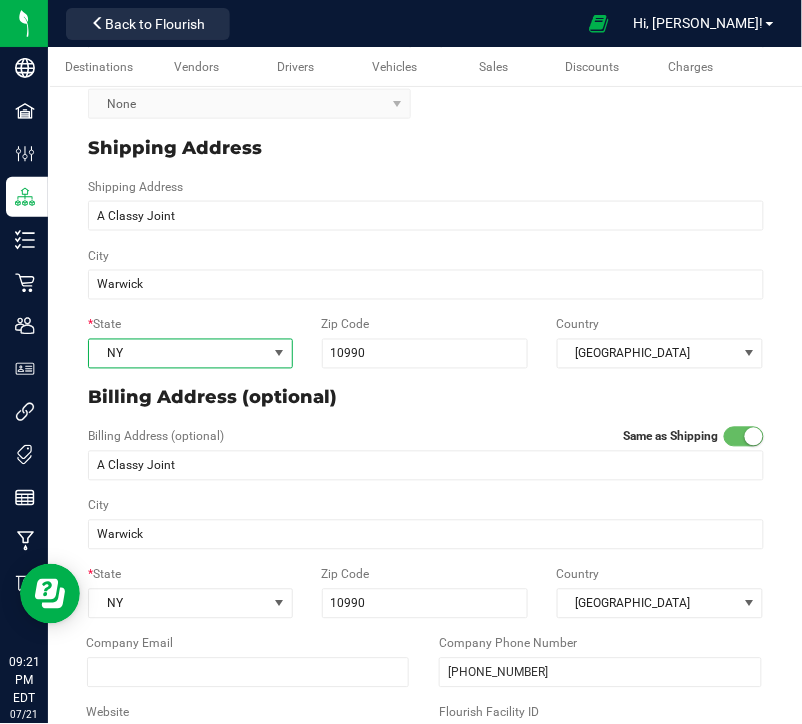 click on "Billing Address (optional)" at bounding box center [426, 398] 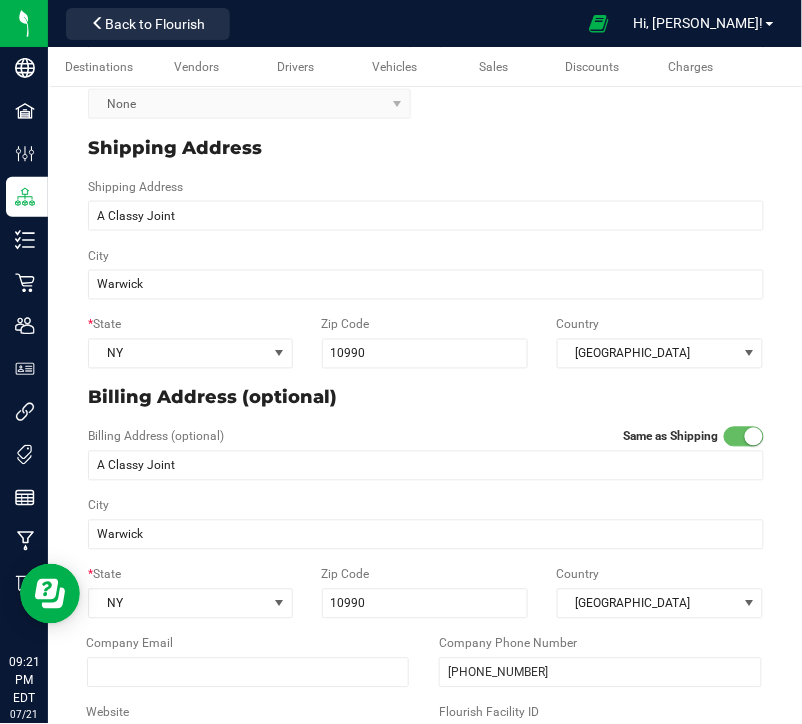 click on "Billing Address (optional)" at bounding box center [426, 398] 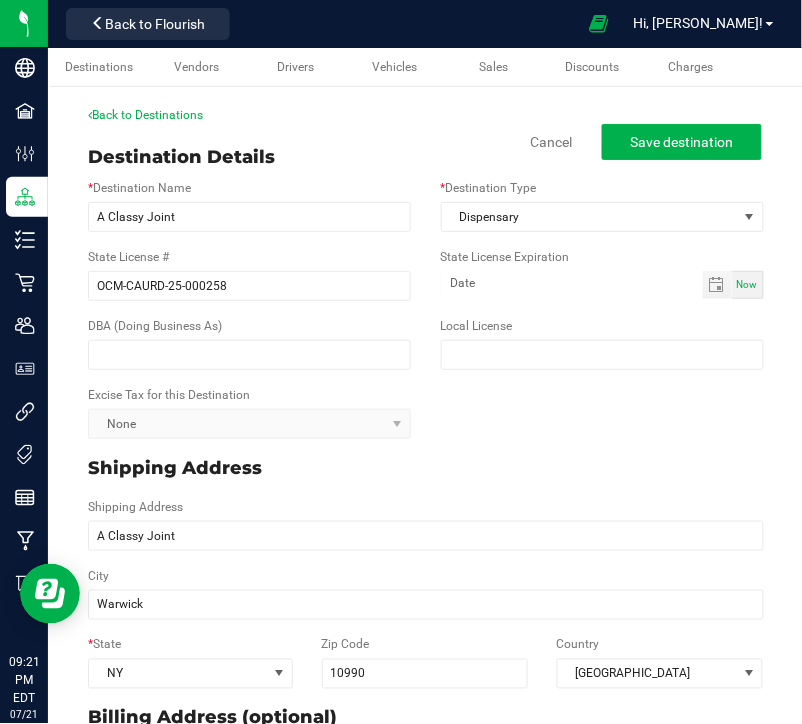 scroll, scrollTop: 0, scrollLeft: 0, axis: both 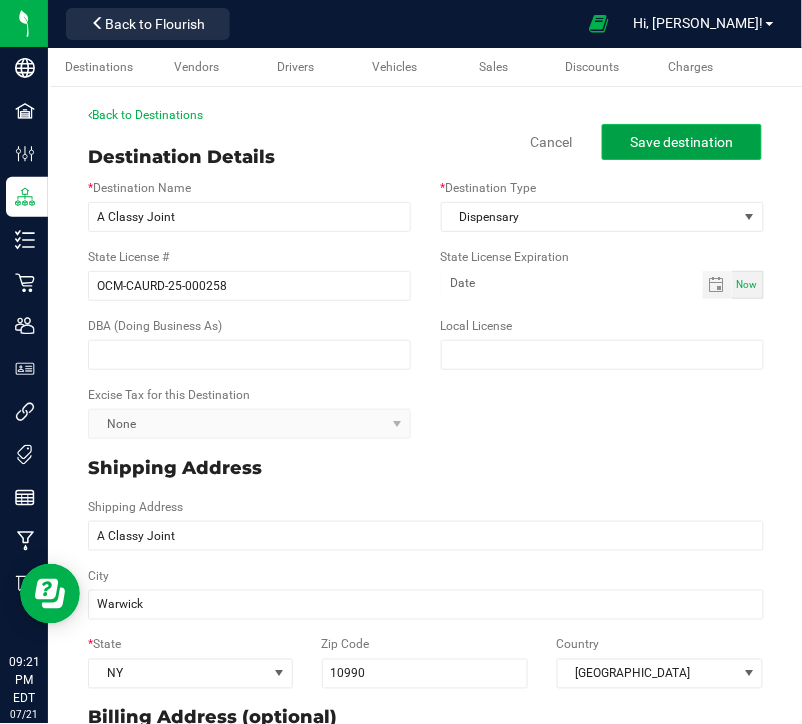click on "Save destination" 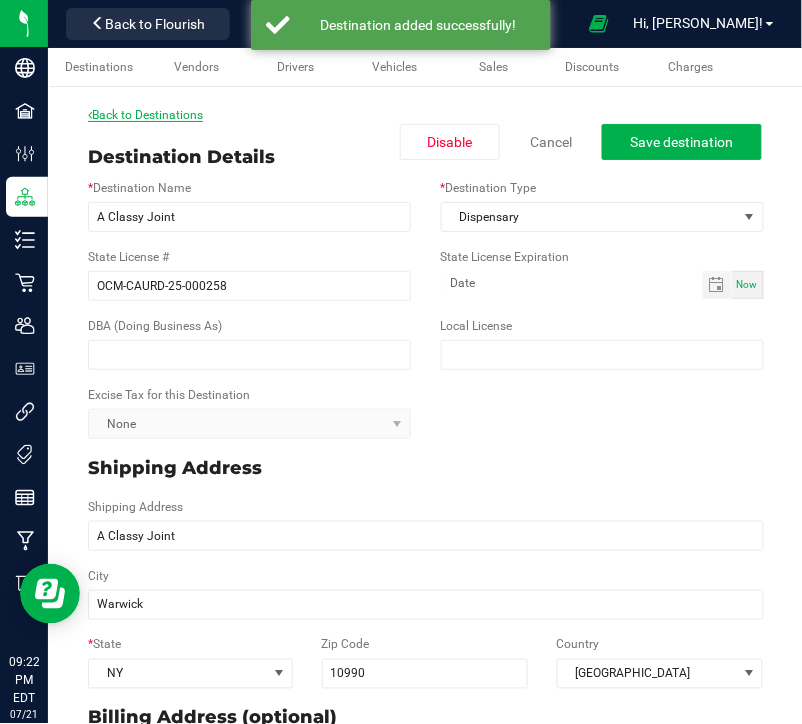 click on "Back to Destinations" at bounding box center (145, 115) 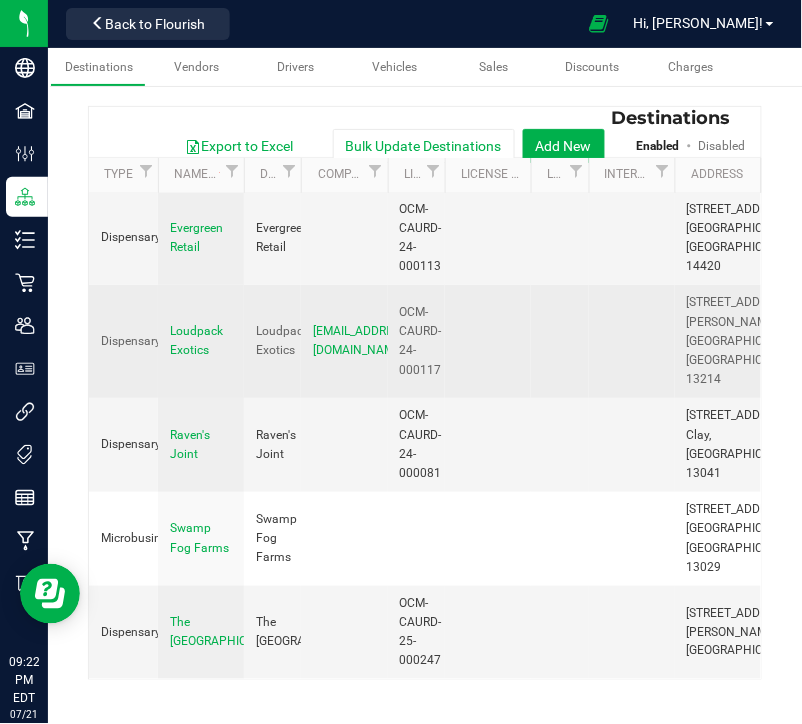 scroll, scrollTop: 0, scrollLeft: 0, axis: both 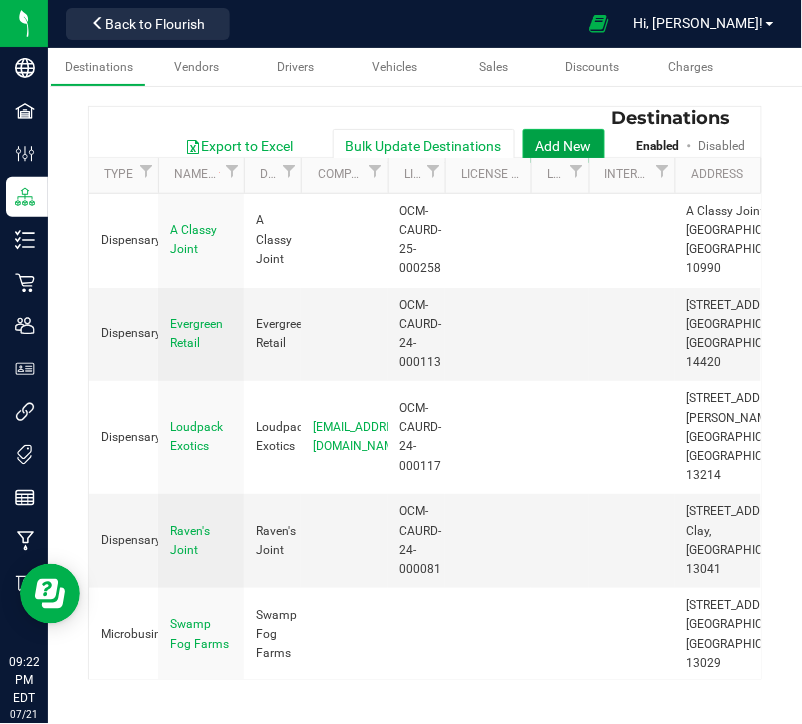 click on "Add New" at bounding box center [564, 146] 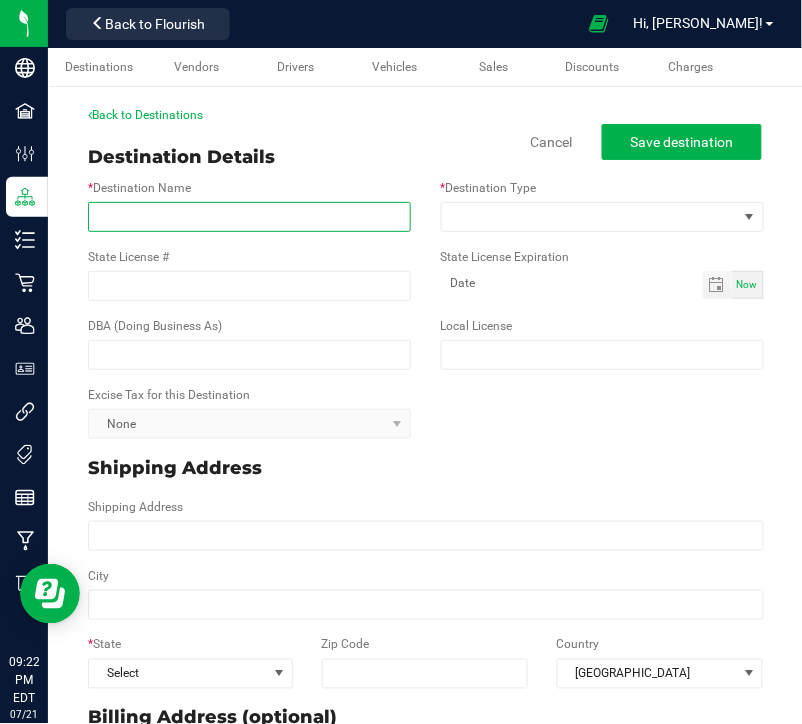 click on "*  Destination Name" at bounding box center (249, 217) 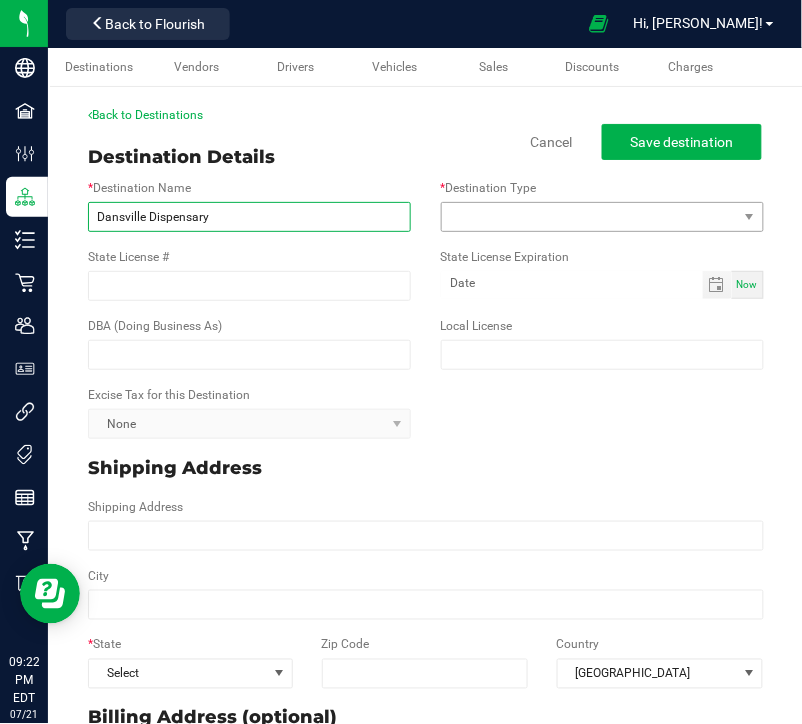 type on "Dansville Dispensary" 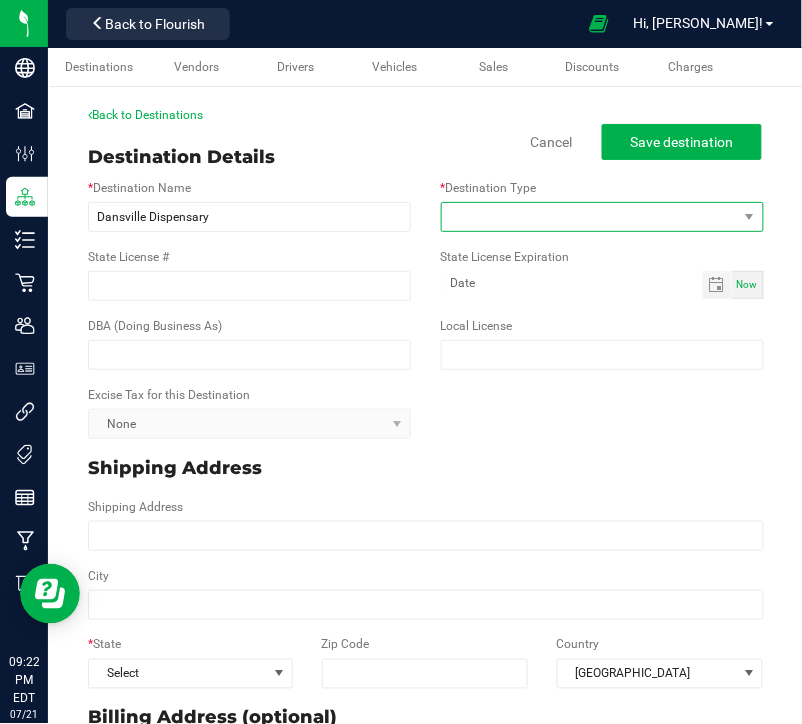 click at bounding box center (590, 217) 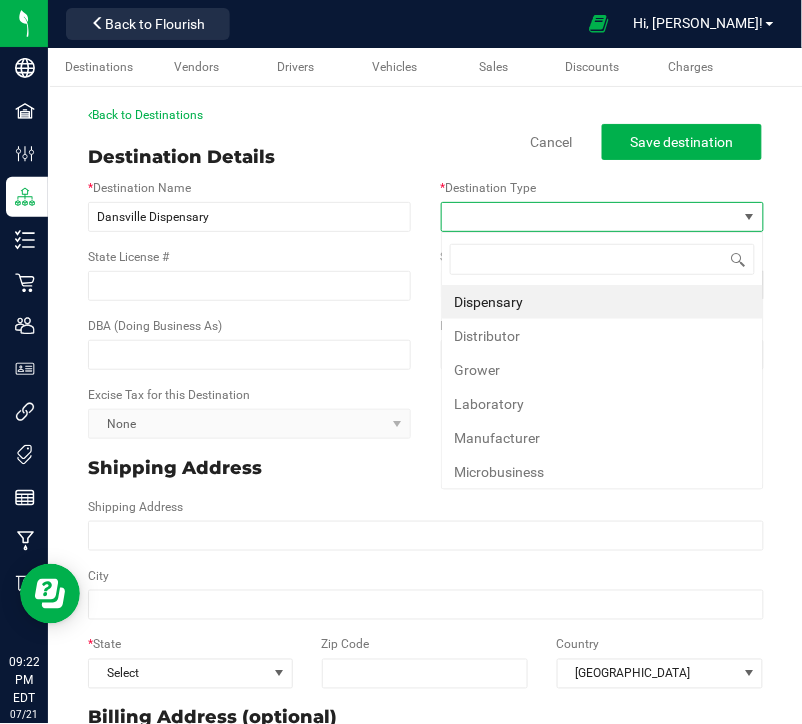 scroll, scrollTop: 99970, scrollLeft: 99676, axis: both 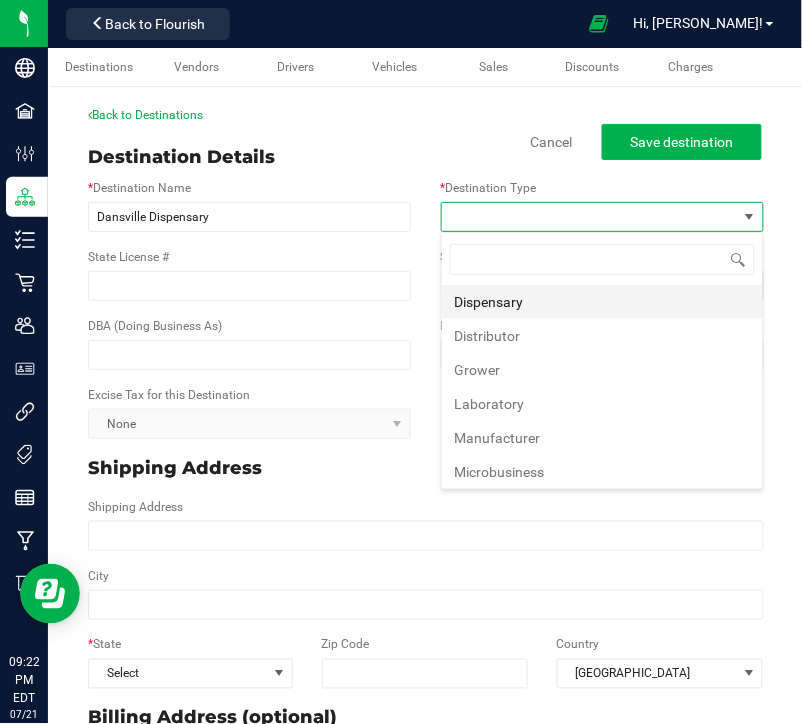 click on "Dispensary" at bounding box center (602, 302) 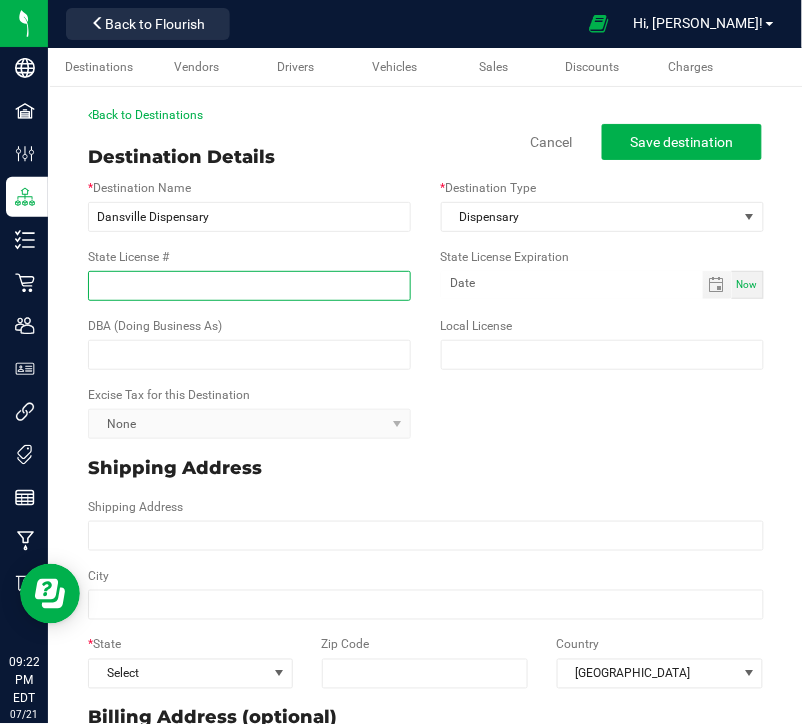 click on "State License #" at bounding box center [249, 286] 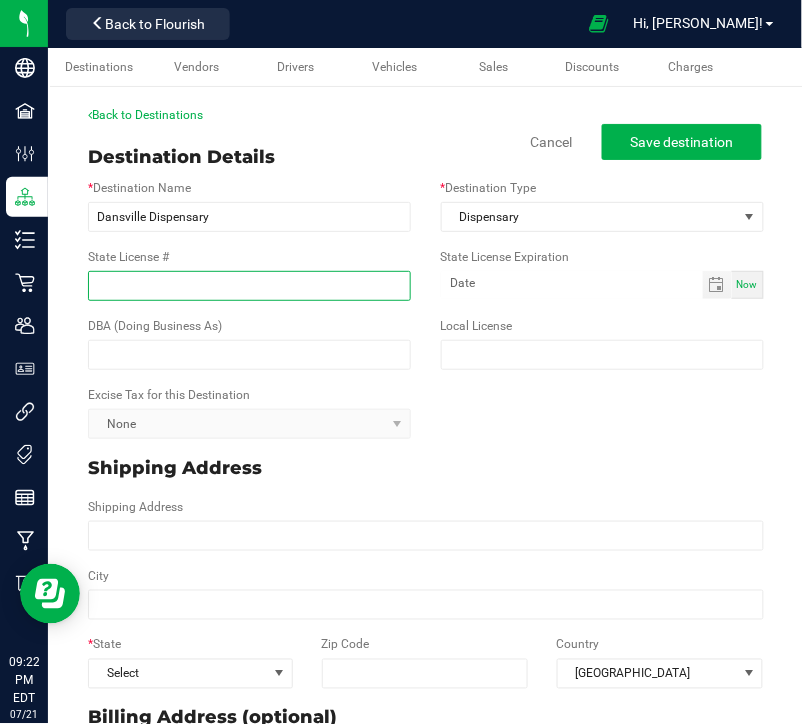 paste on "OCM-RETL-25-000307" 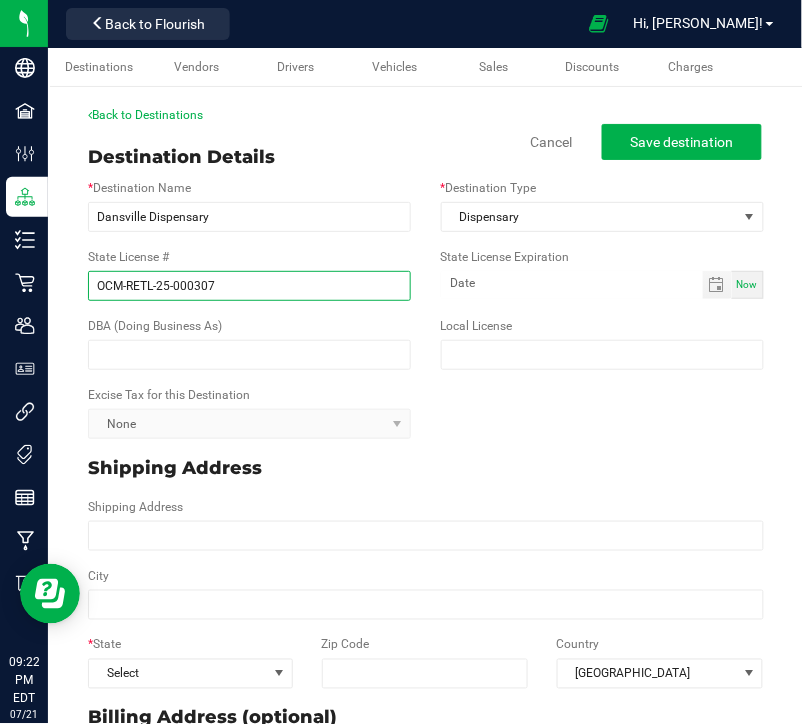 type on "OCM-RETL-25-000307" 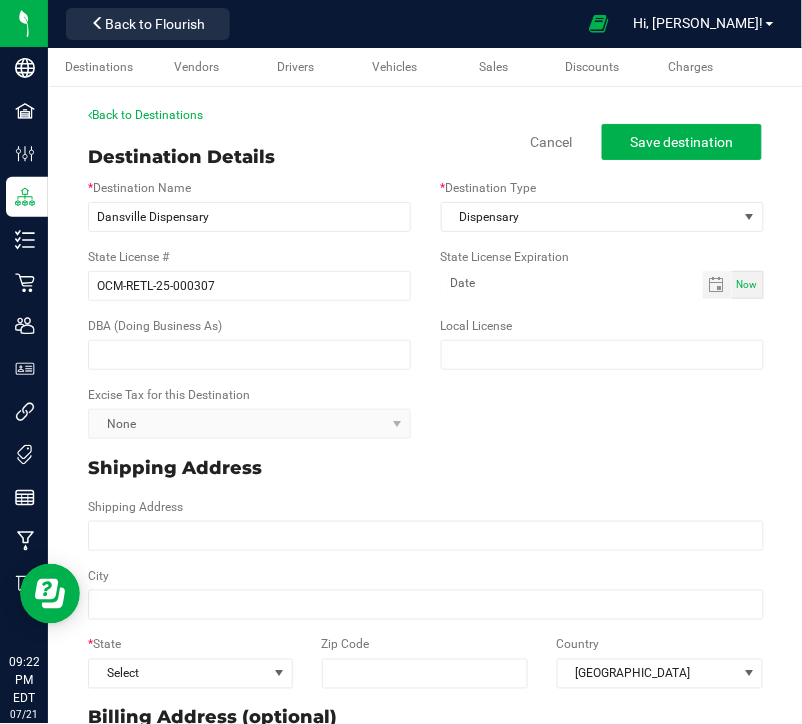 click on "DBA (Doing Business As)" at bounding box center [249, 343] 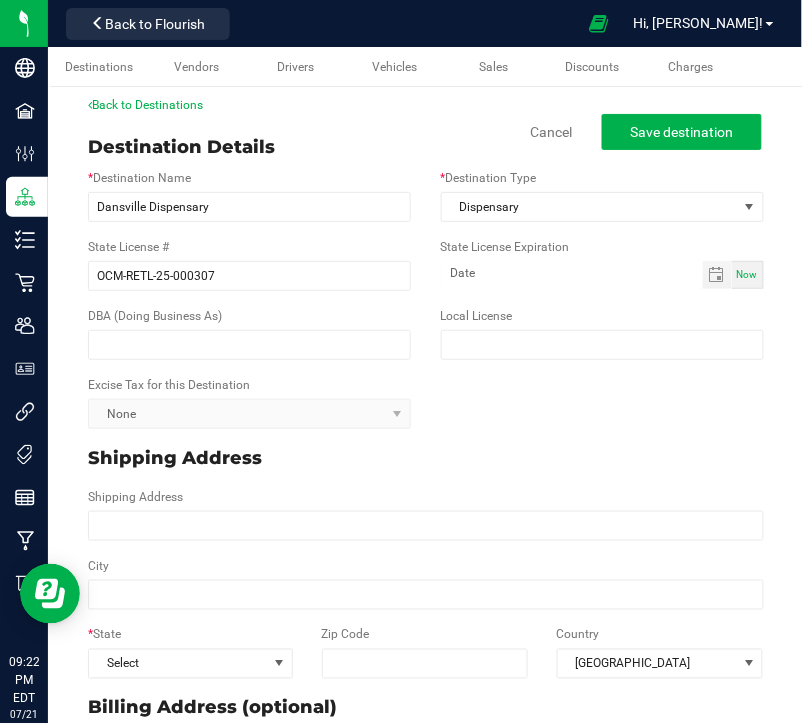 scroll, scrollTop: 0, scrollLeft: 0, axis: both 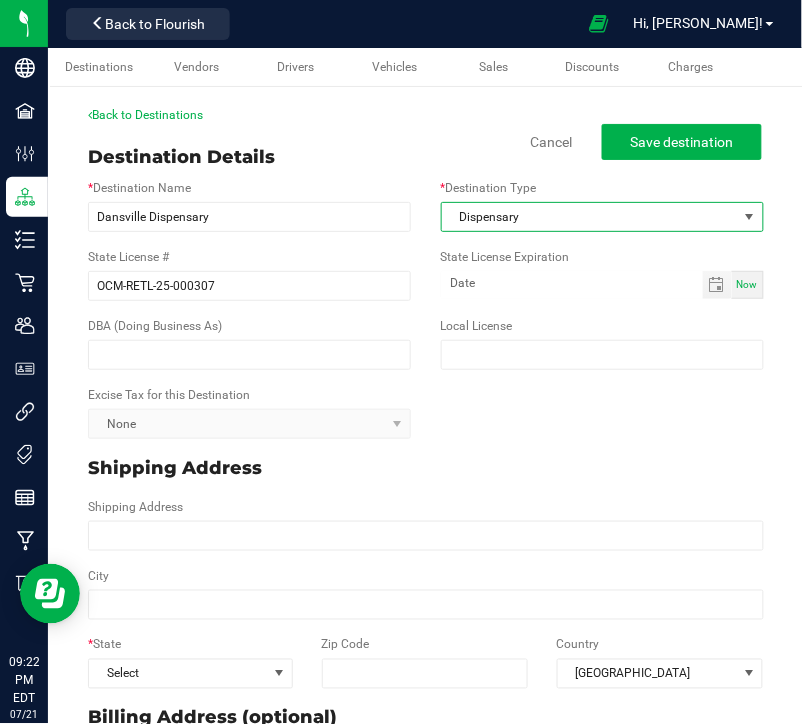 click on "Dispensary" at bounding box center (590, 217) 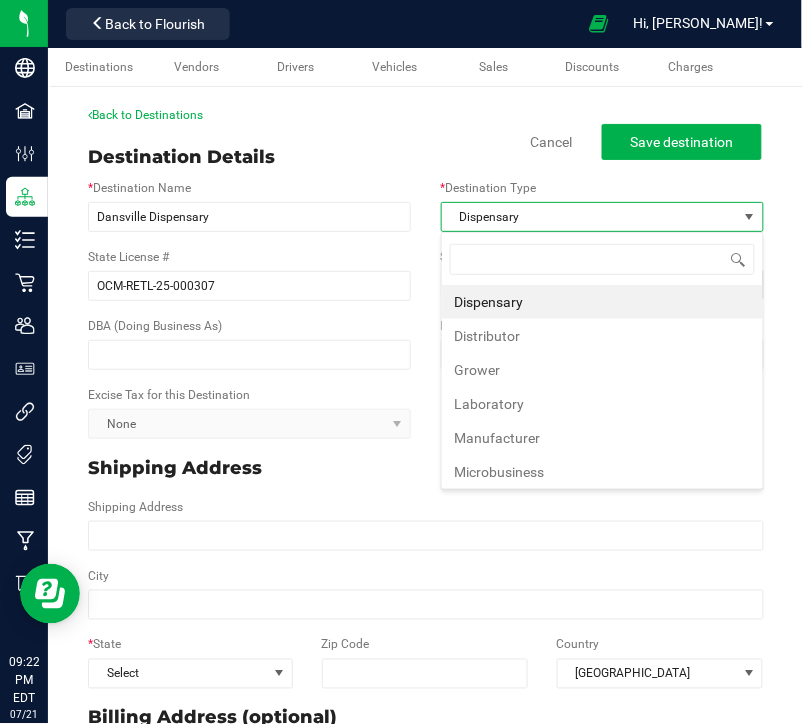 scroll, scrollTop: 99970, scrollLeft: 99676, axis: both 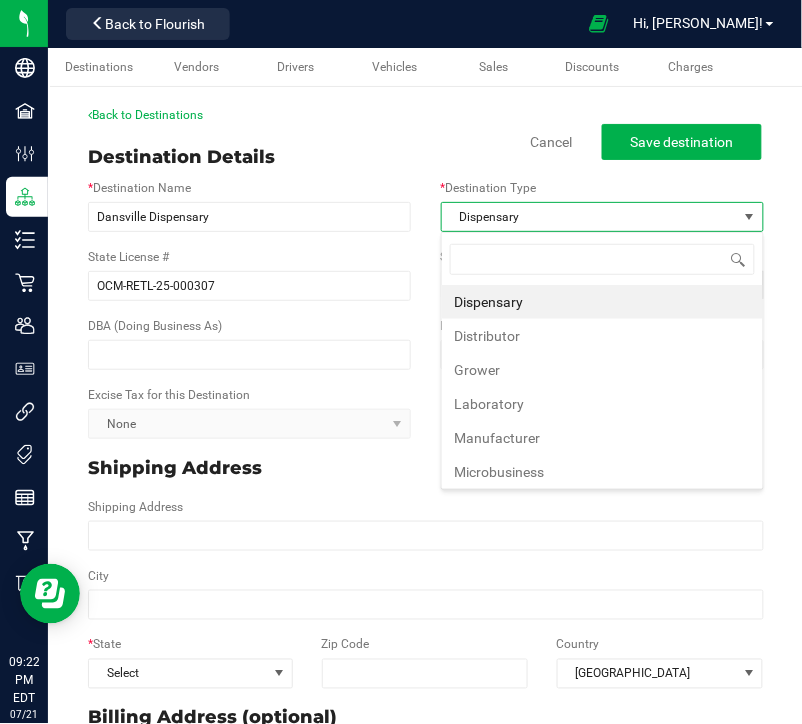 click on "Dispensary" at bounding box center [602, 302] 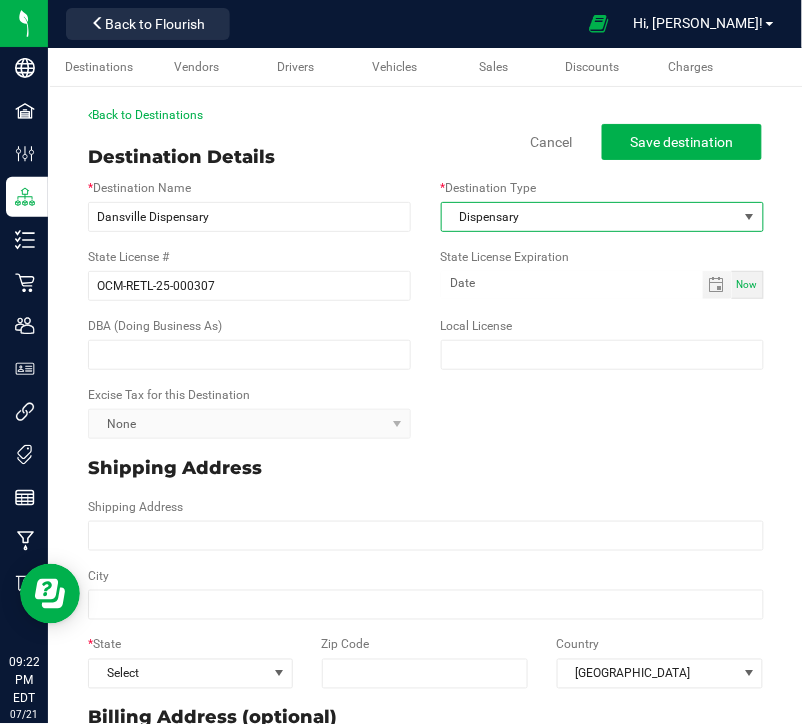 click on "Dispensary" at bounding box center [590, 217] 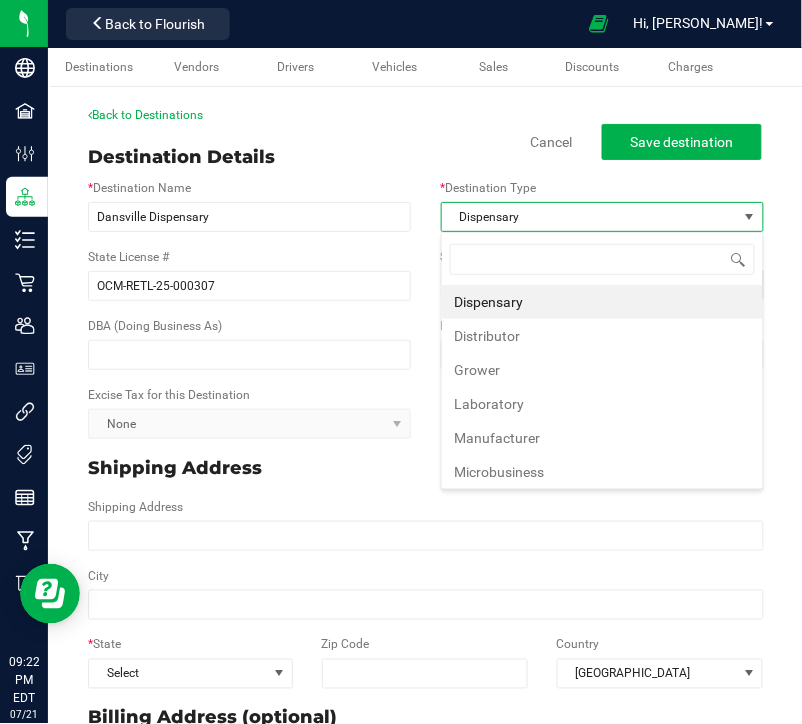 scroll, scrollTop: 99970, scrollLeft: 99676, axis: both 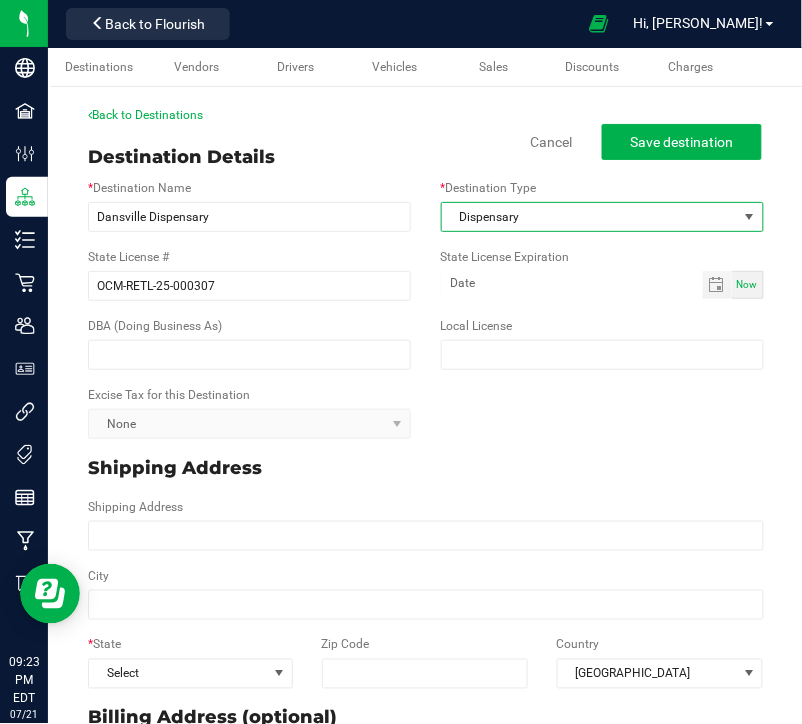 click on "Dispensary" at bounding box center [590, 217] 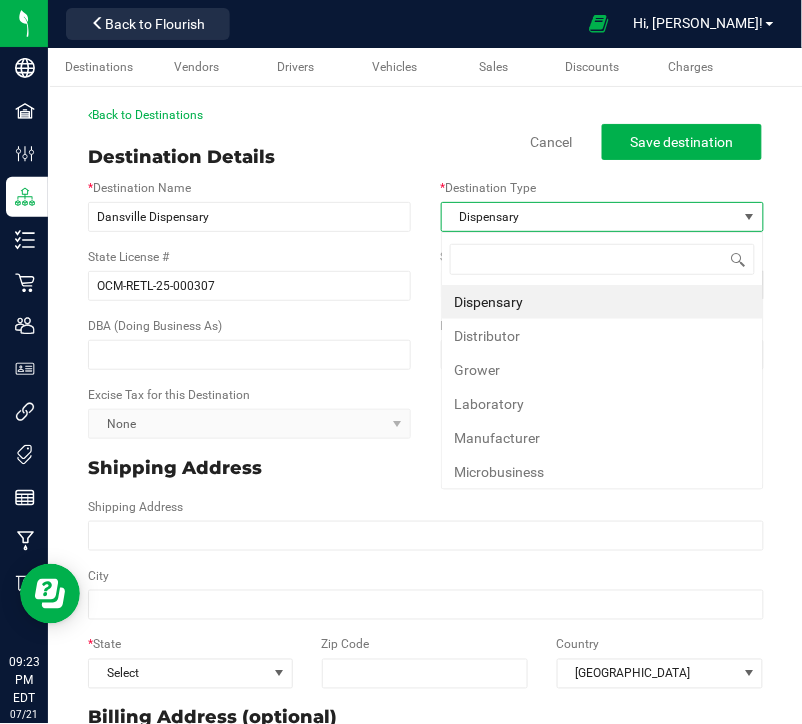 scroll, scrollTop: 99970, scrollLeft: 99676, axis: both 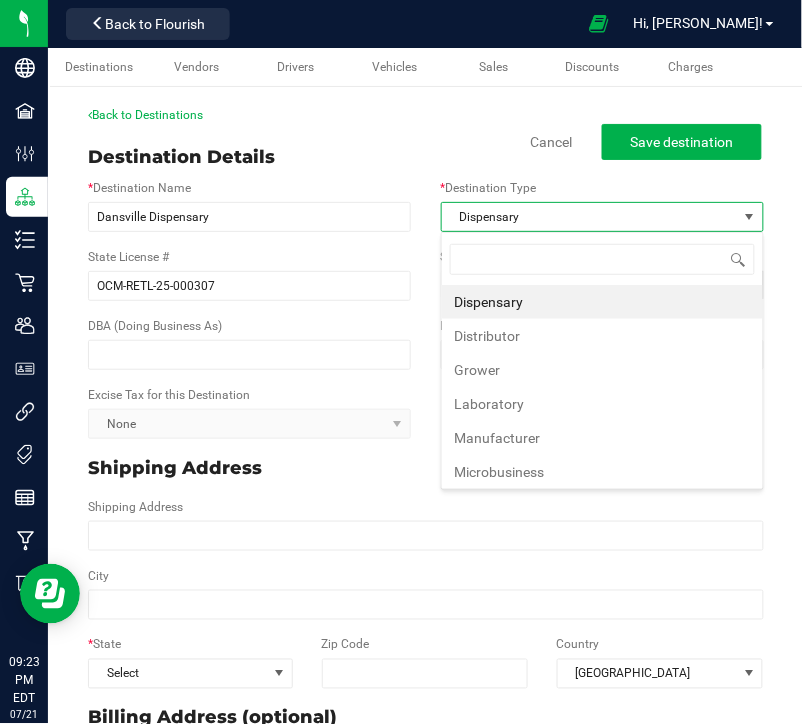 click on "Dispensary" at bounding box center (590, 217) 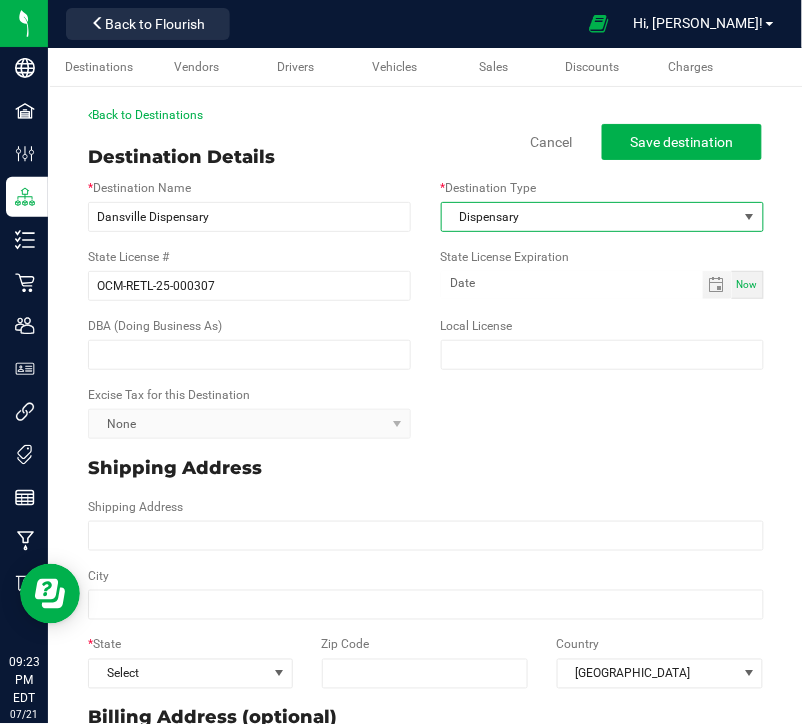 click on "State License #  OCM-RETL-25-000307  State License Expiration  Now" at bounding box center [426, 274] 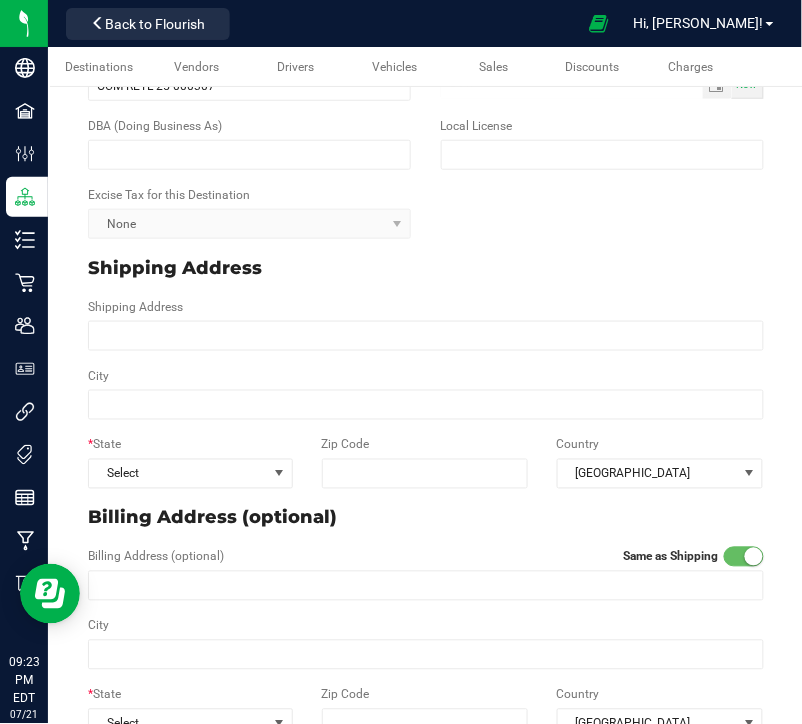 scroll, scrollTop: 202, scrollLeft: 0, axis: vertical 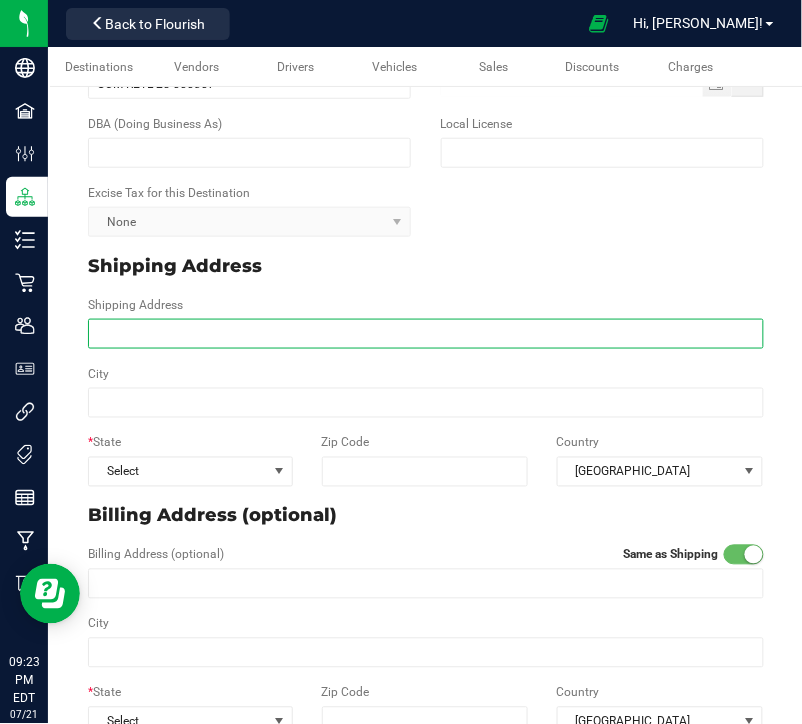 click on "Shipping Address" at bounding box center [426, 334] 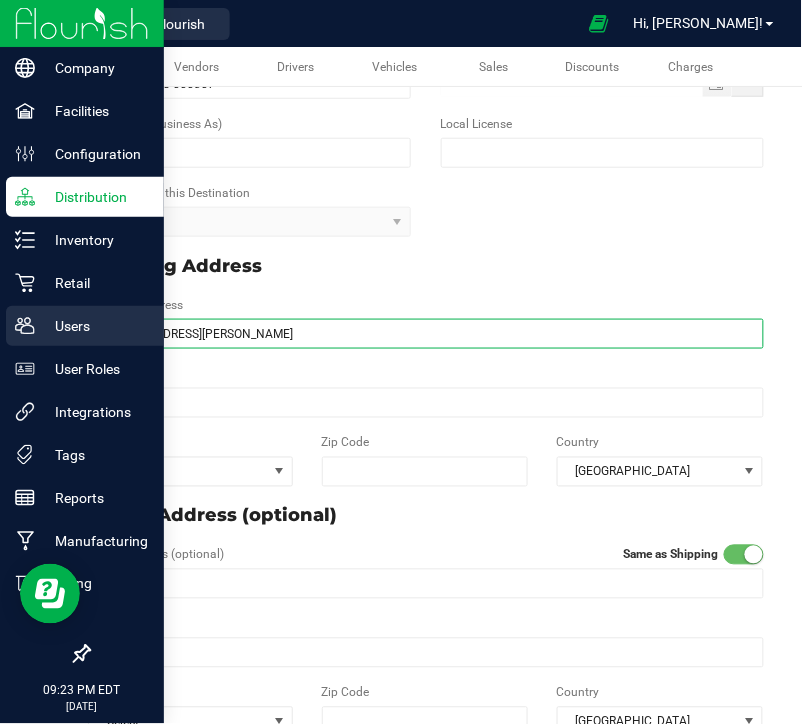 type on "[STREET_ADDRESS][PERSON_NAME]" 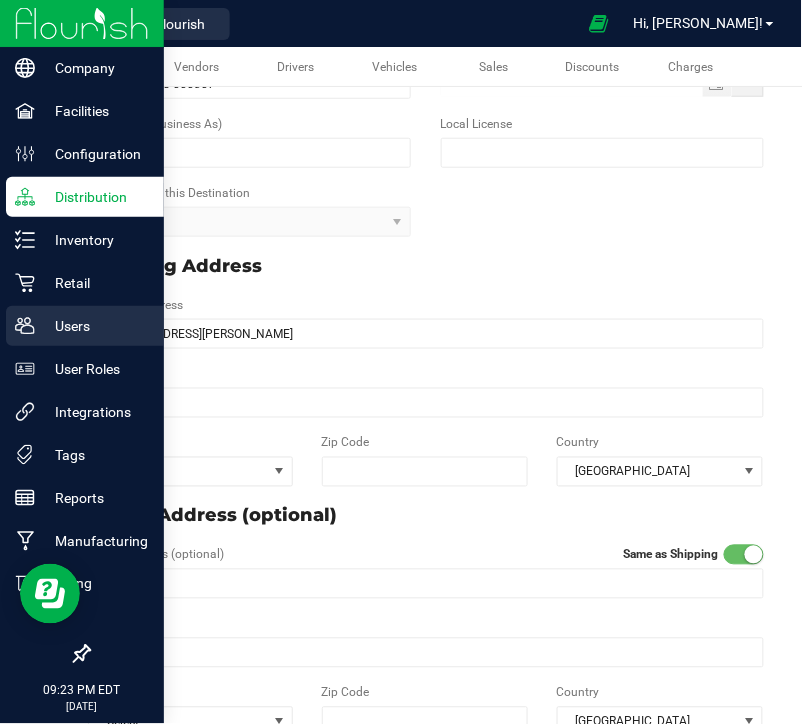 type on "[STREET_ADDRESS][PERSON_NAME]" 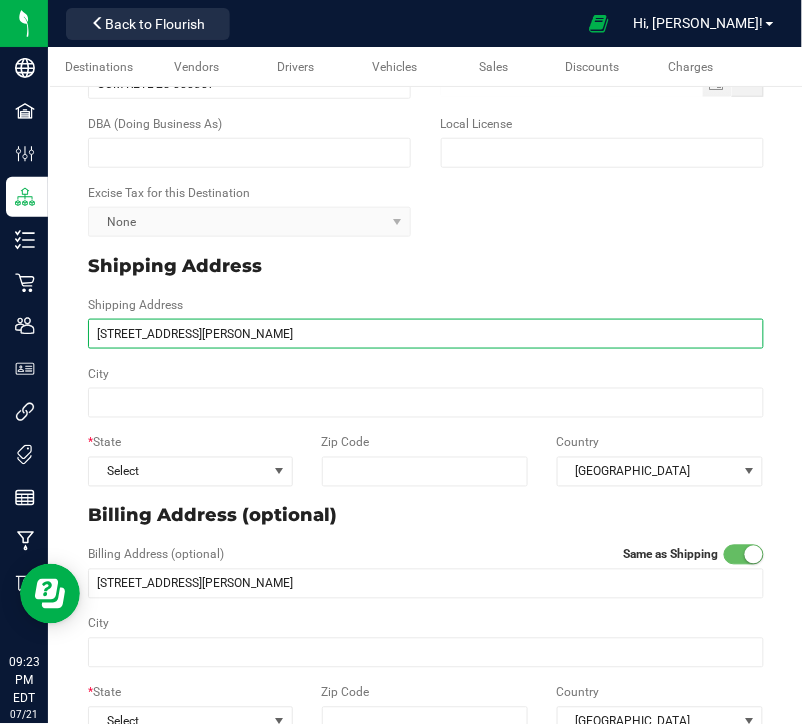 type on "[STREET_ADDRESS][PERSON_NAME]" 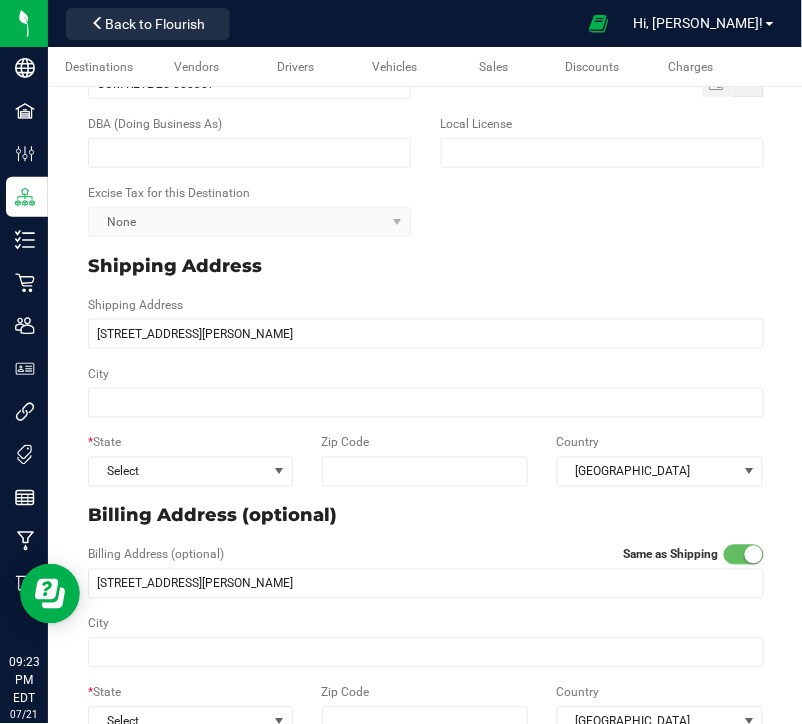 type on "[STREET_ADDRESS][PERSON_NAME]" 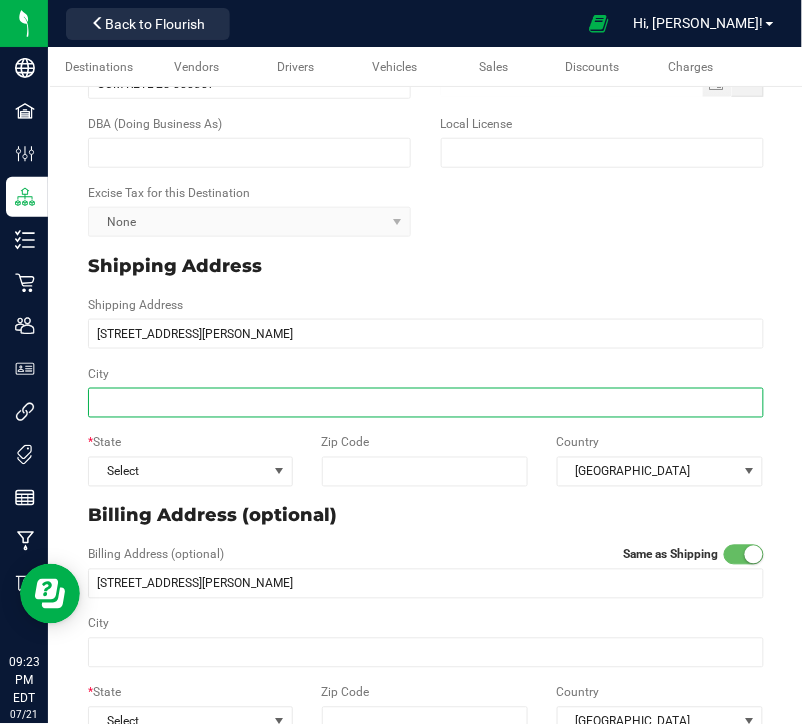 click on "City" at bounding box center (426, 403) 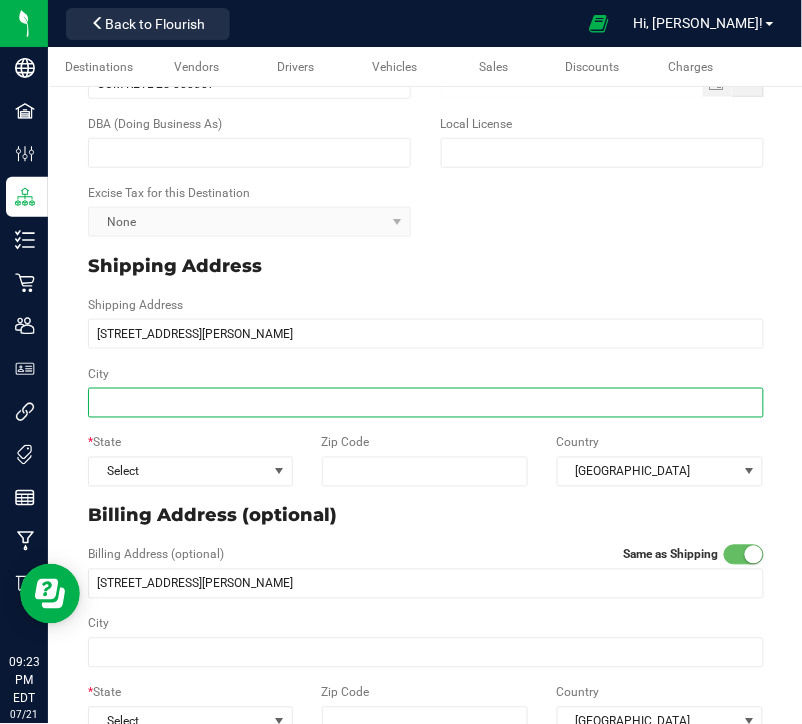 paste on "[GEOGRAPHIC_DATA]" 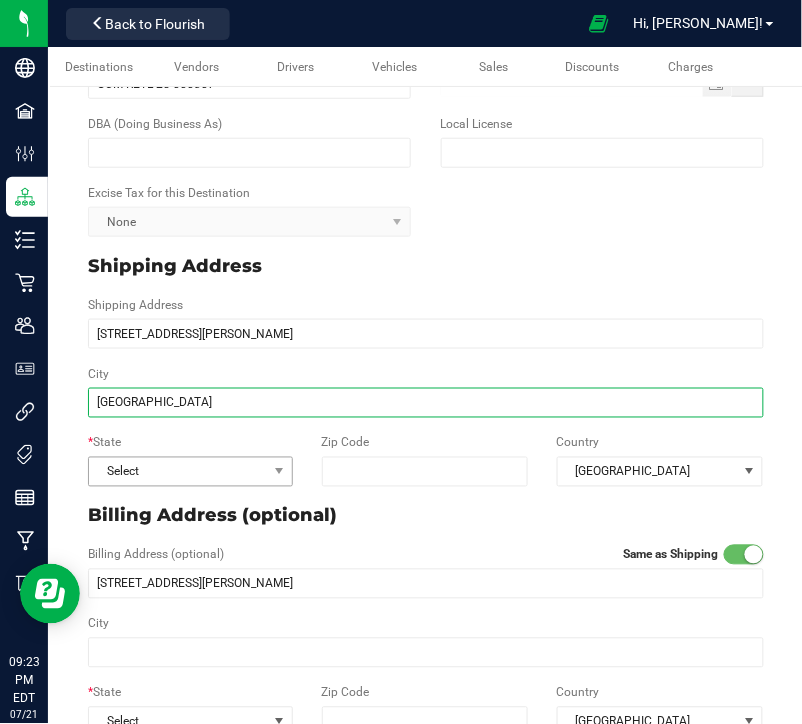 type on "[GEOGRAPHIC_DATA]" 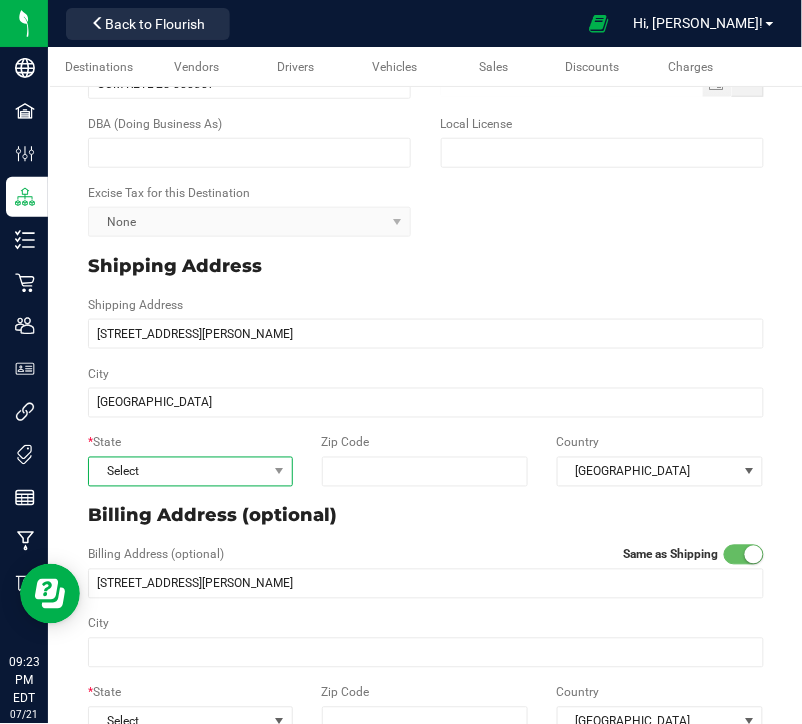 type on "[GEOGRAPHIC_DATA]" 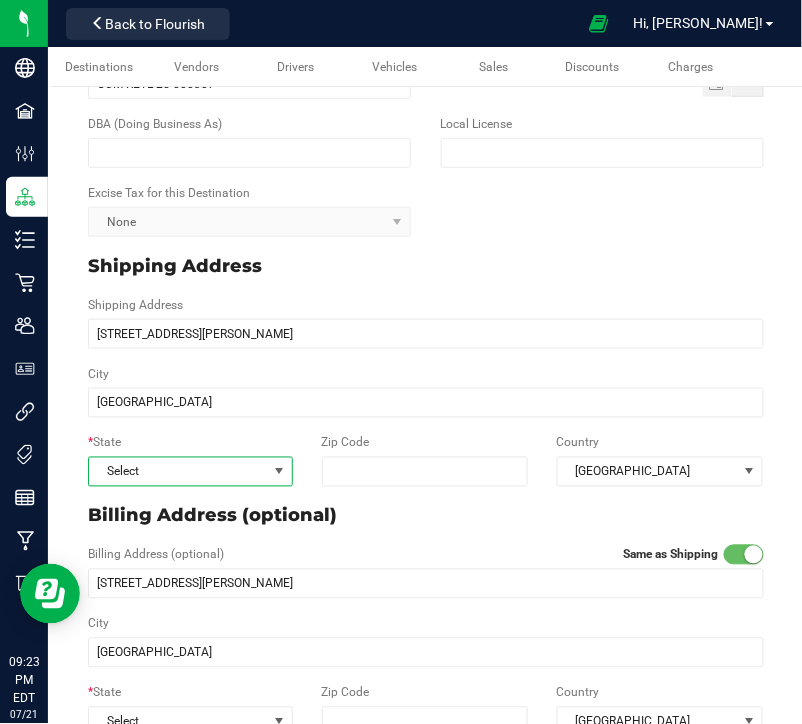 click on "Select" at bounding box center (178, 472) 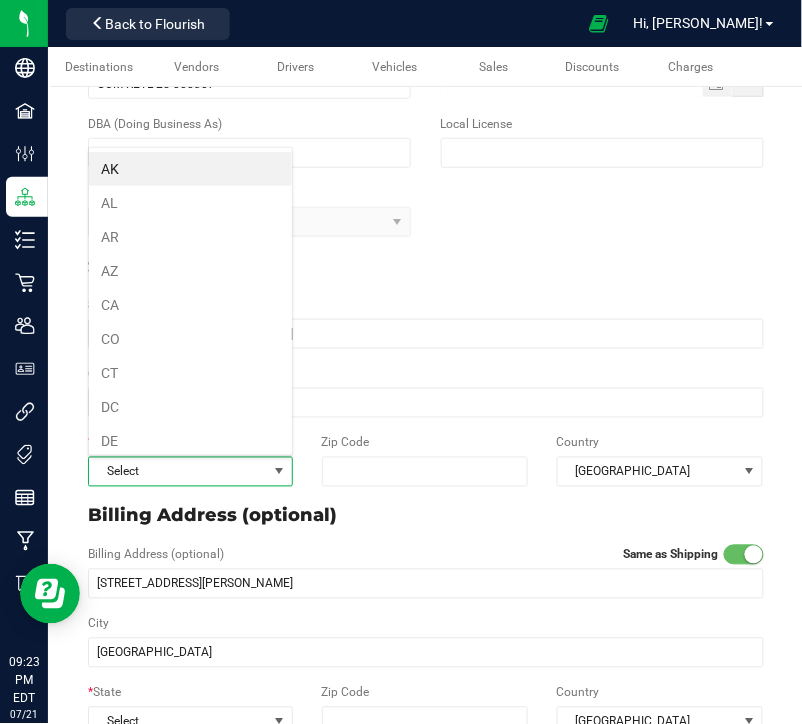 scroll, scrollTop: 99970, scrollLeft: 99794, axis: both 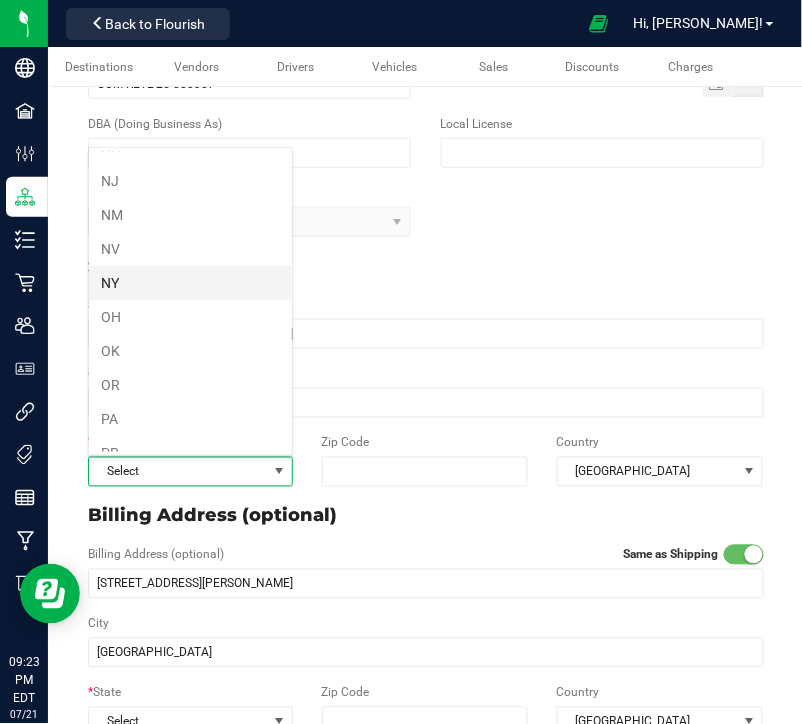 click on "NY" at bounding box center (190, 283) 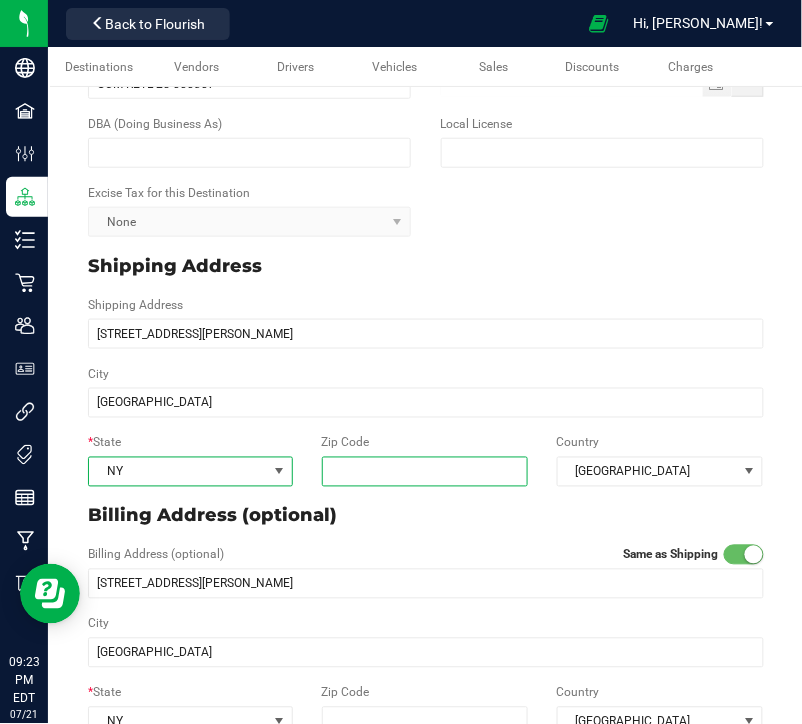 click on "Zip Code" at bounding box center (425, 472) 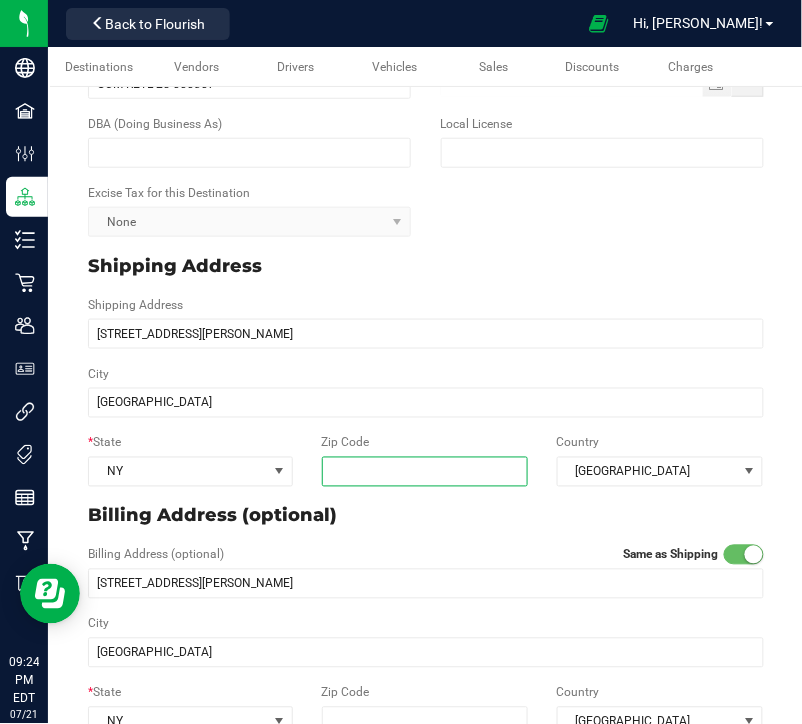 paste on "14437" 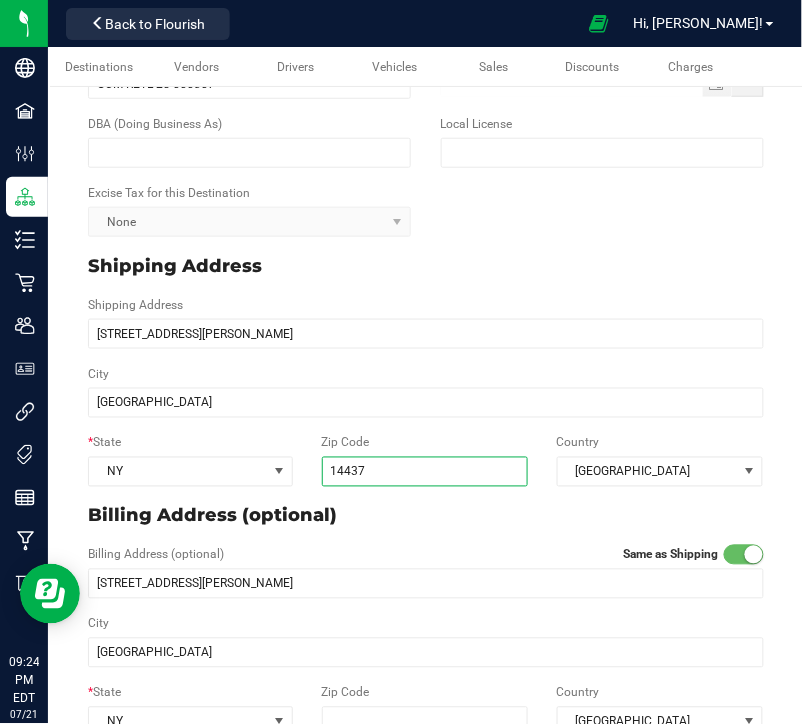 type on "14437" 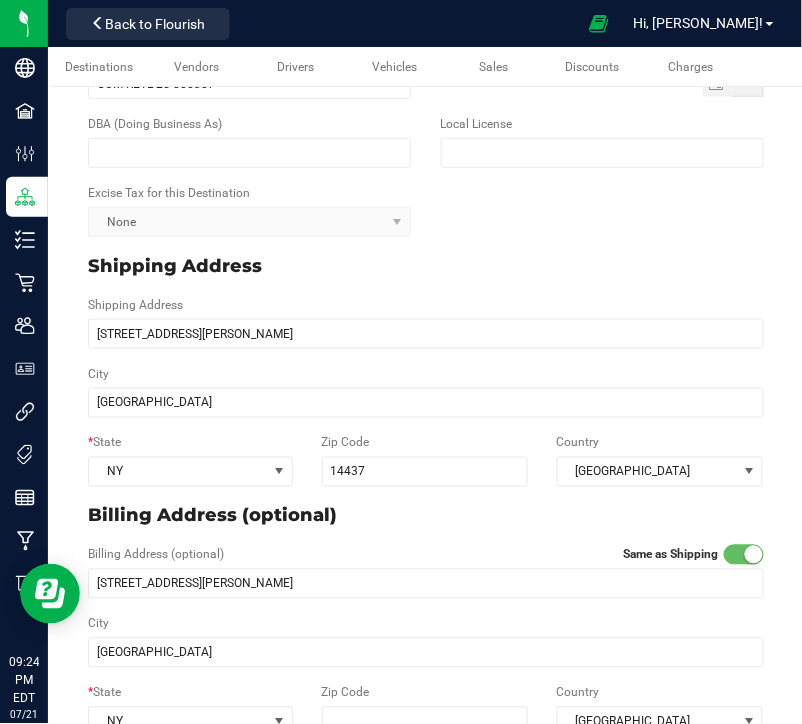 type on "14437" 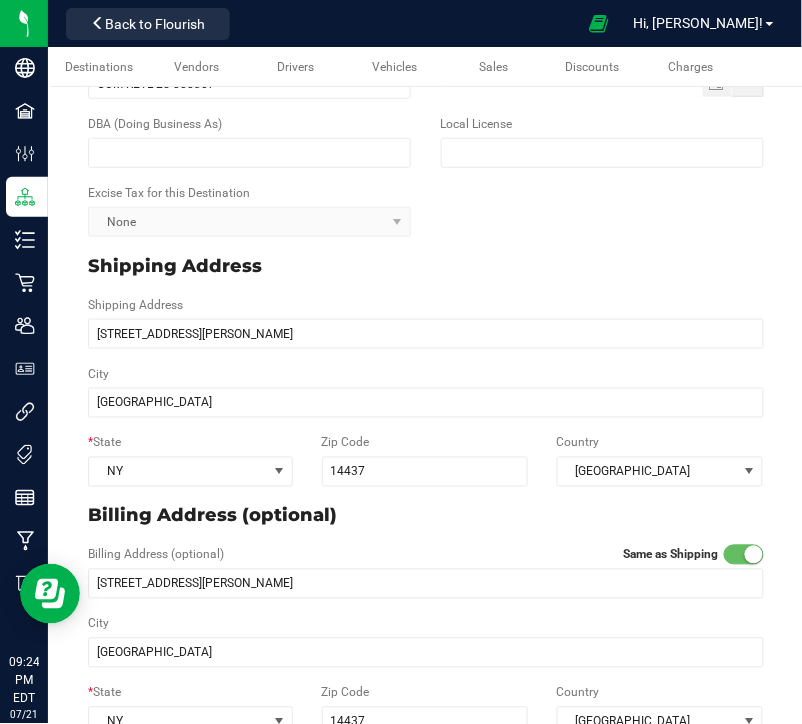 click on "Billing Address (optional)" at bounding box center [426, 516] 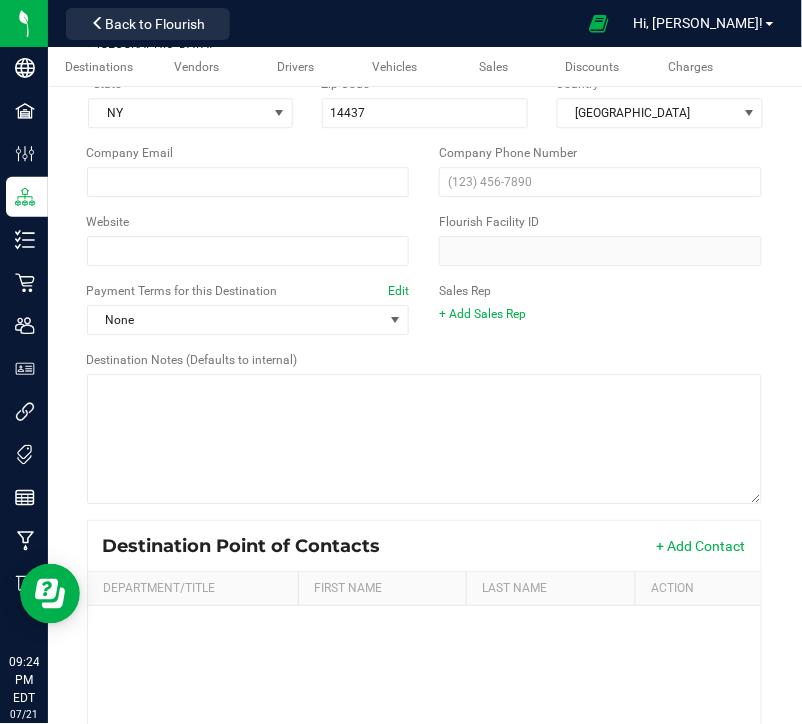 scroll, scrollTop: 861, scrollLeft: 0, axis: vertical 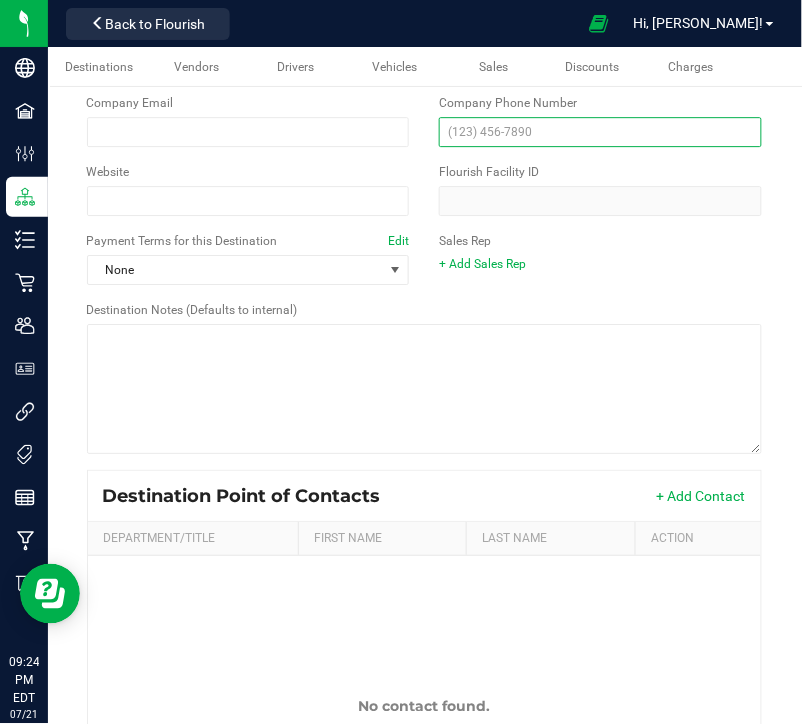 click at bounding box center (600, 132) 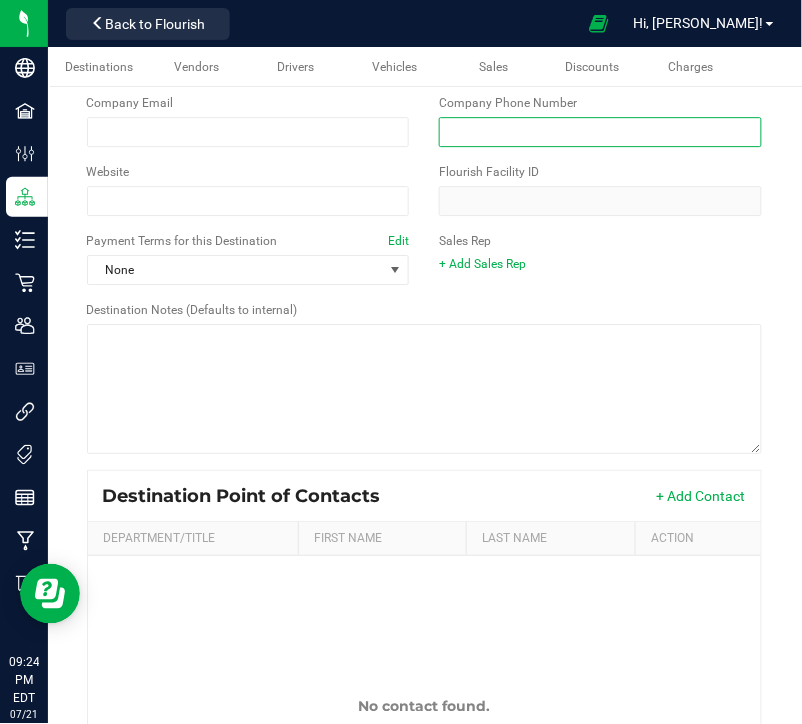 paste on "[PHONE_NUMBER]" 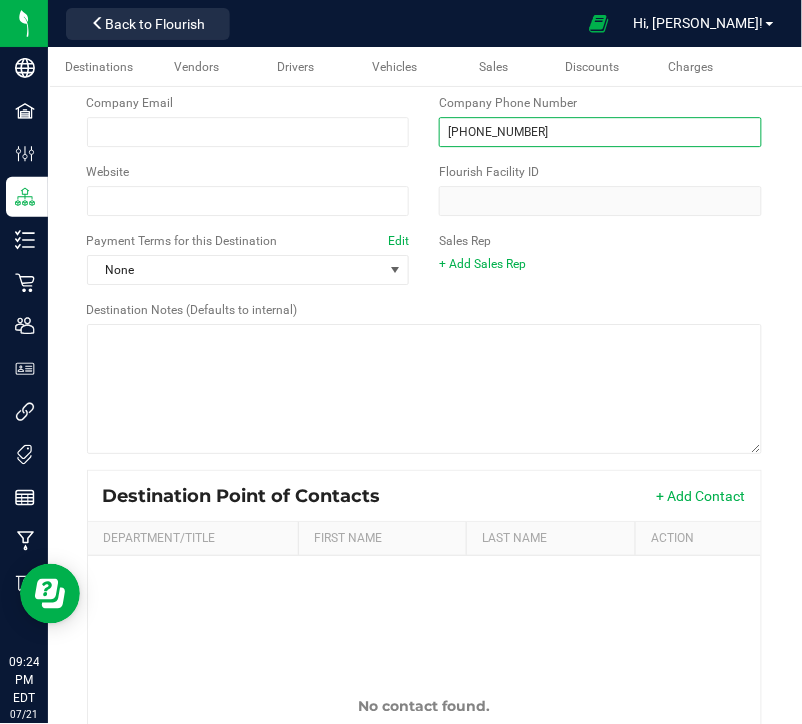 type on "[PHONE_NUMBER]" 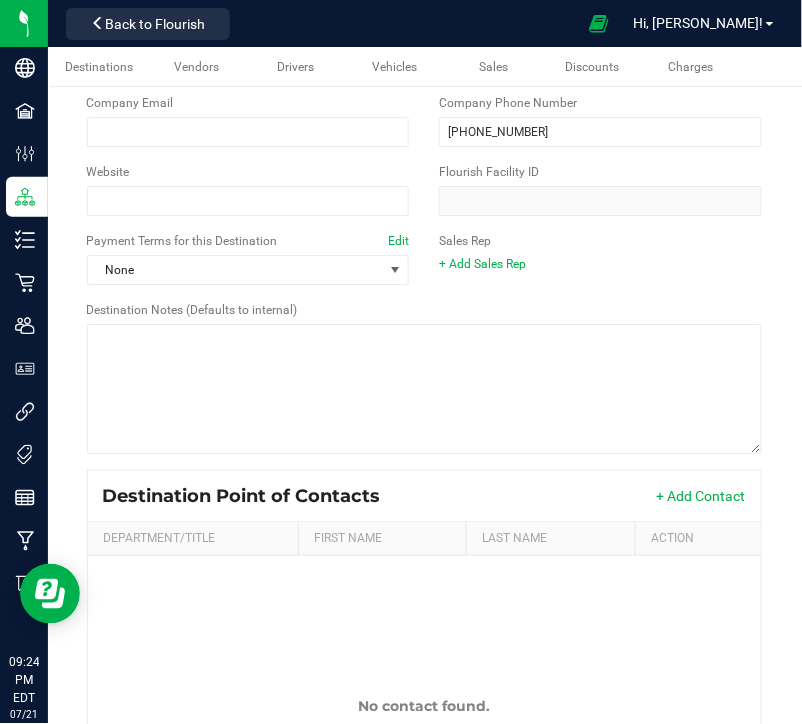 click on "+ Add Sales Rep" at bounding box center [600, 264] 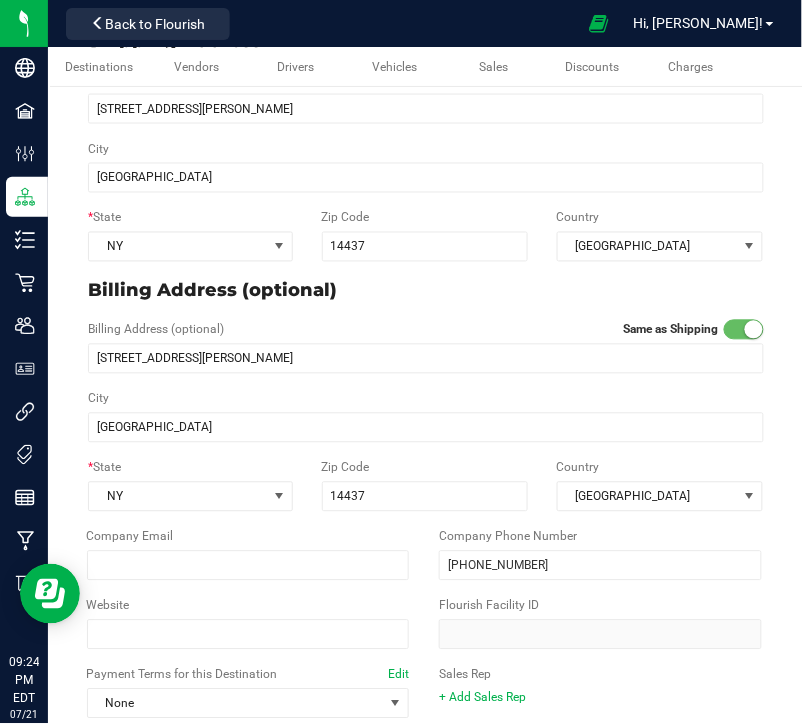 scroll, scrollTop: 0, scrollLeft: 0, axis: both 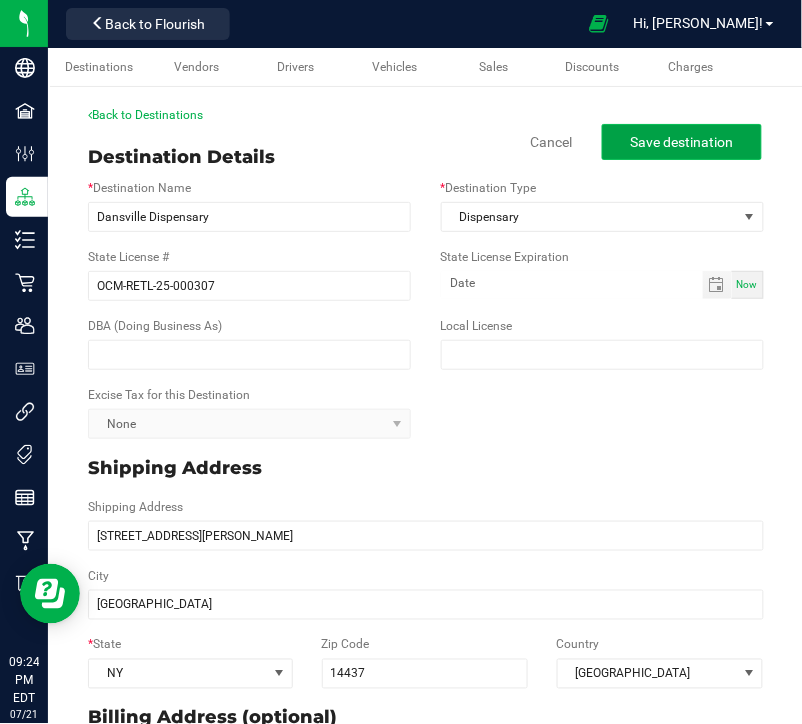 click on "Save destination" 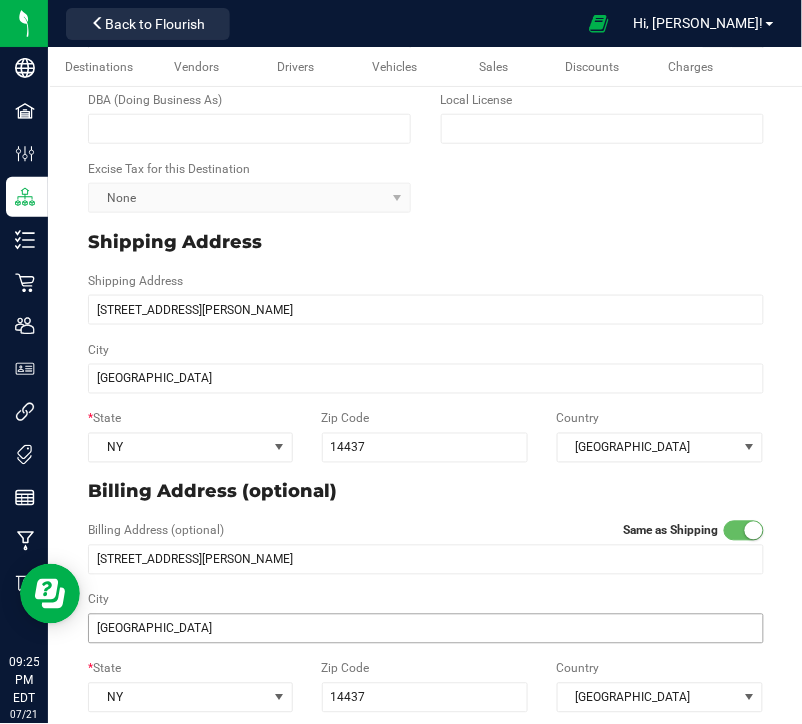 scroll, scrollTop: 0, scrollLeft: 0, axis: both 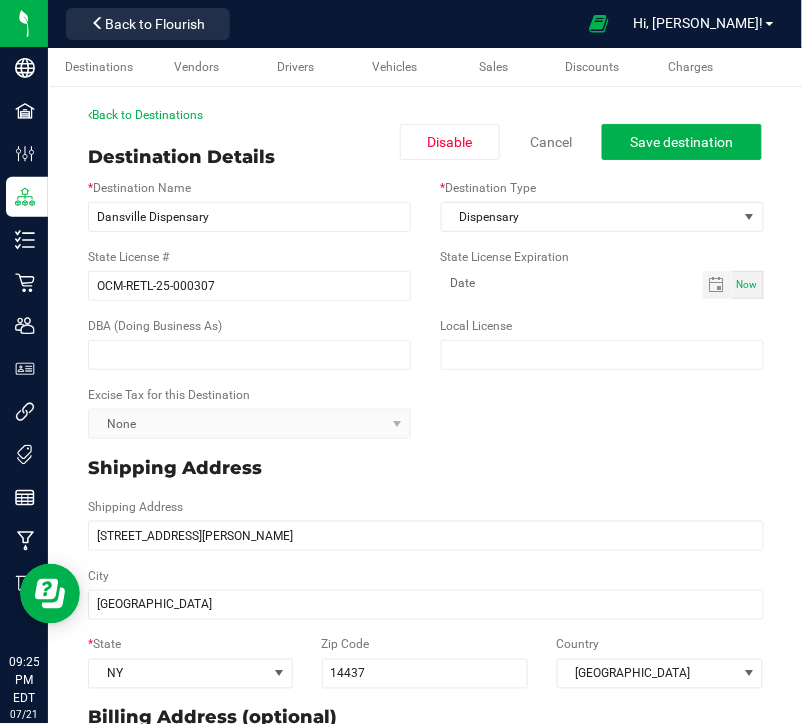 click on "Excise Tax for this Destination    None" at bounding box center [426, 412] 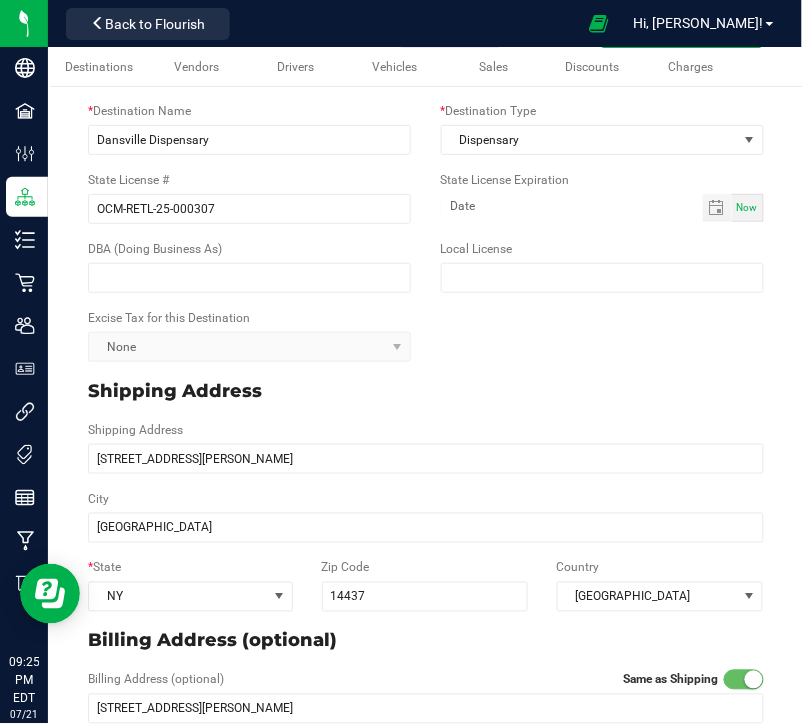 scroll, scrollTop: 0, scrollLeft: 0, axis: both 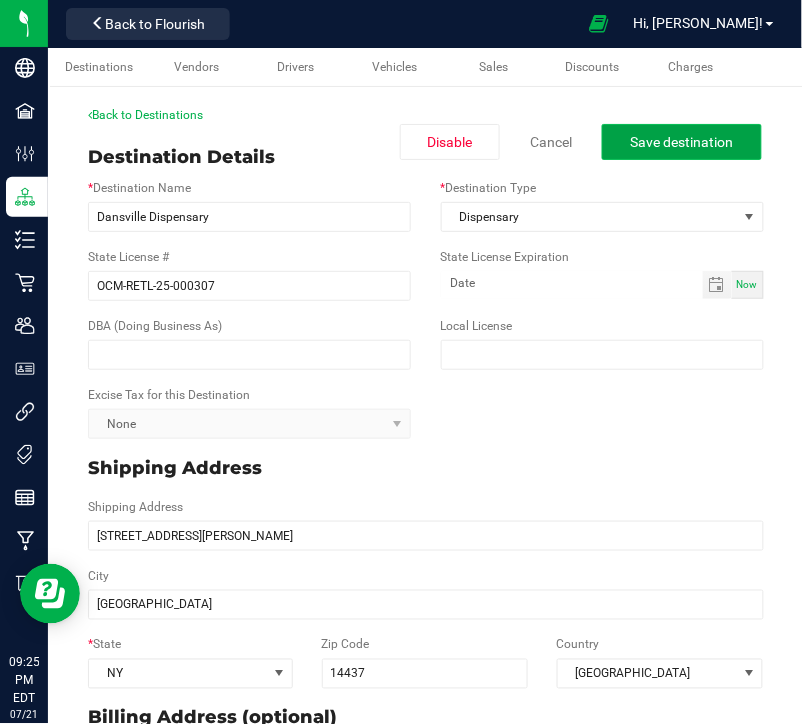 click on "Save destination" 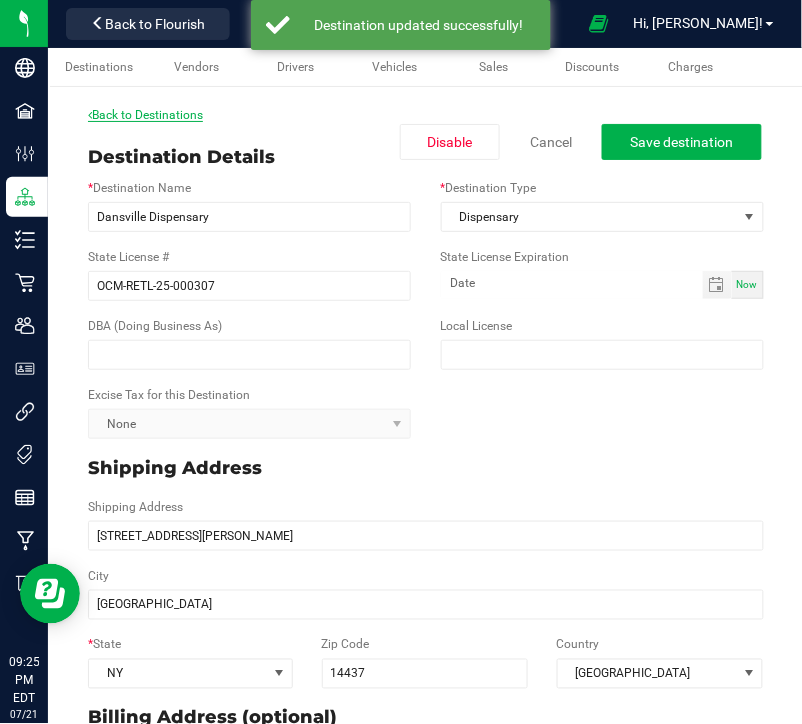 click on "Back to Destinations" at bounding box center (145, 115) 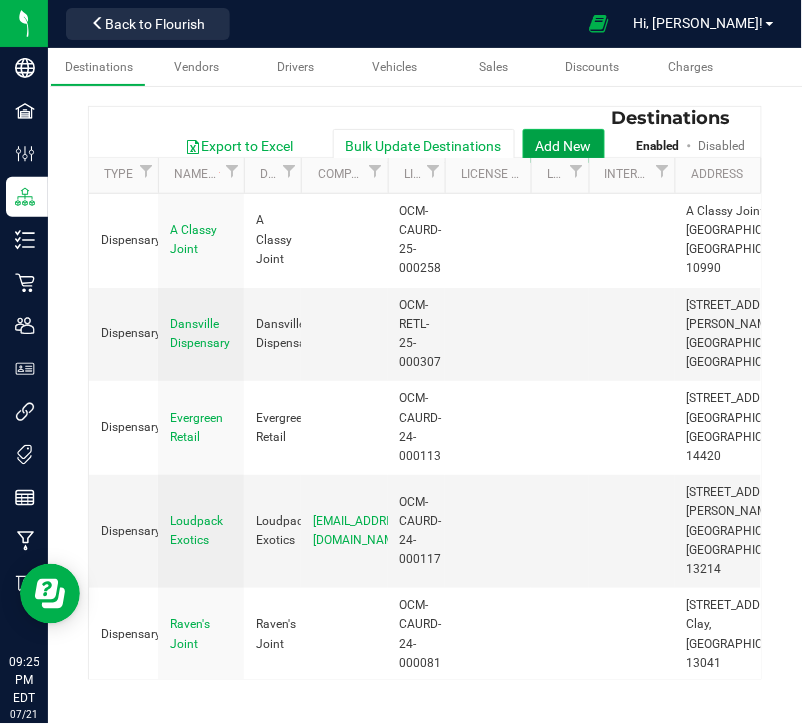 click on "Add New" at bounding box center [564, 146] 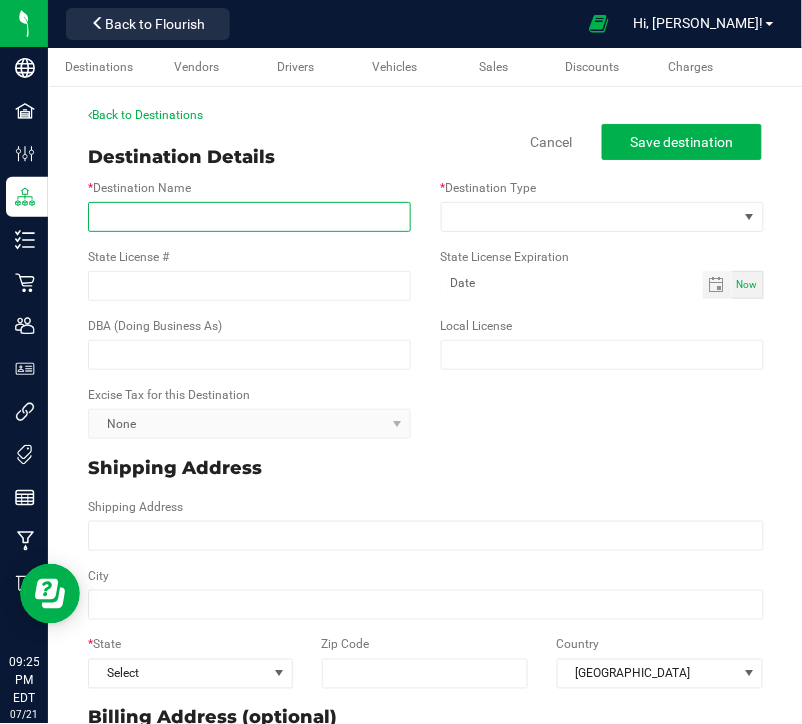 click on "*  Destination Name" at bounding box center (249, 217) 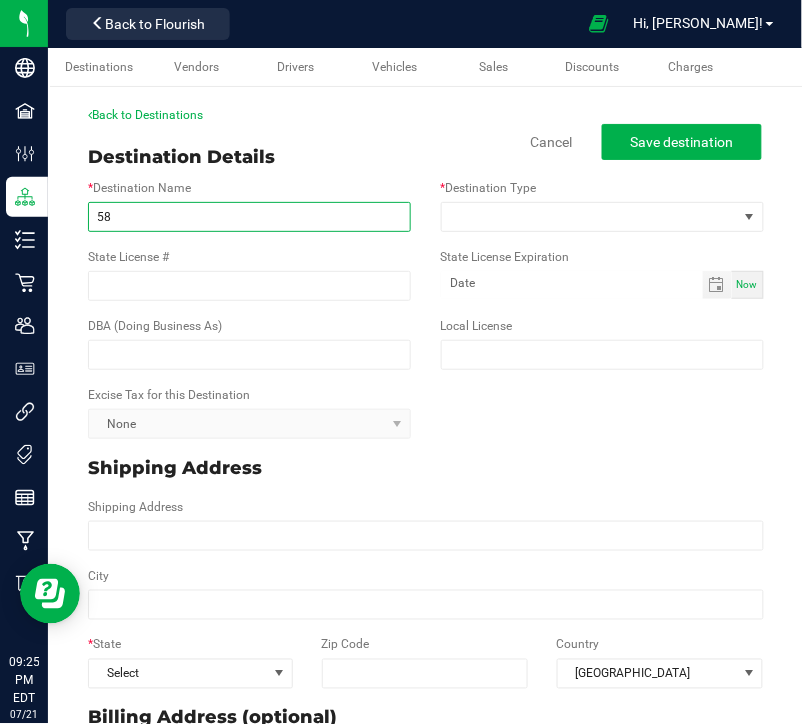 type on "5" 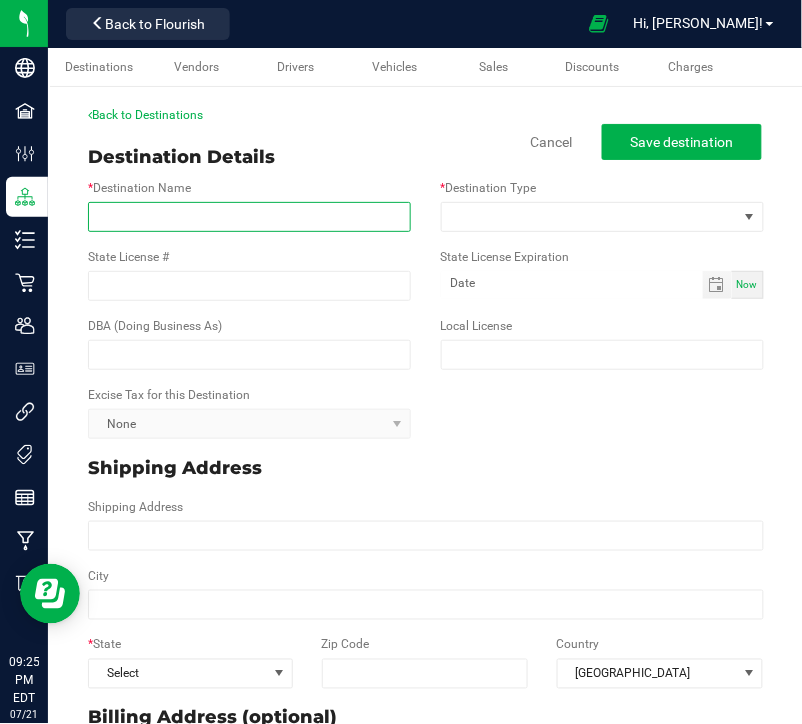 paste on "Grass Roots Wellness" 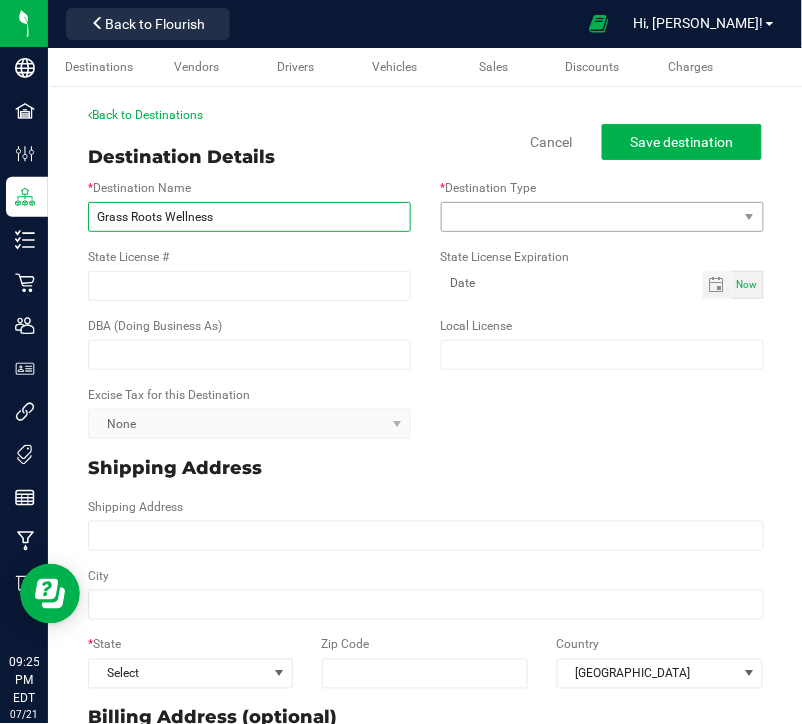 type on "Grass Roots Wellness" 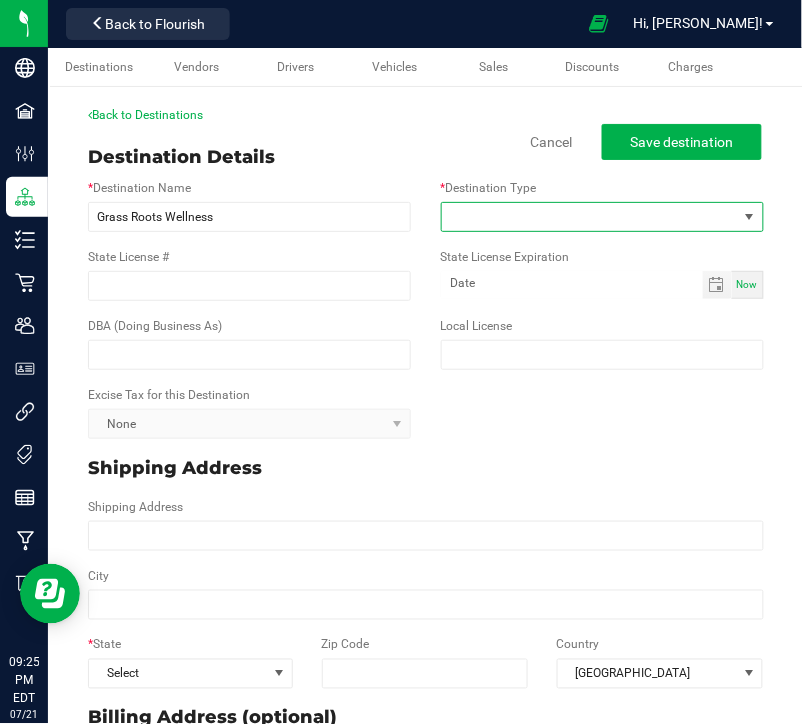 click at bounding box center [590, 217] 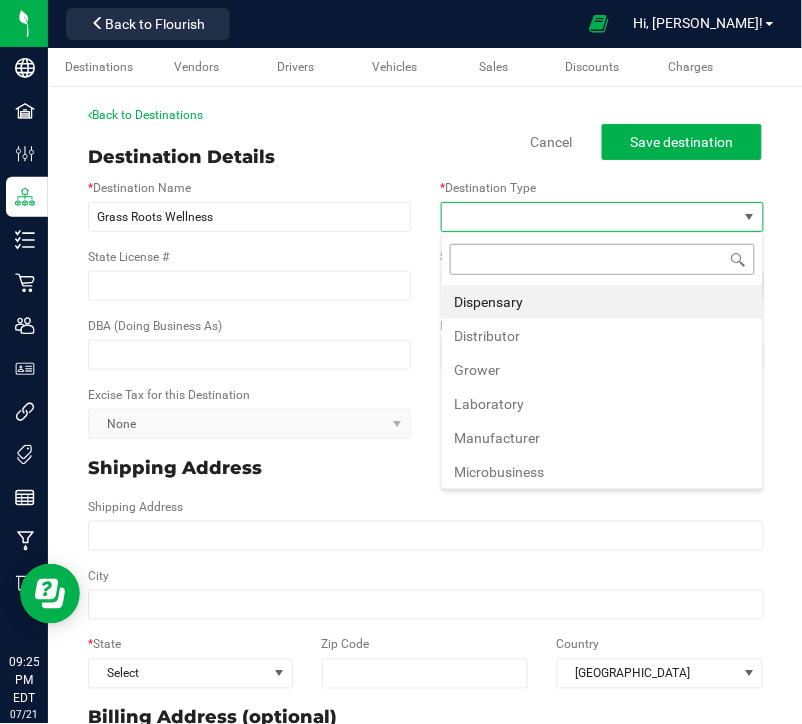 scroll, scrollTop: 99970, scrollLeft: 99676, axis: both 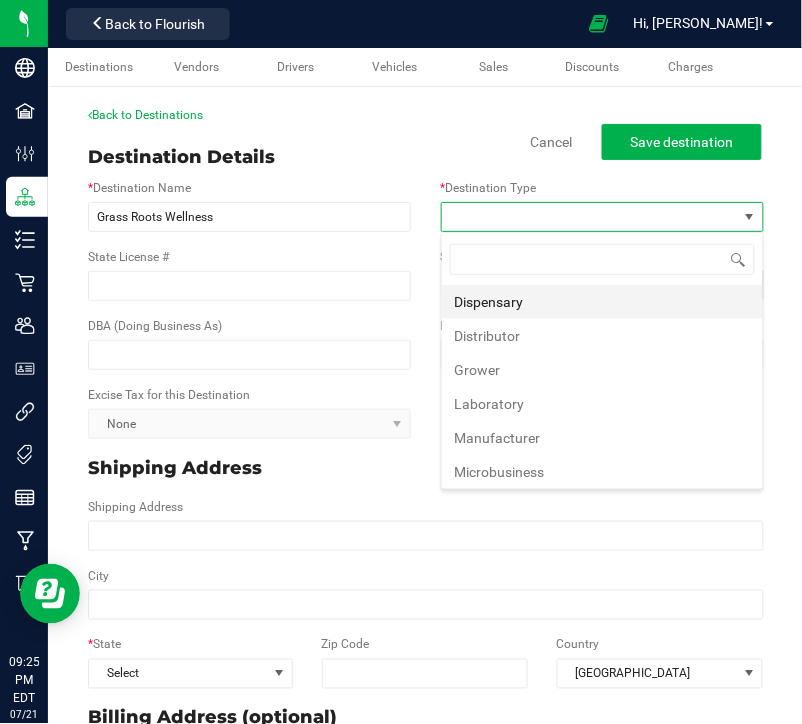 click on "Dispensary" at bounding box center (602, 302) 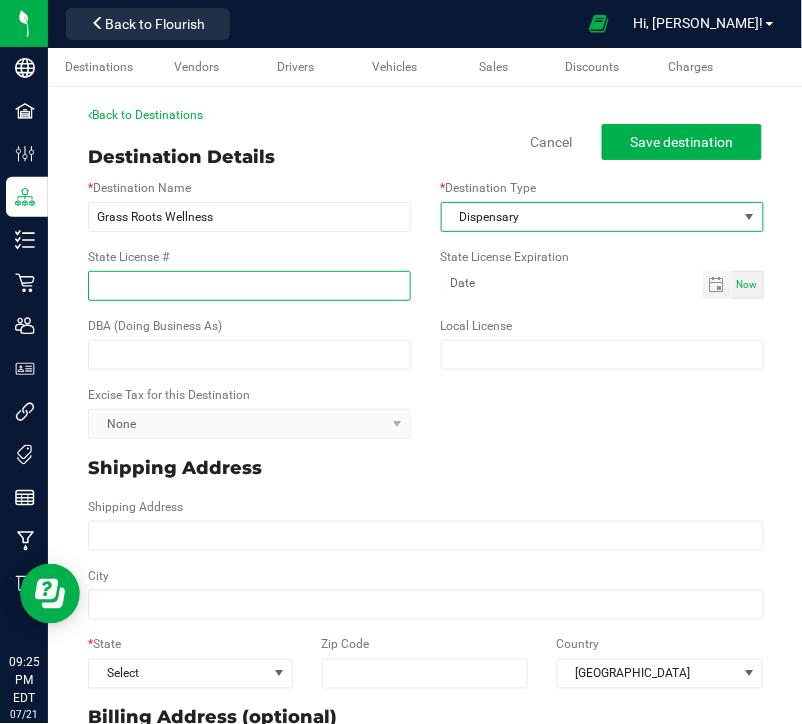 click on "State License #" at bounding box center (249, 286) 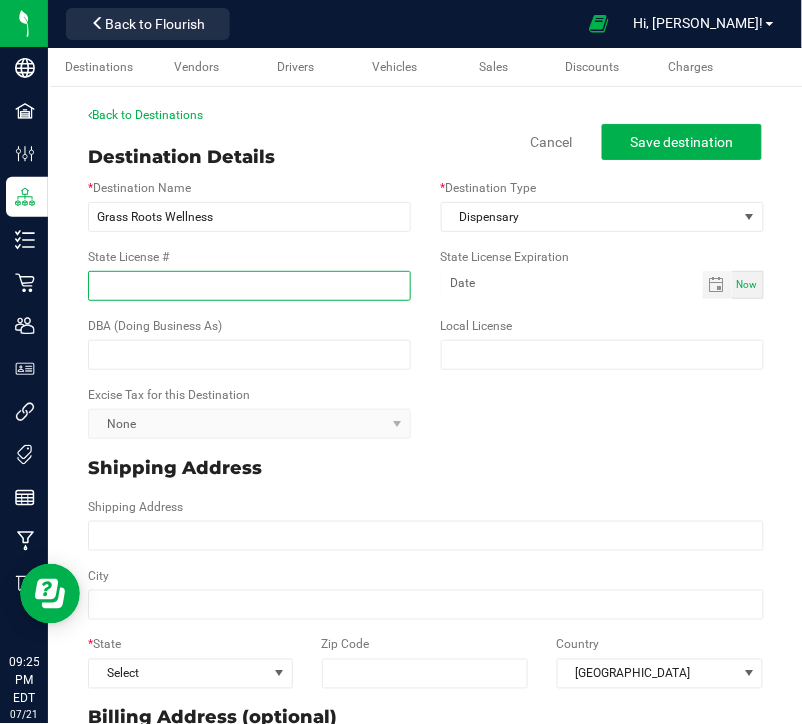 paste on "OCM-MICR-25-000233" 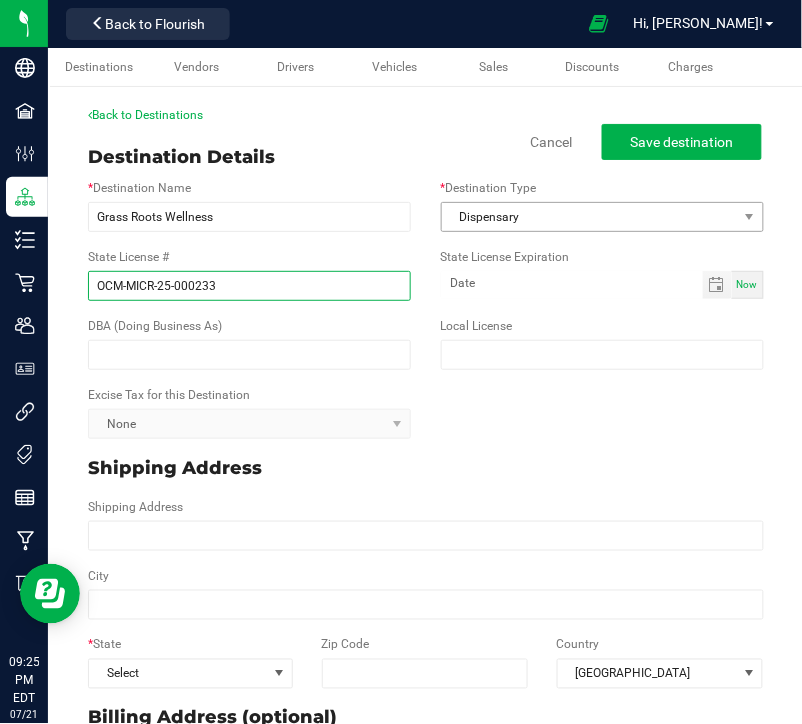 type on "OCM-MICR-25-000233" 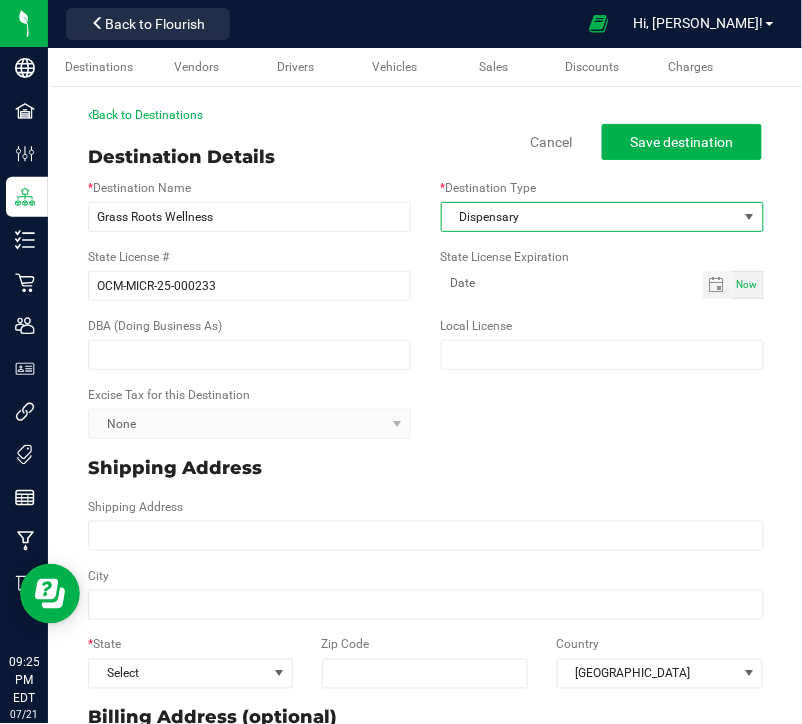 click on "Dispensary" at bounding box center [590, 217] 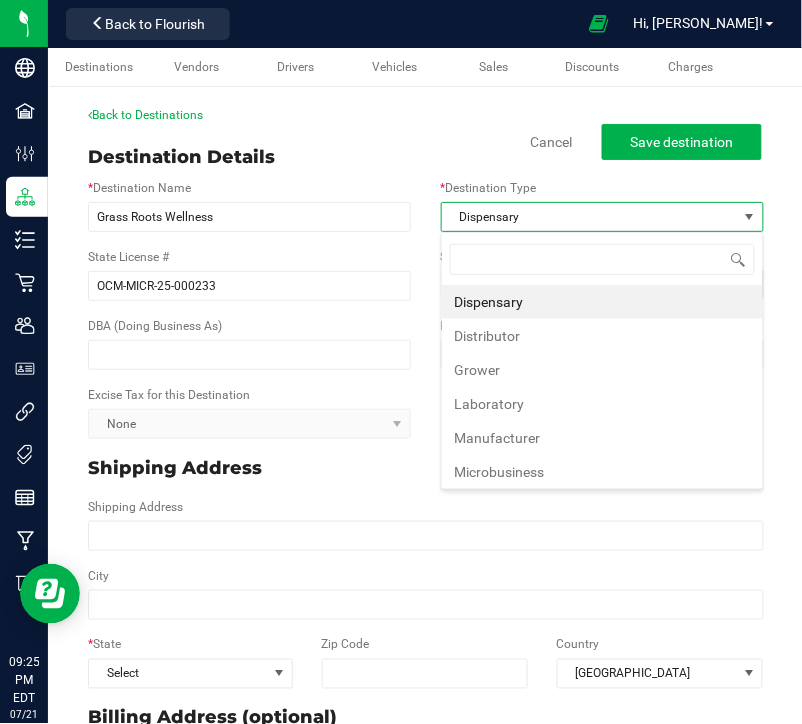 scroll, scrollTop: 99970, scrollLeft: 99676, axis: both 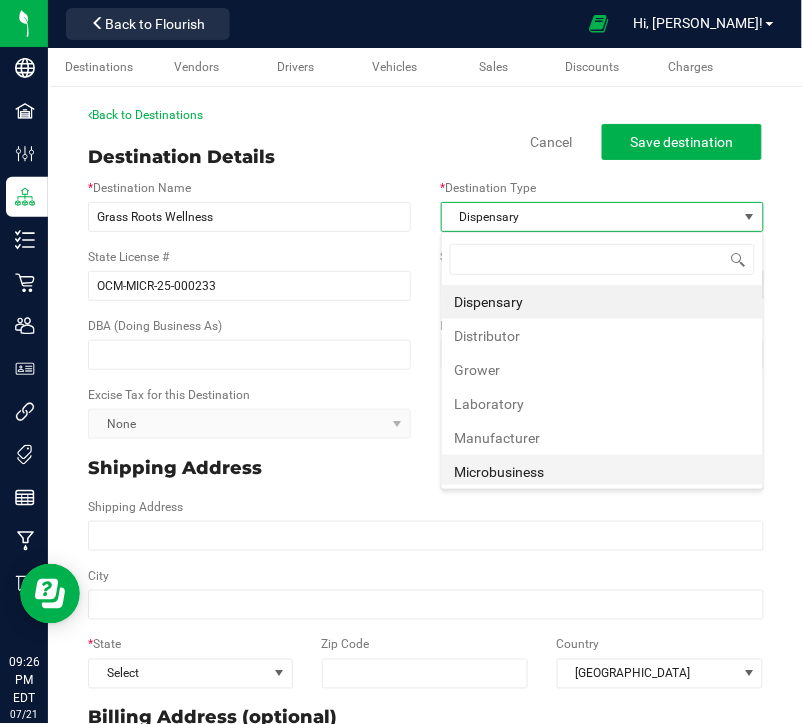 click on "Microbusiness" at bounding box center (602, 472) 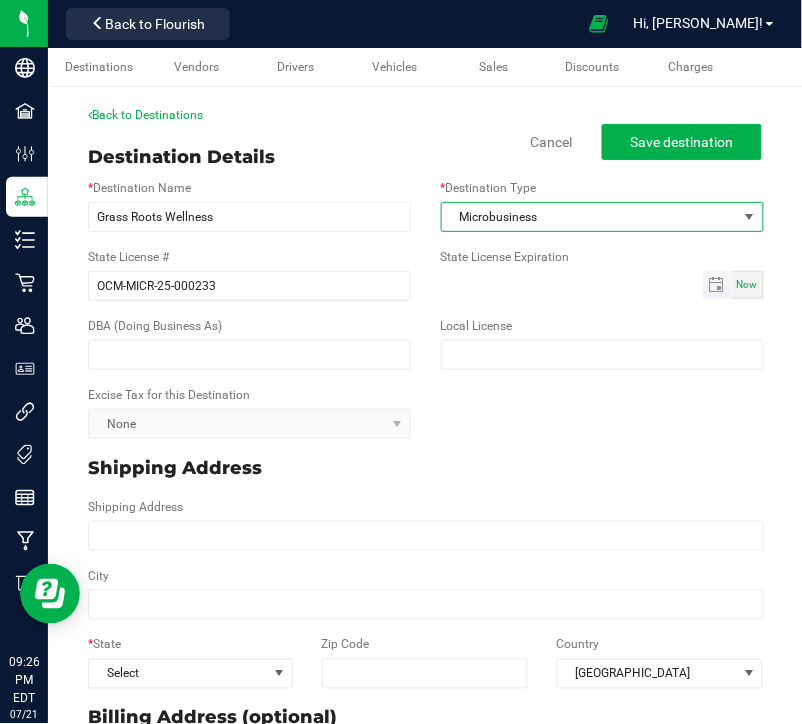 type on "month-day-year" 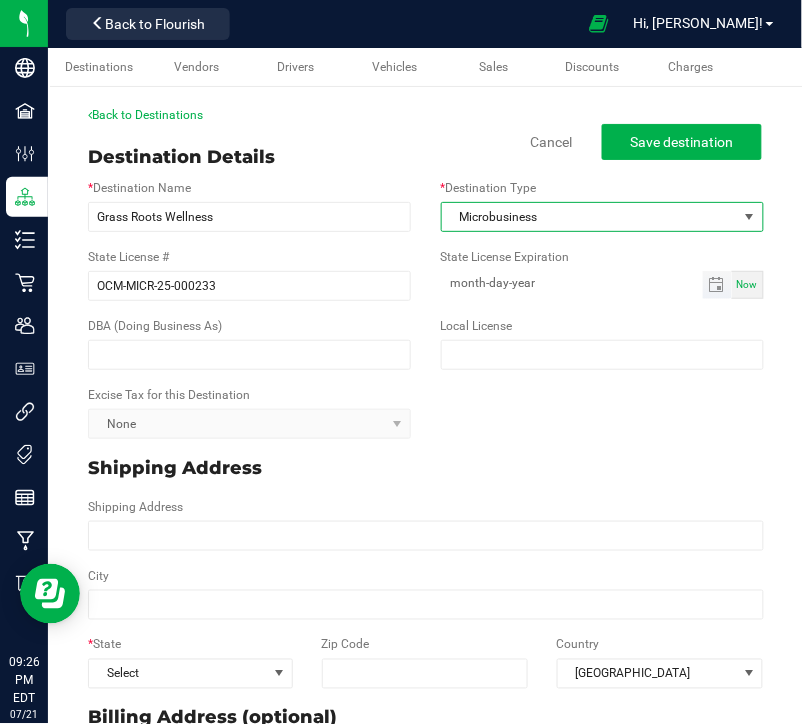 click on "month-day-year" at bounding box center [572, 283] 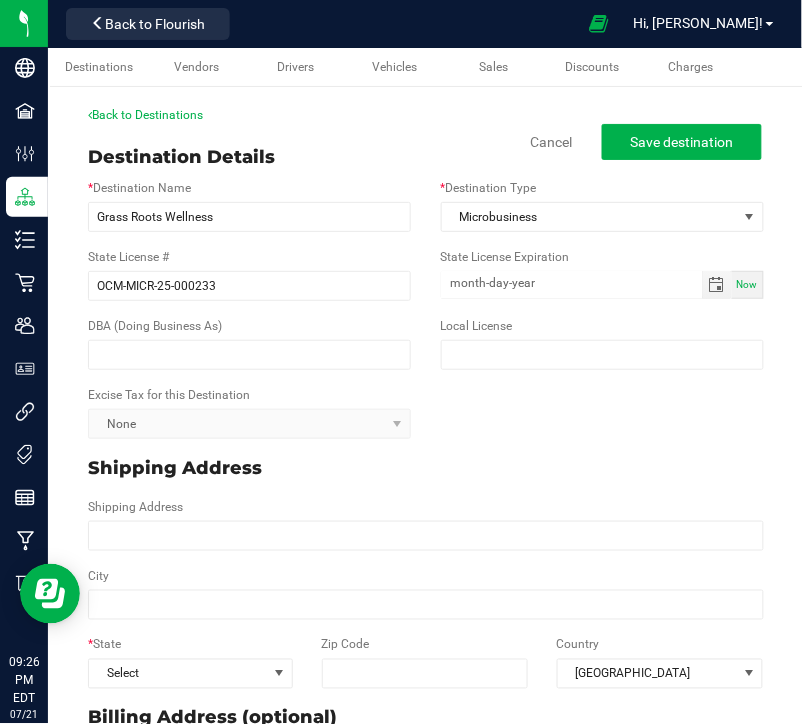 type 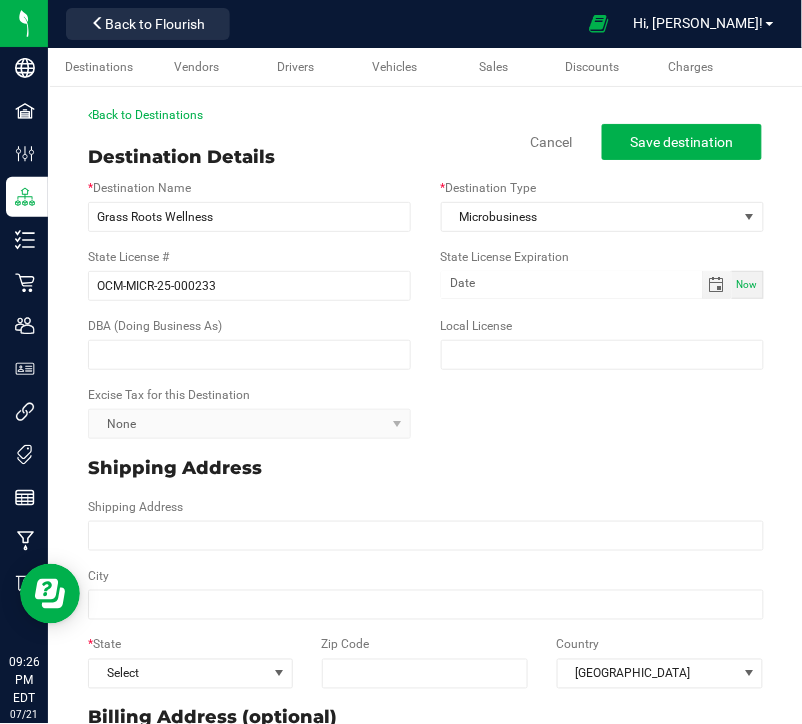 click on "State License #  OCM-MICR-25-000233  State License Expiration  Now" at bounding box center (426, 274) 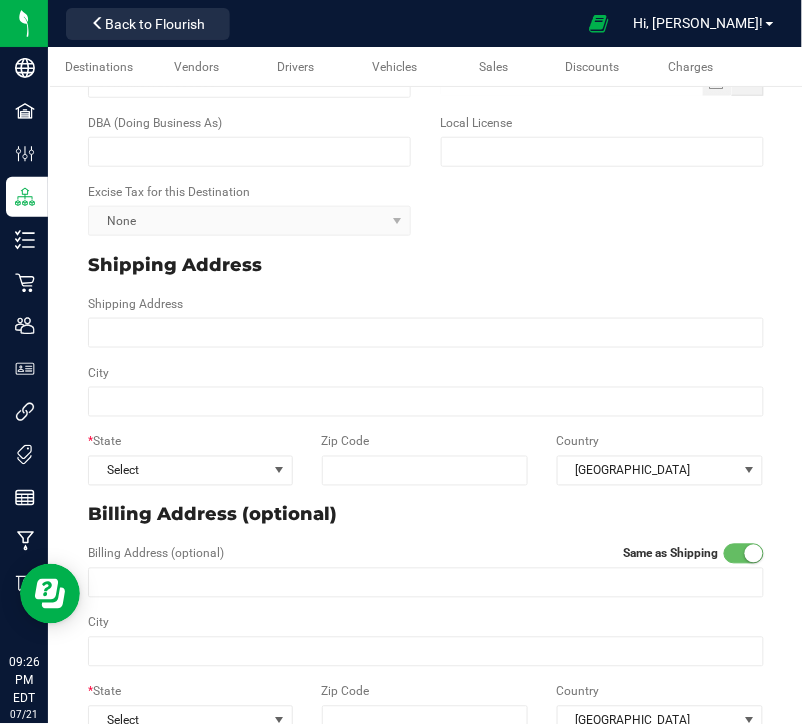 scroll, scrollTop: 387, scrollLeft: 0, axis: vertical 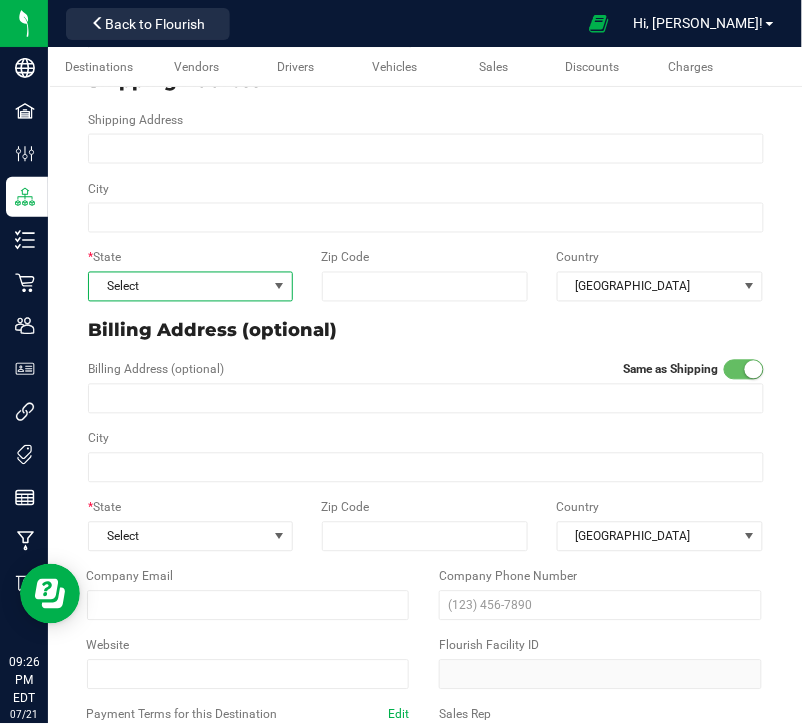 click at bounding box center [279, 287] 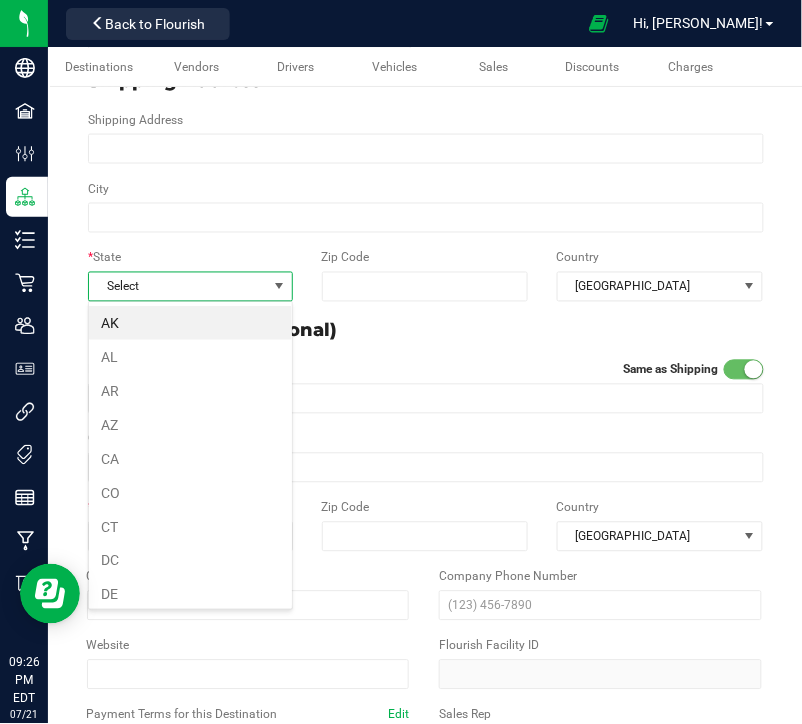 scroll, scrollTop: 99970, scrollLeft: 99794, axis: both 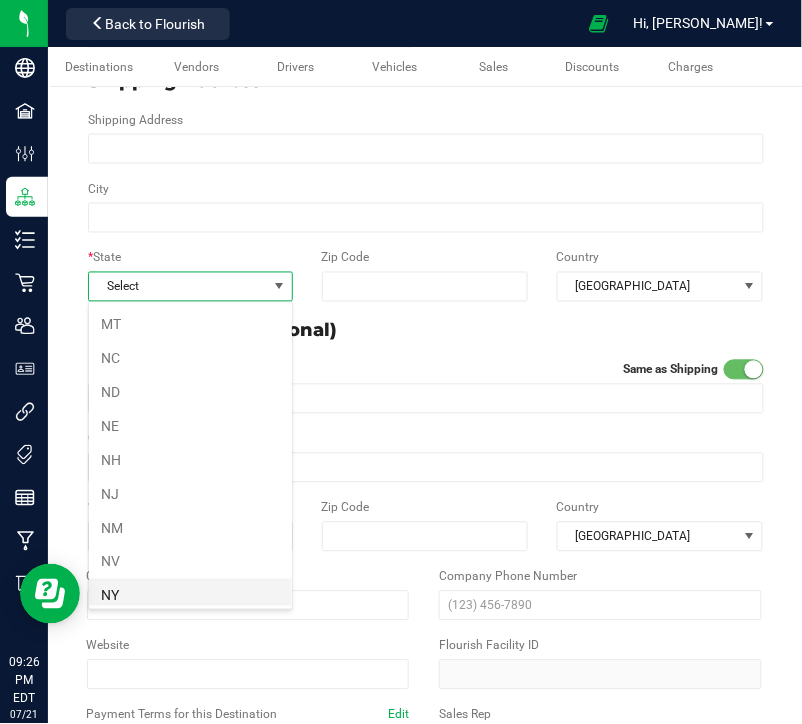 click on "NY" at bounding box center [190, 596] 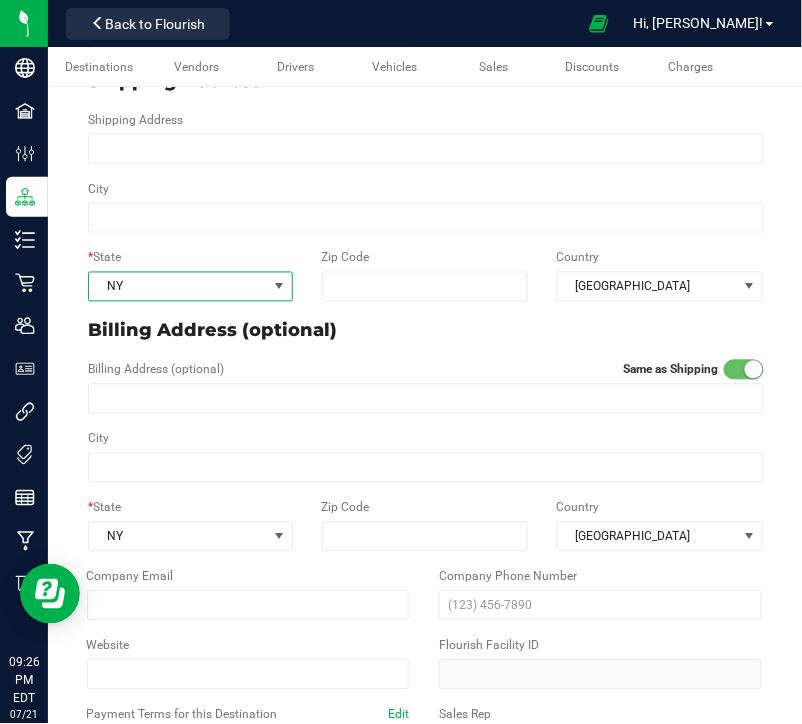 click on "Billing Address (optional)" at bounding box center [426, 331] 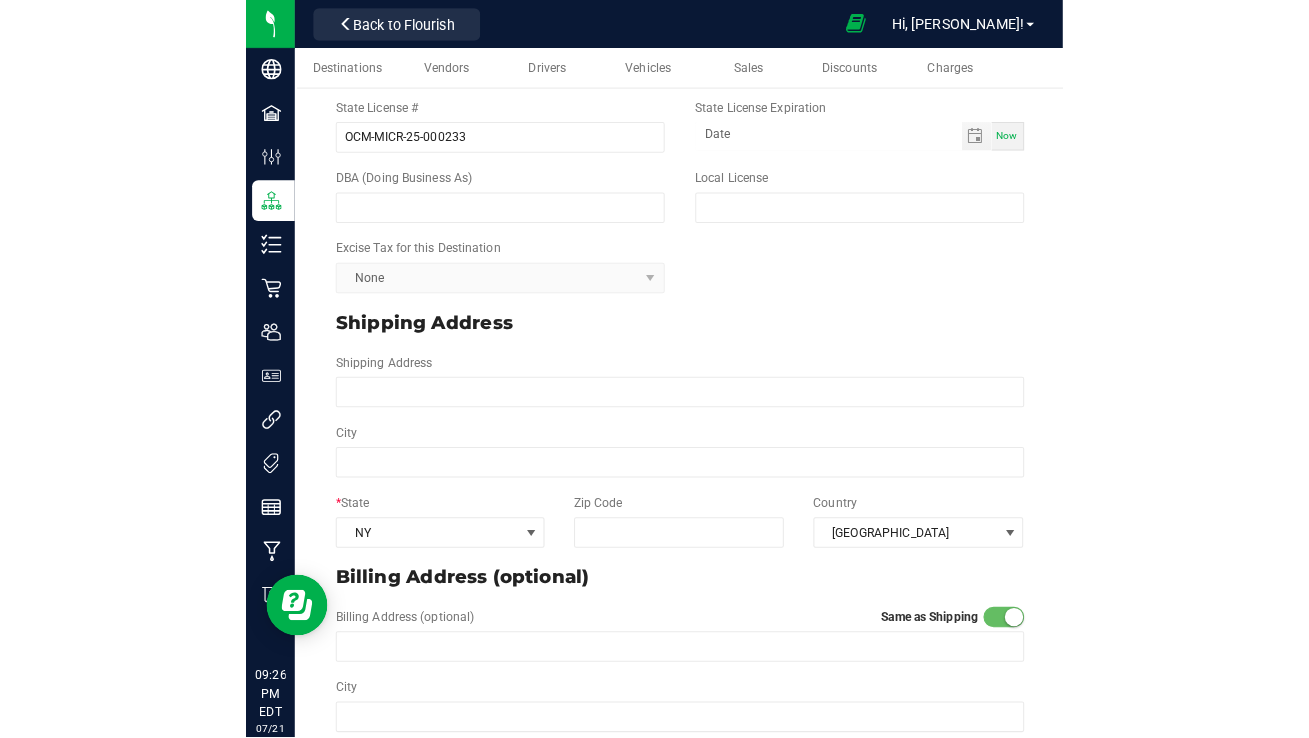 scroll, scrollTop: 0, scrollLeft: 0, axis: both 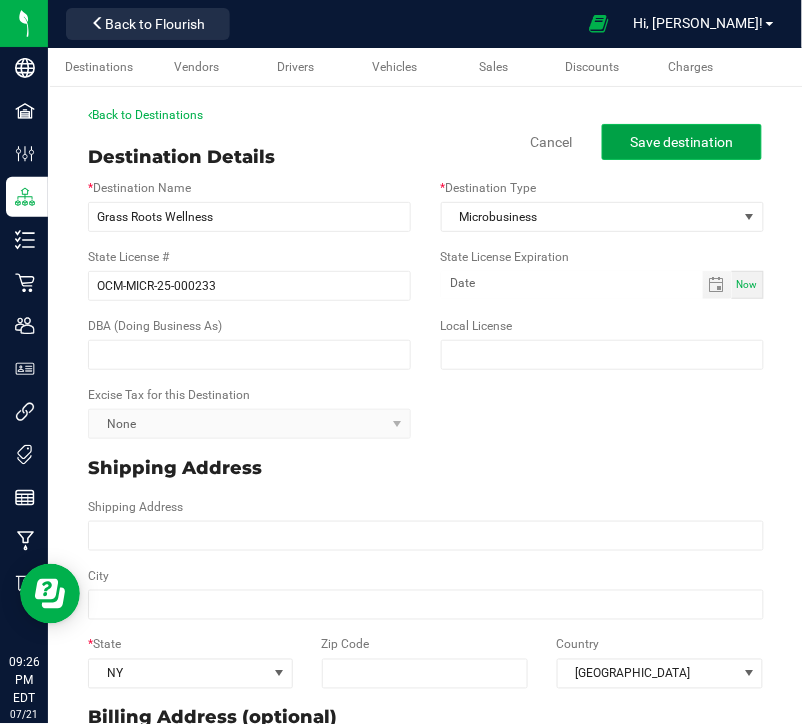 click on "Save destination" 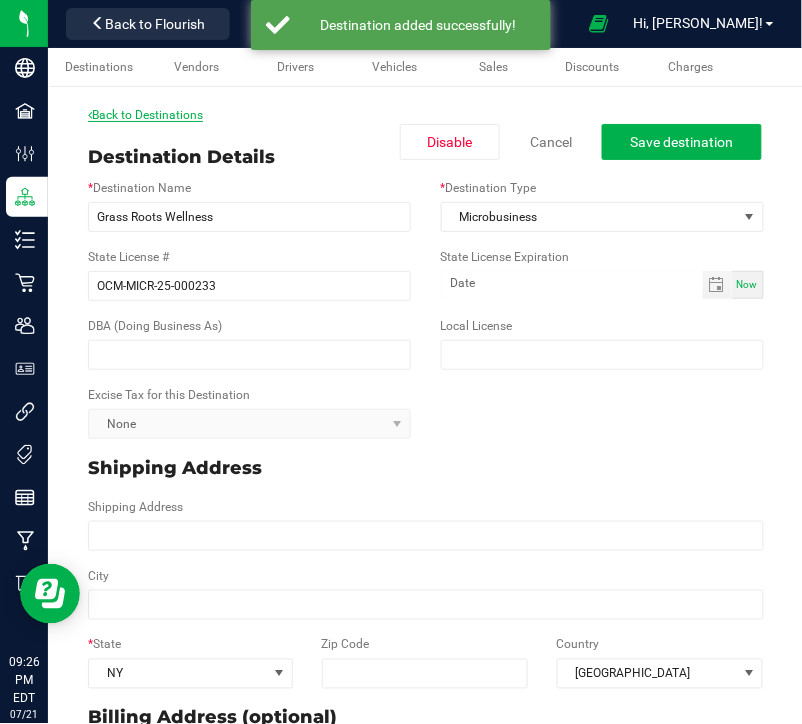 click on "Back to Destinations" at bounding box center (145, 115) 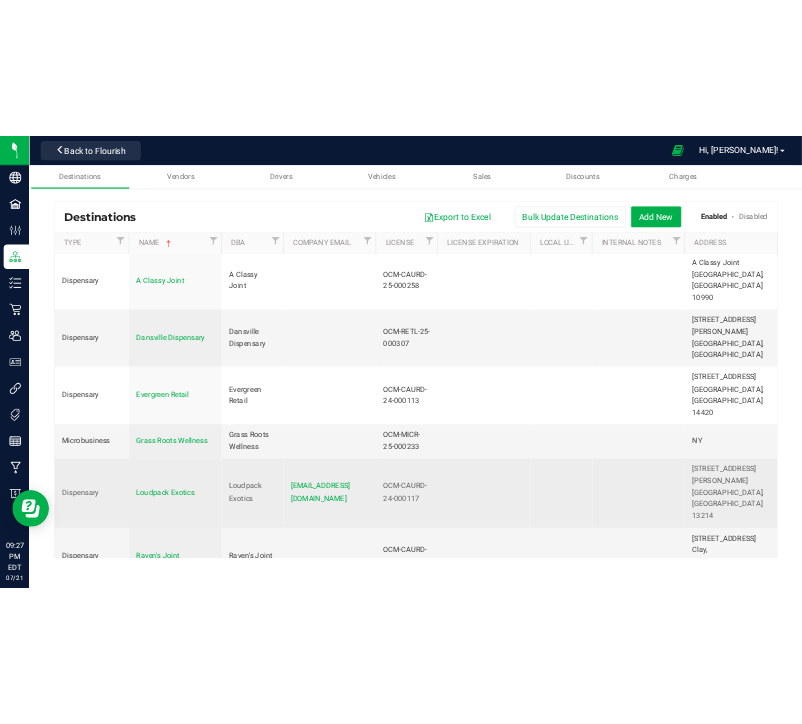 scroll, scrollTop: 0, scrollLeft: 0, axis: both 